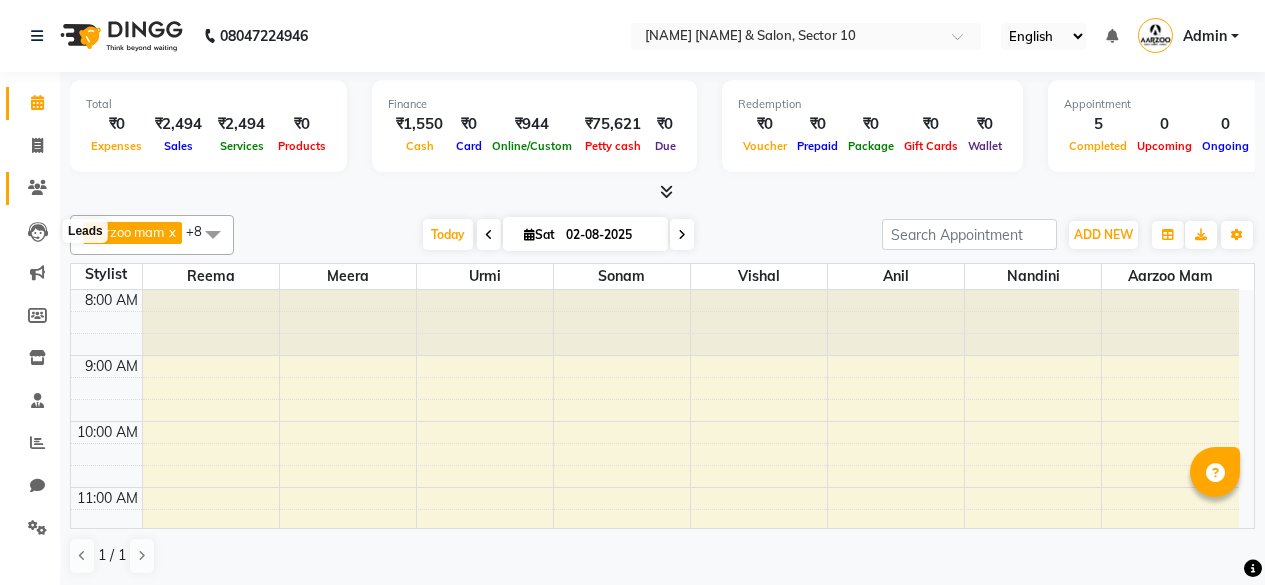 scroll, scrollTop: 0, scrollLeft: 0, axis: both 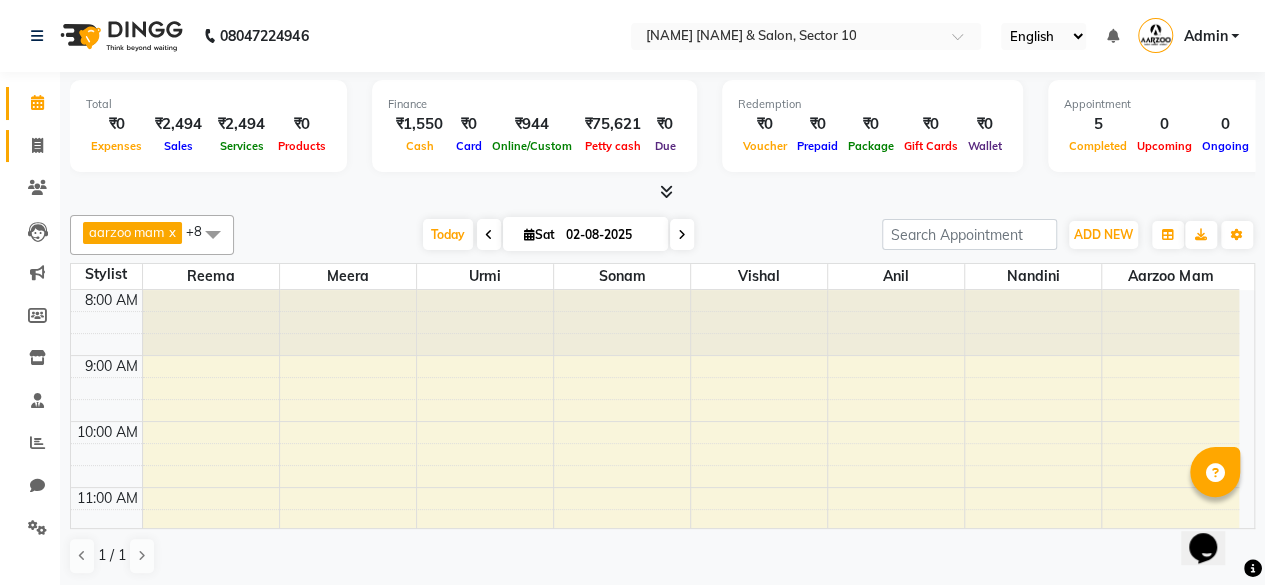 click on "Invoice" 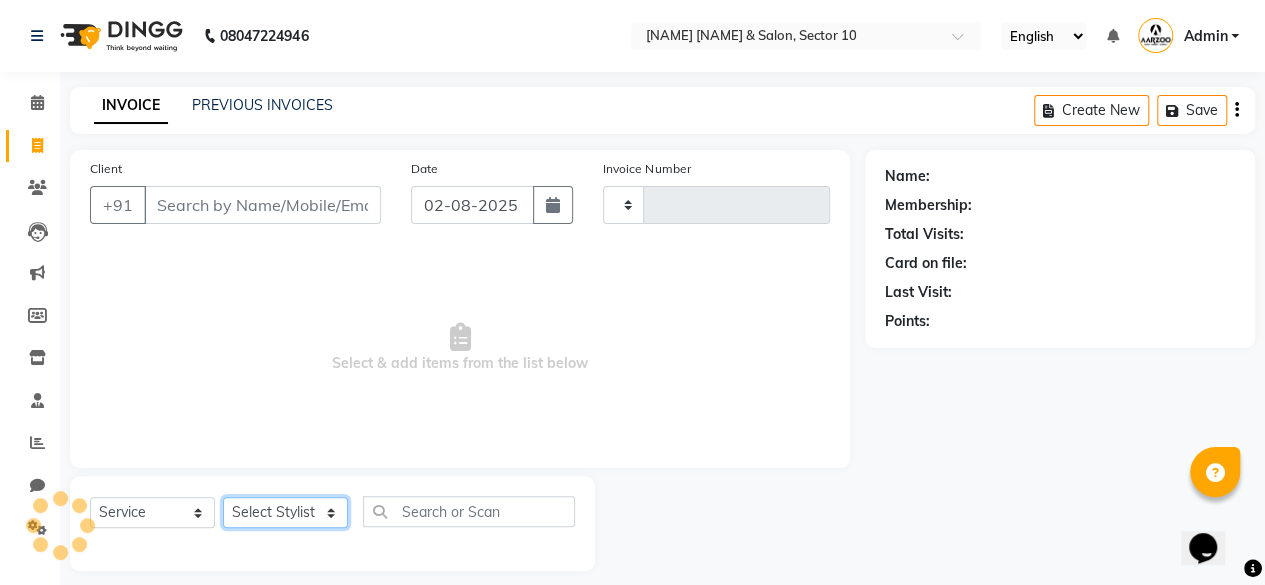 type on "0073" 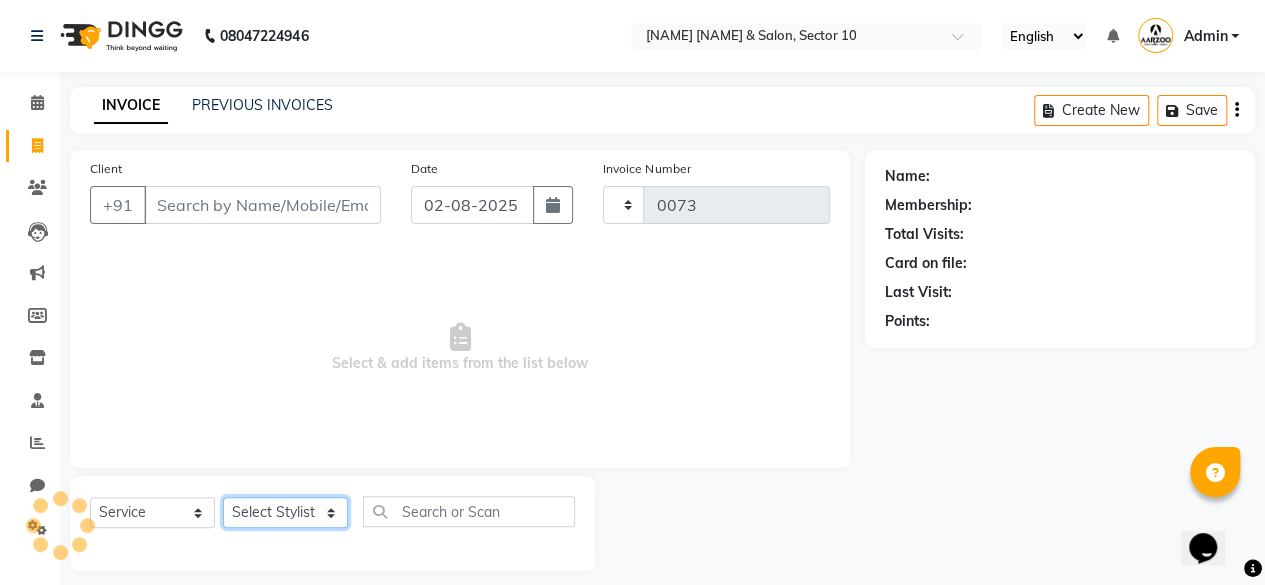 select on "6943" 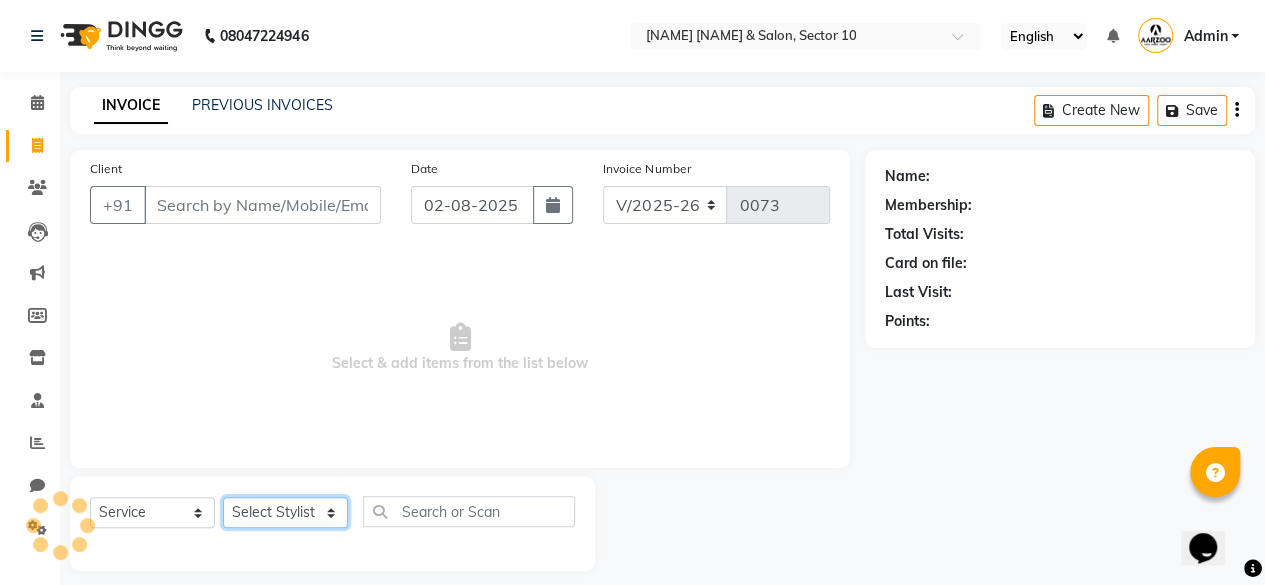 click on "Select Stylist" 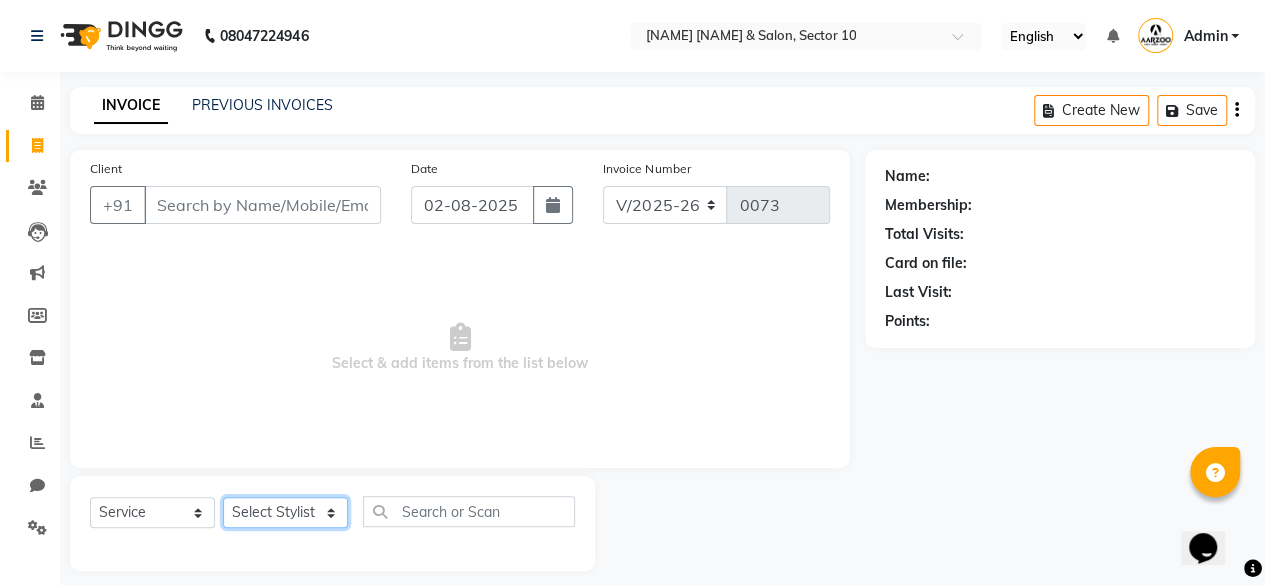 click on "Select Stylist [NAME] [NAME] [NAME] [NAME] [NAME] [NAME] [NAME] [NAME]" 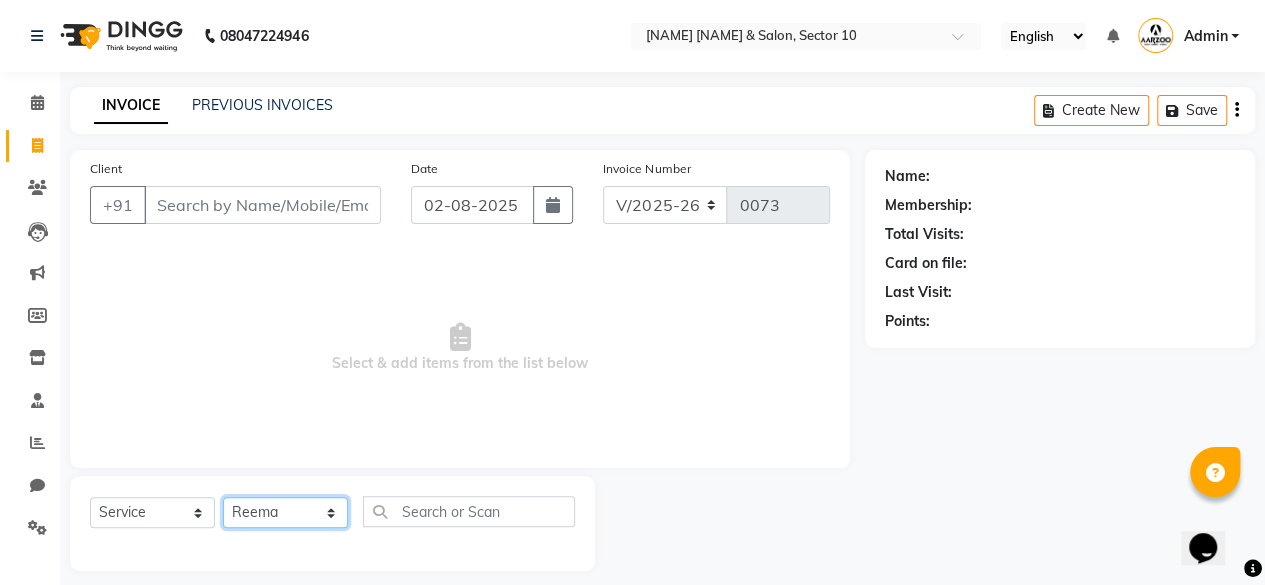 click on "Select Stylist [NAME] [NAME] [NAME] [NAME] [NAME] [NAME] [NAME] [NAME]" 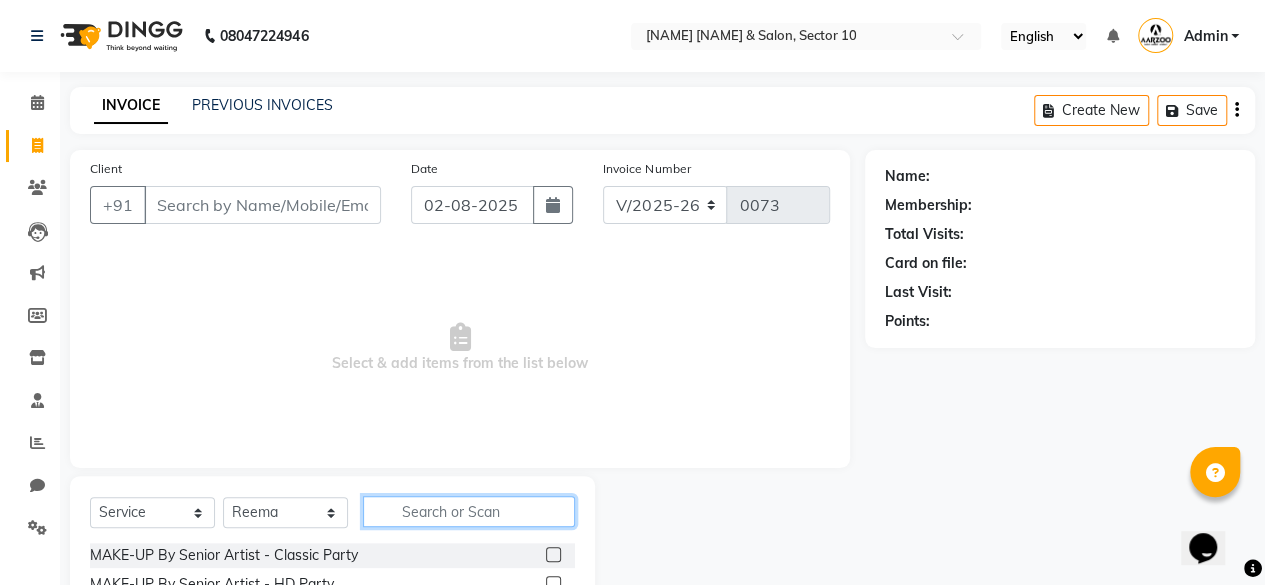 click 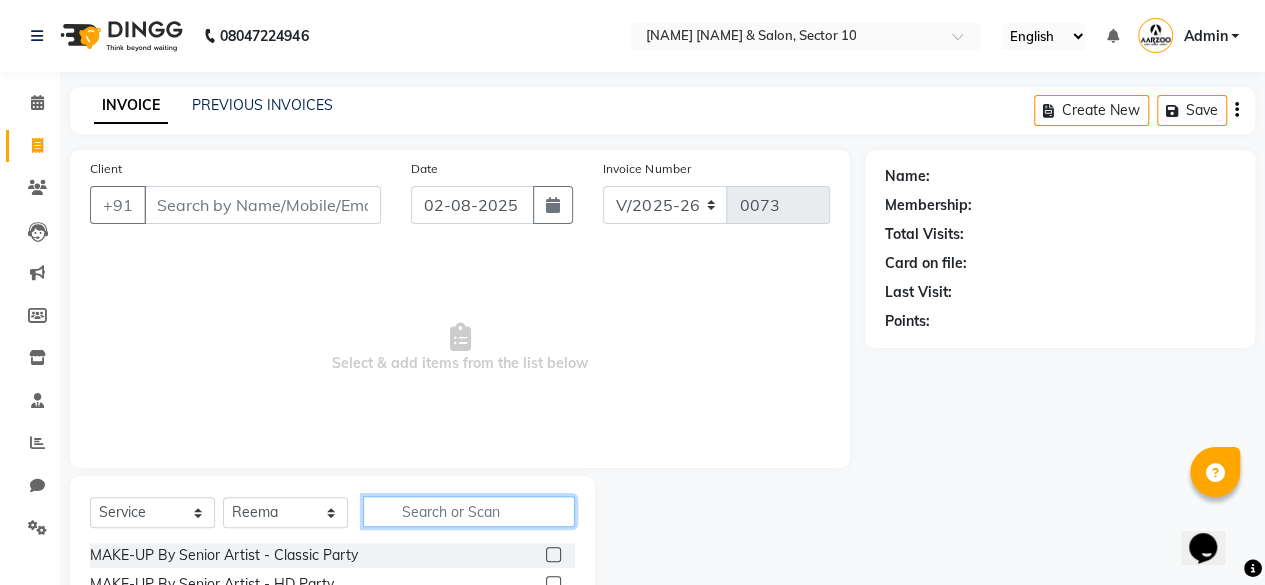 type on "f" 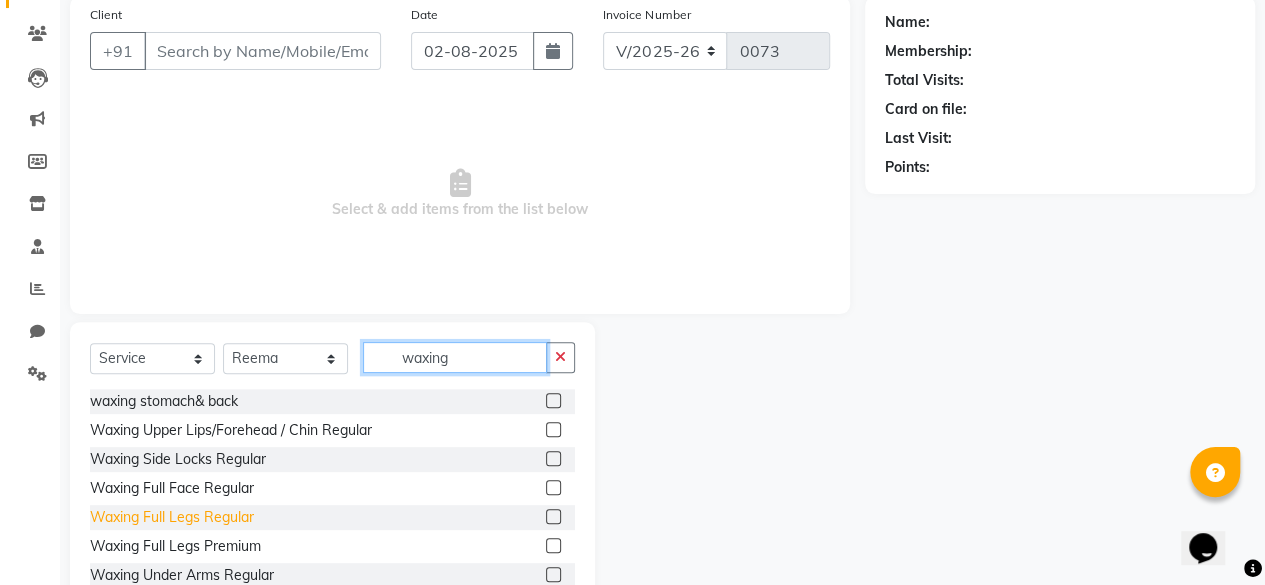 scroll, scrollTop: 200, scrollLeft: 0, axis: vertical 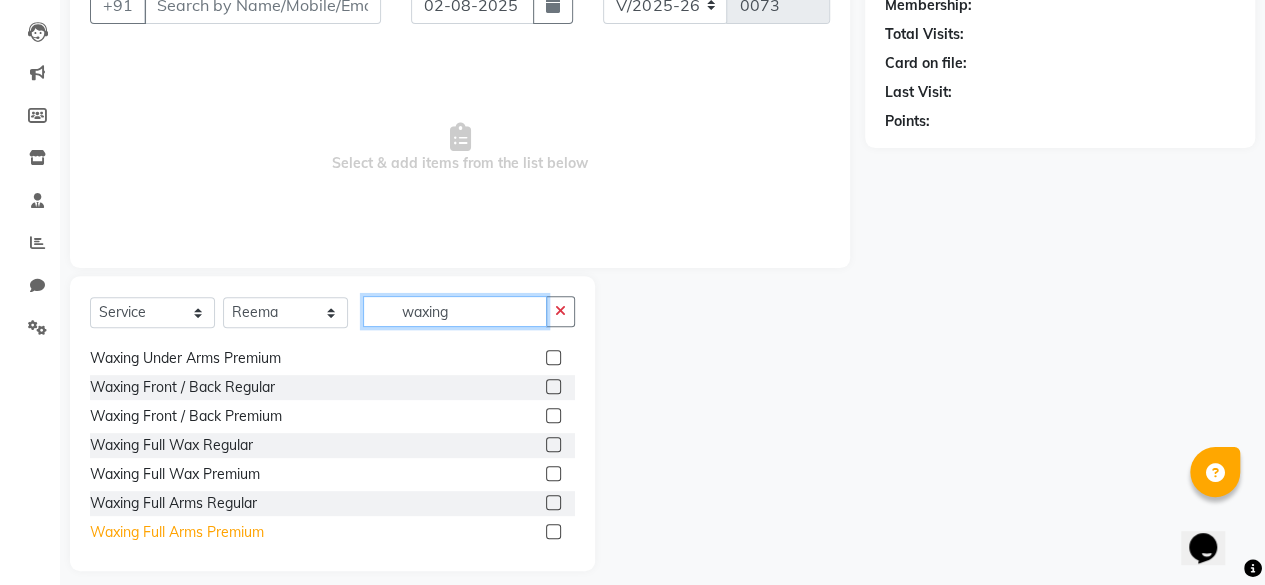 type on "waxing" 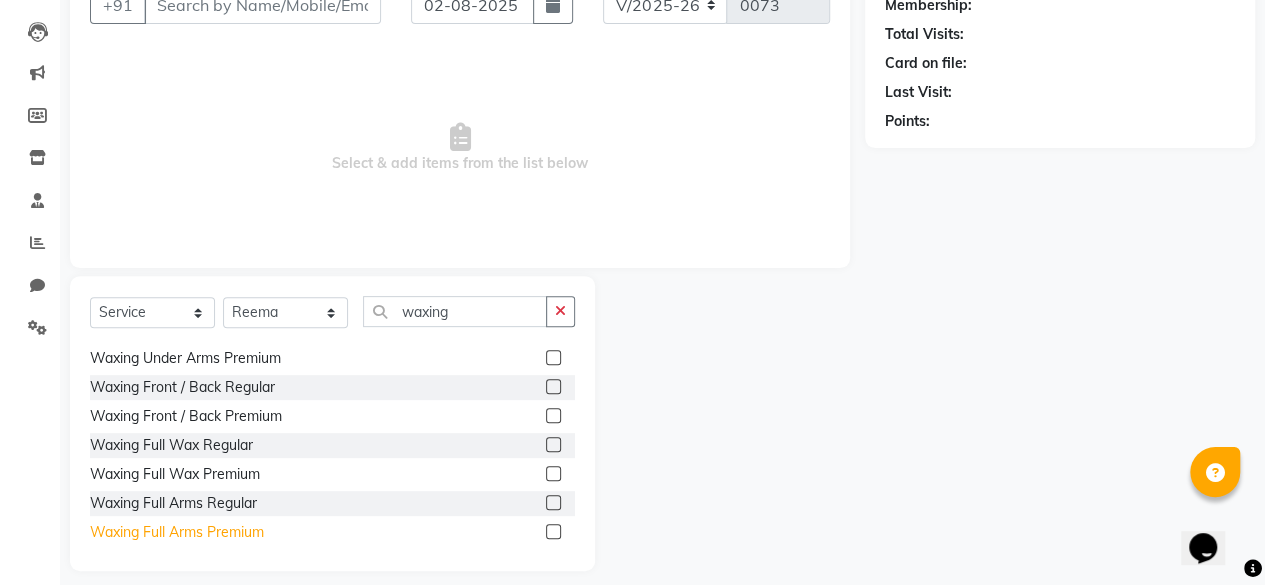 click on "Waxing Full Arms Premium" 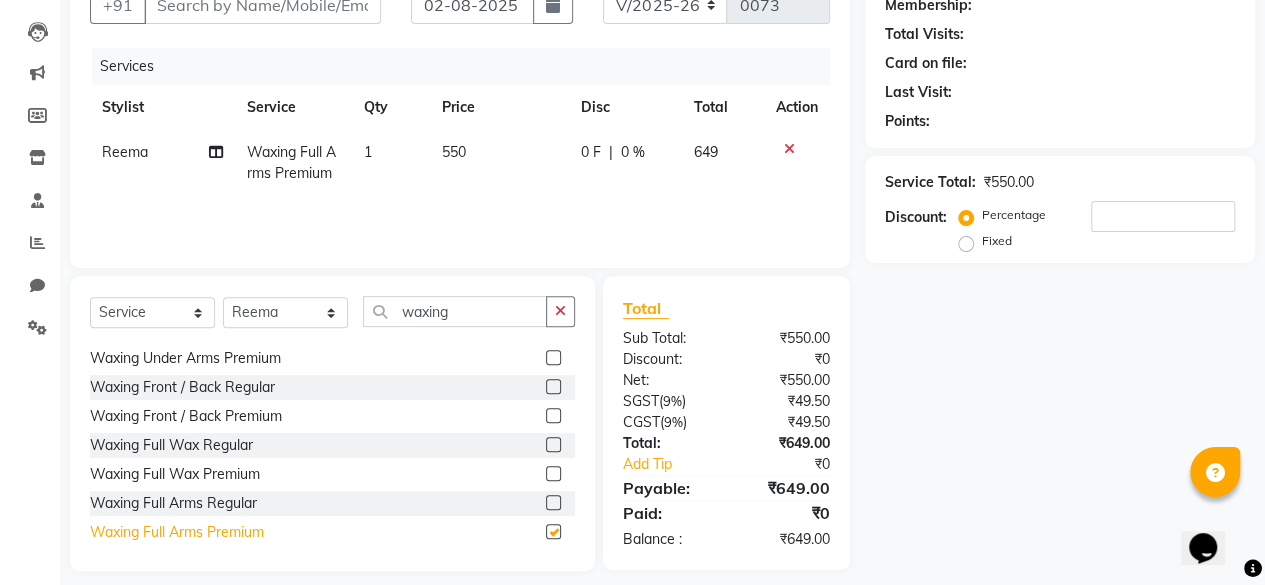 checkbox on "false" 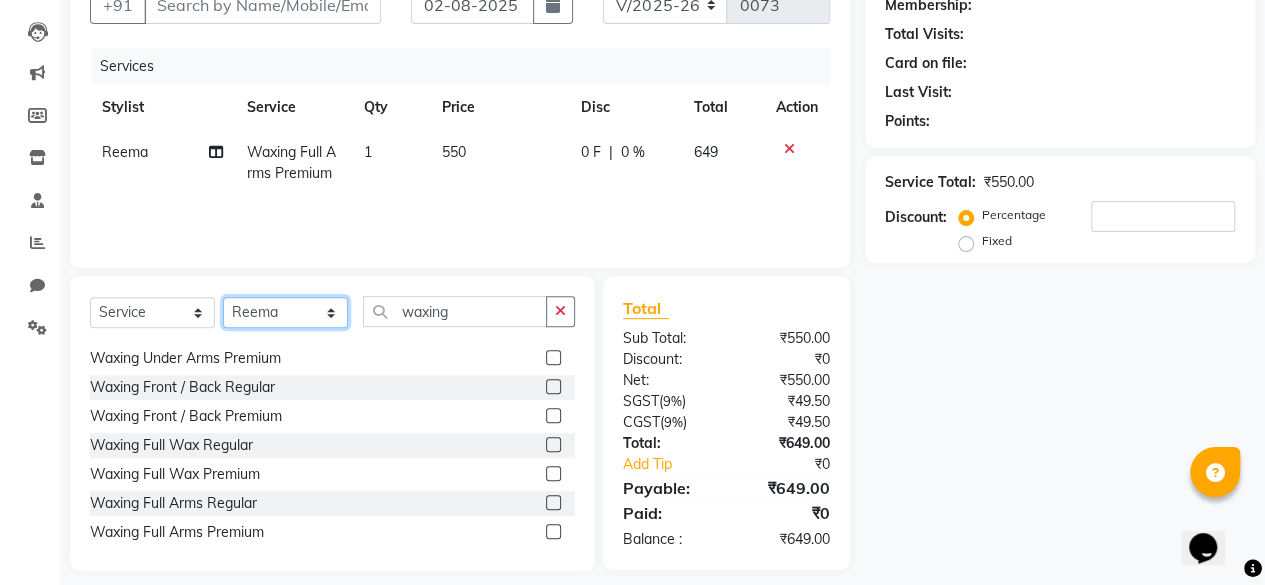 click on "Select Stylist [NAME] [NAME] [NAME] [NAME] [NAME] [NAME] [NAME] [NAME]" 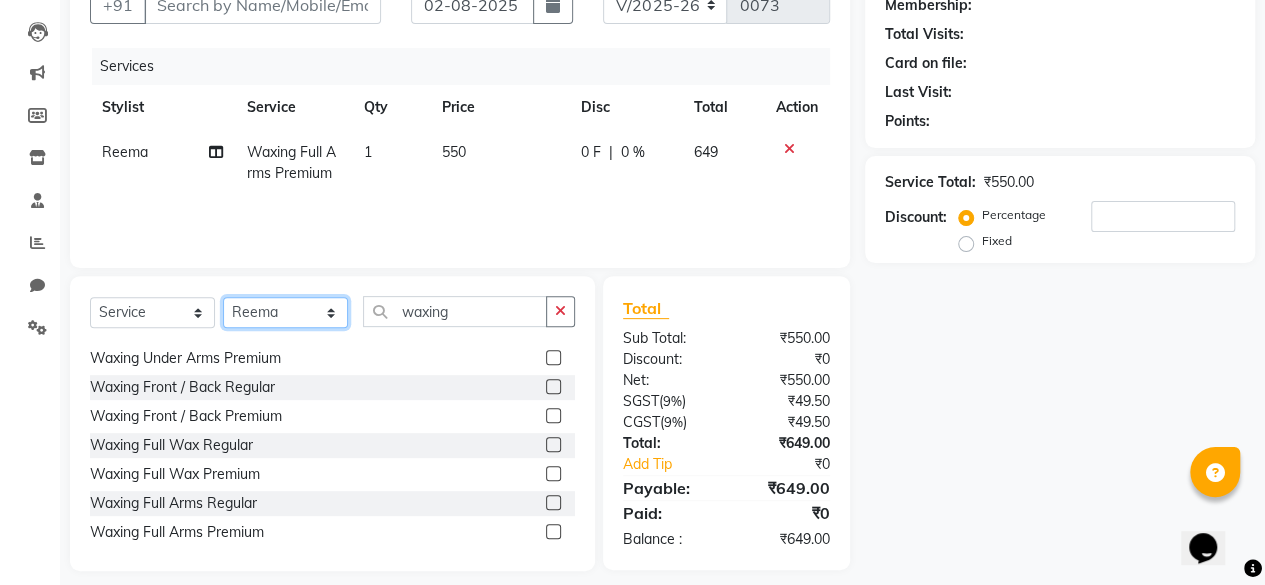 select on "85185" 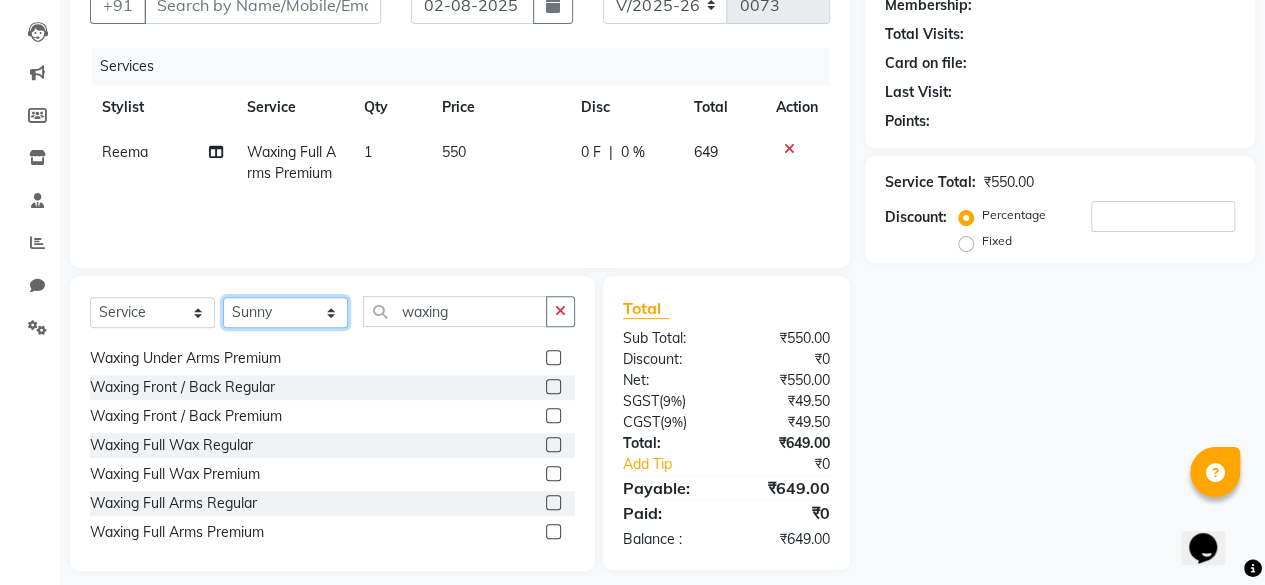 click on "Select Stylist [NAME] [NAME] [NAME] [NAME] [NAME] [NAME] [NAME] [NAME]" 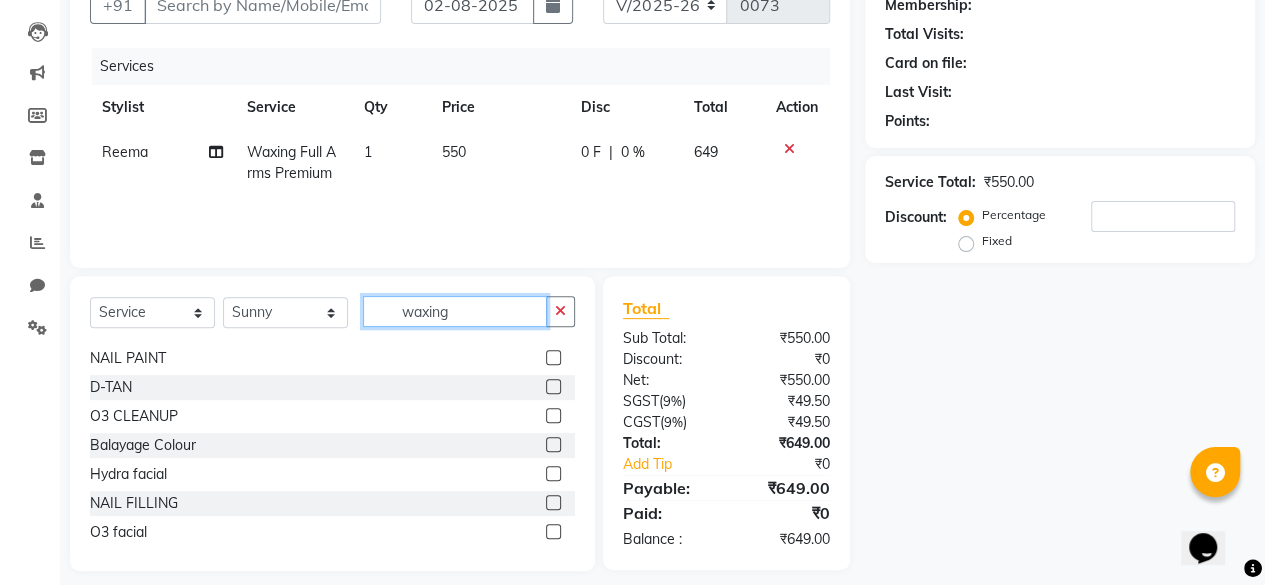 click on "waxing" 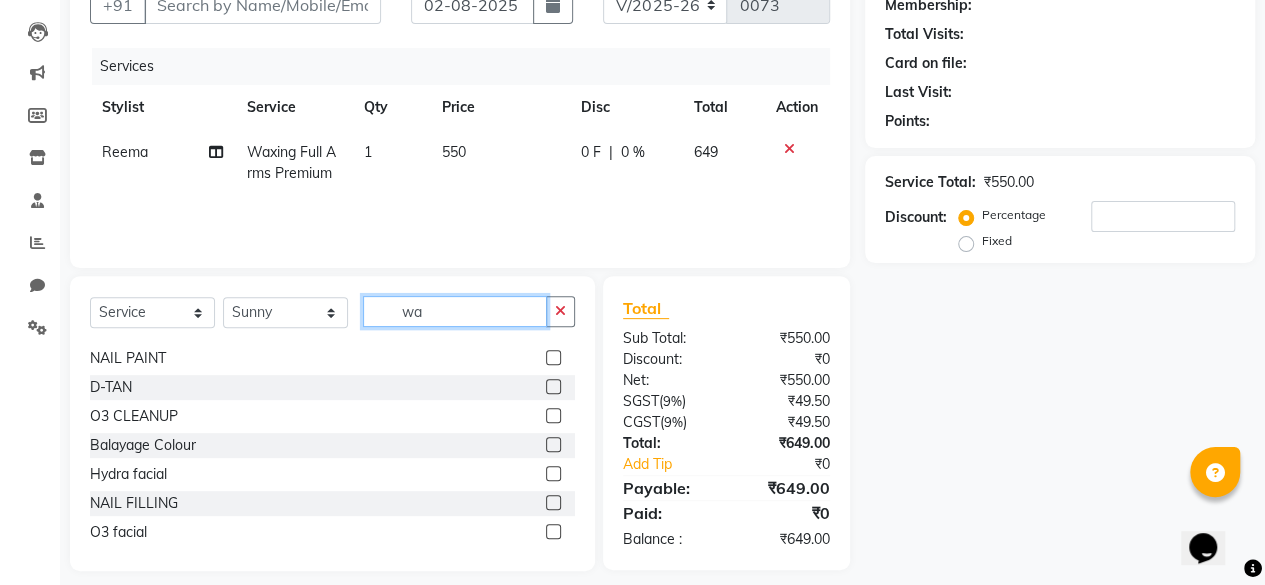 type on "w" 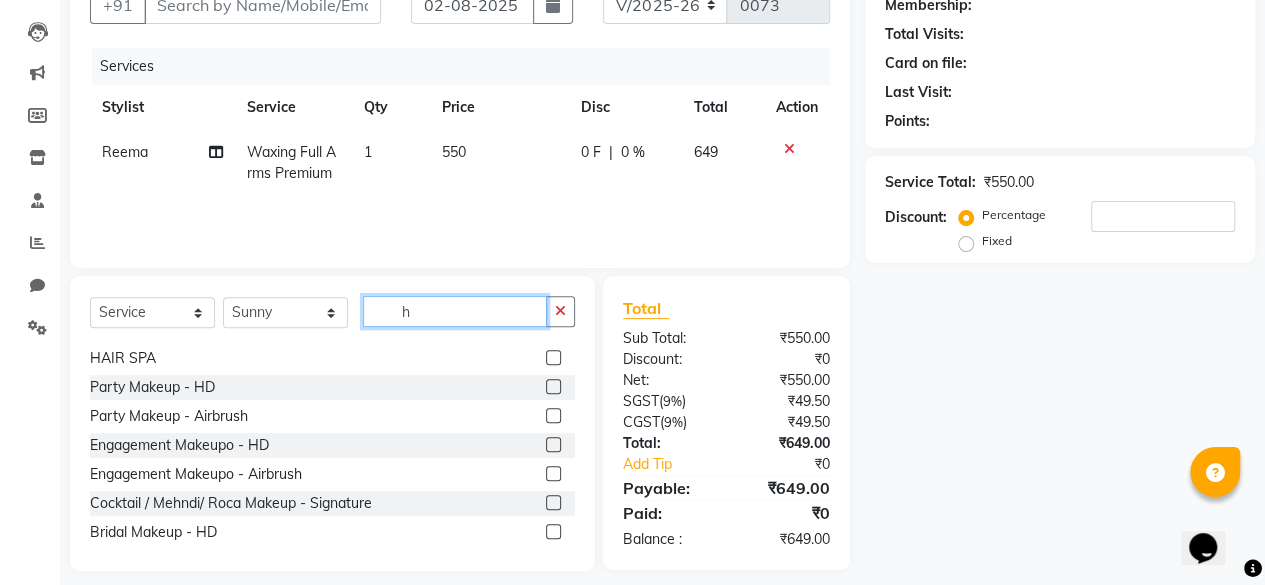 scroll, scrollTop: 0, scrollLeft: 0, axis: both 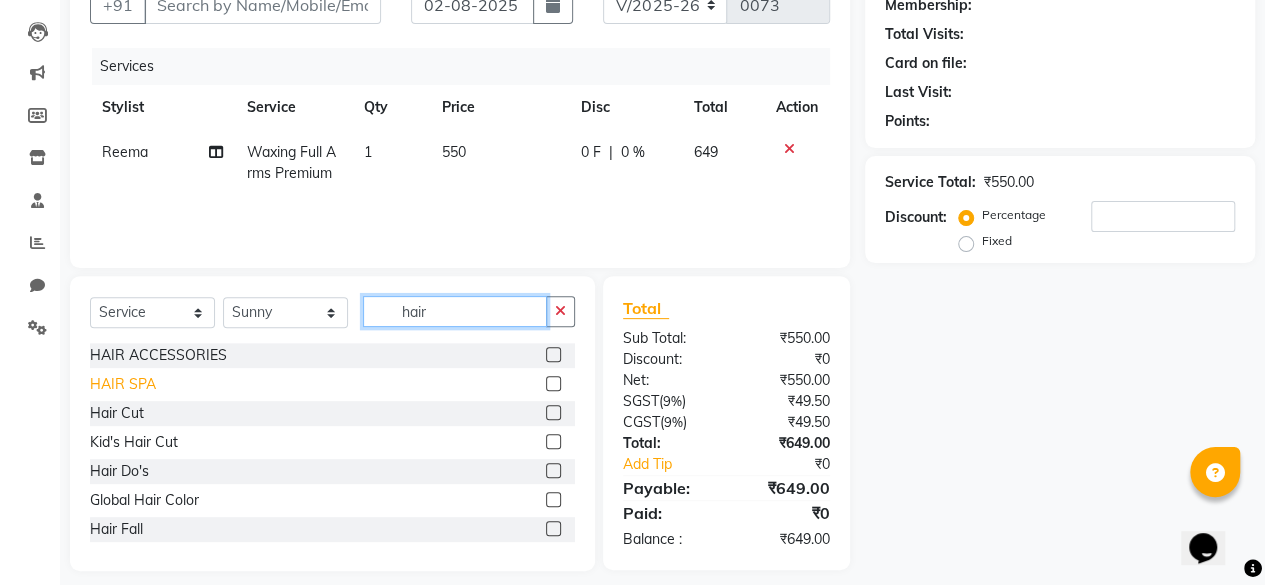 type on "hair" 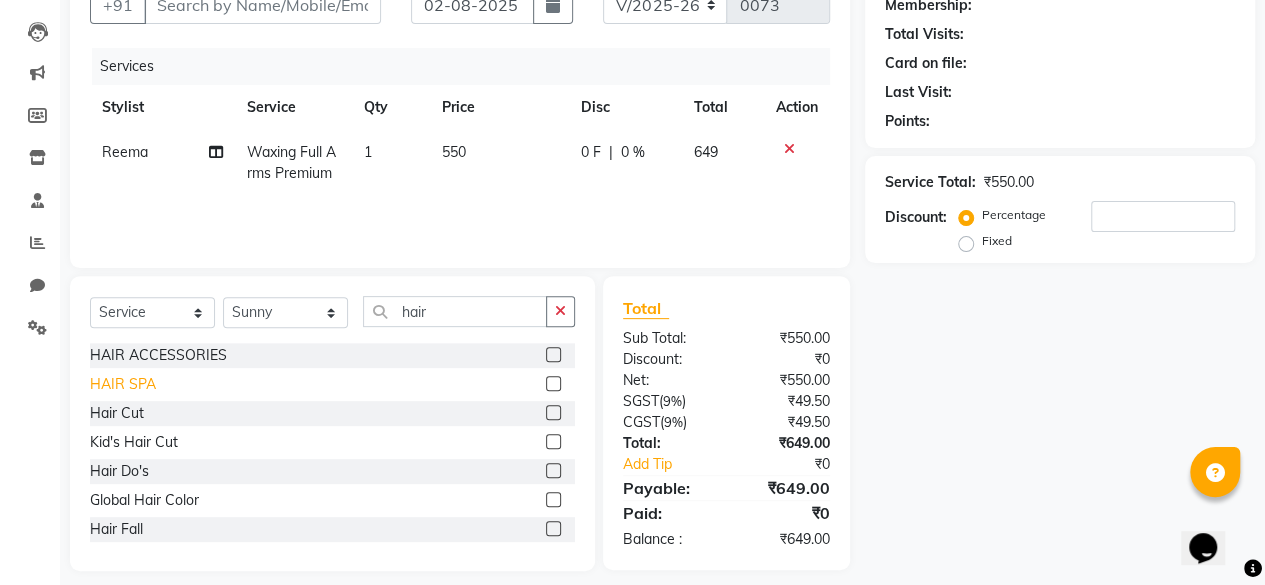 click on "HAIR SPA" 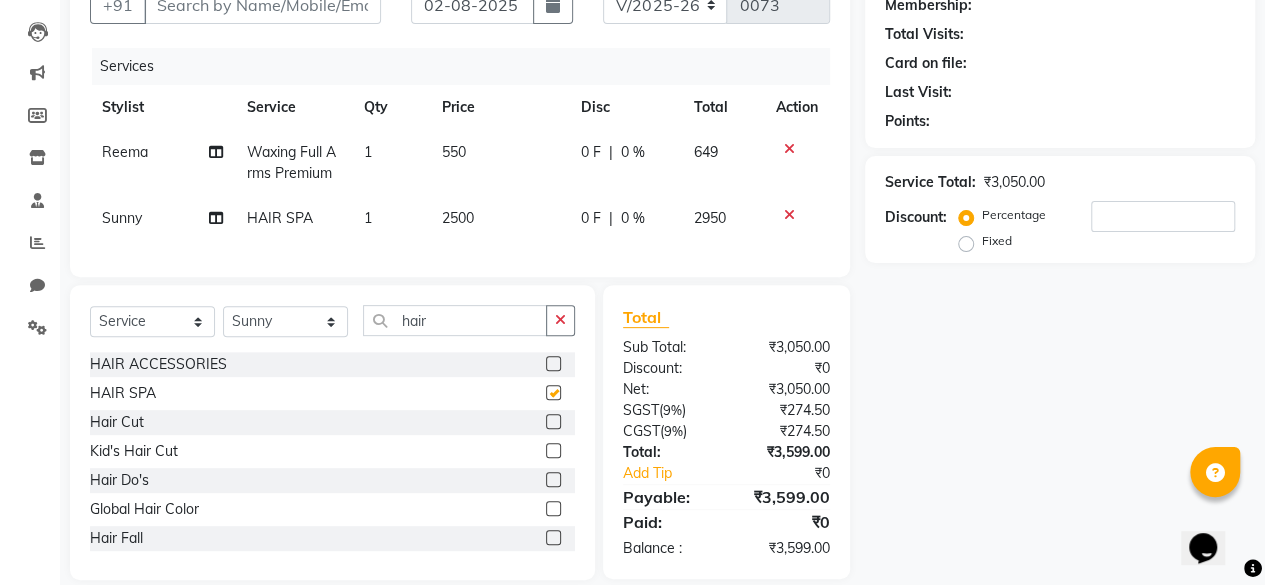 checkbox on "false" 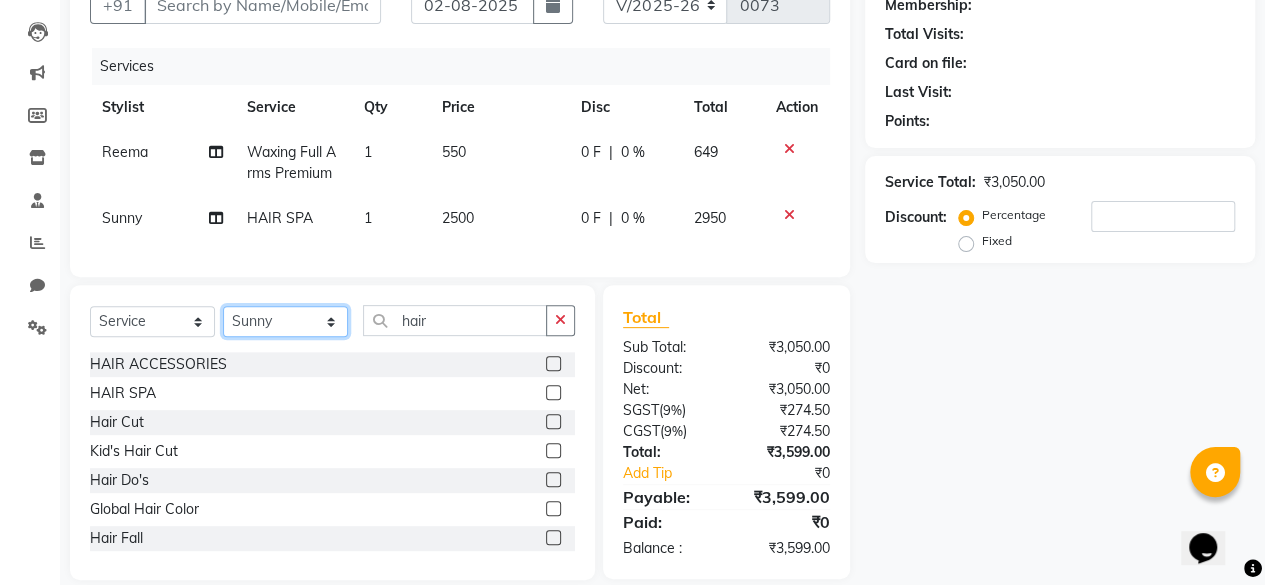click on "Select Stylist [NAME] [NAME] [NAME] [NAME] [NAME] [NAME] [NAME] [NAME]" 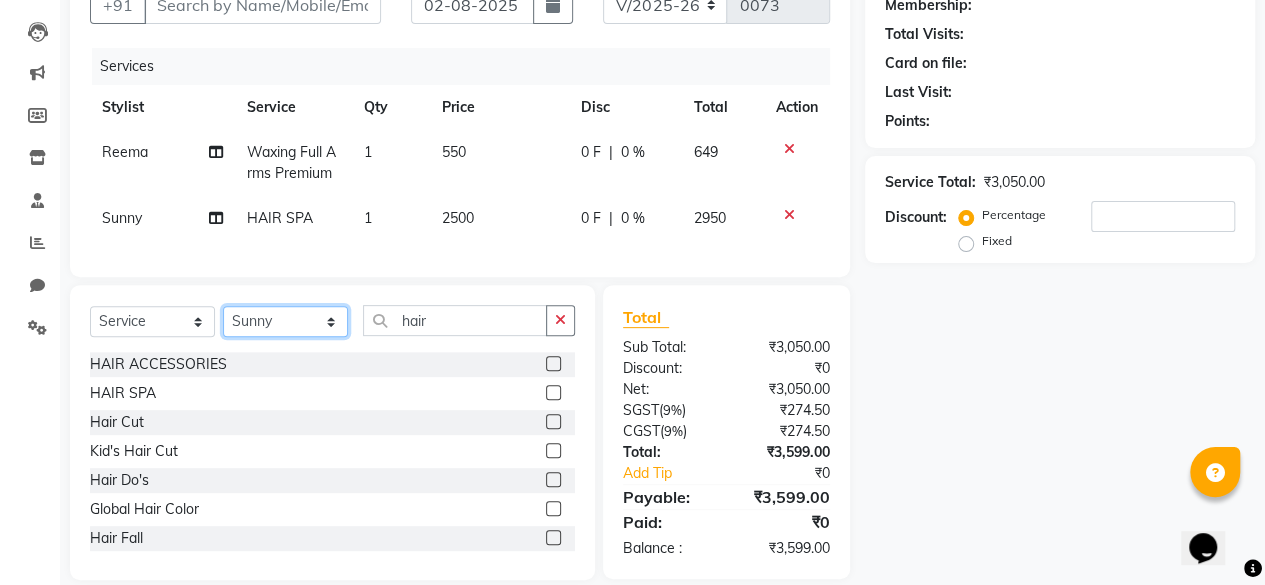 click on "Select Stylist [NAME] [NAME] [NAME] [NAME] [NAME] [NAME] [NAME] [NAME]" 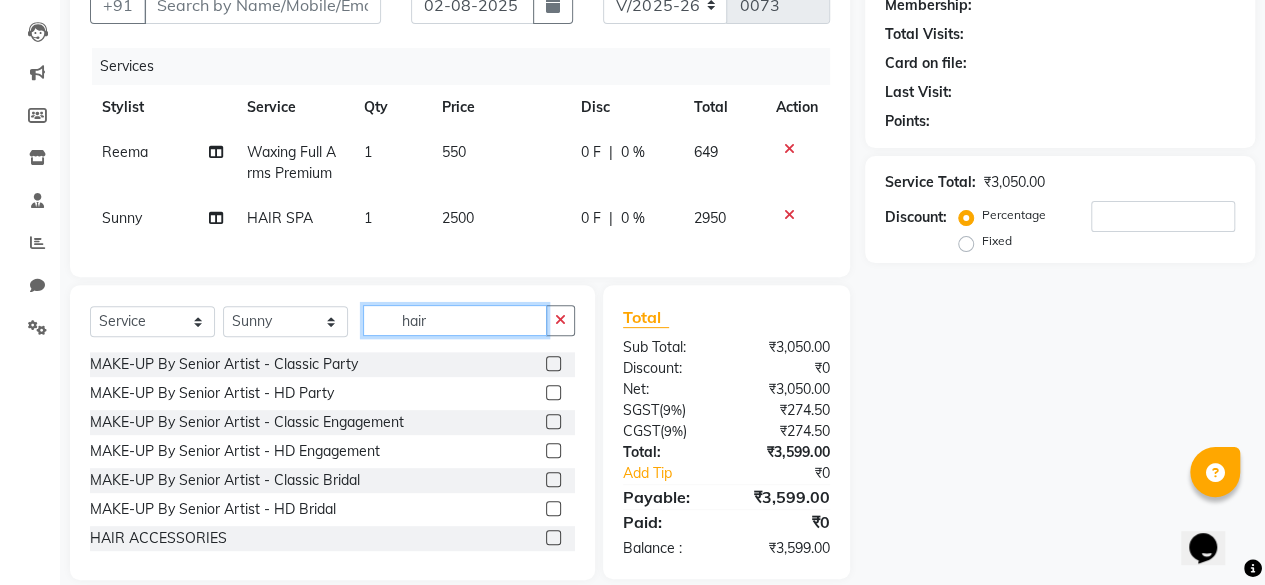 click on "hair" 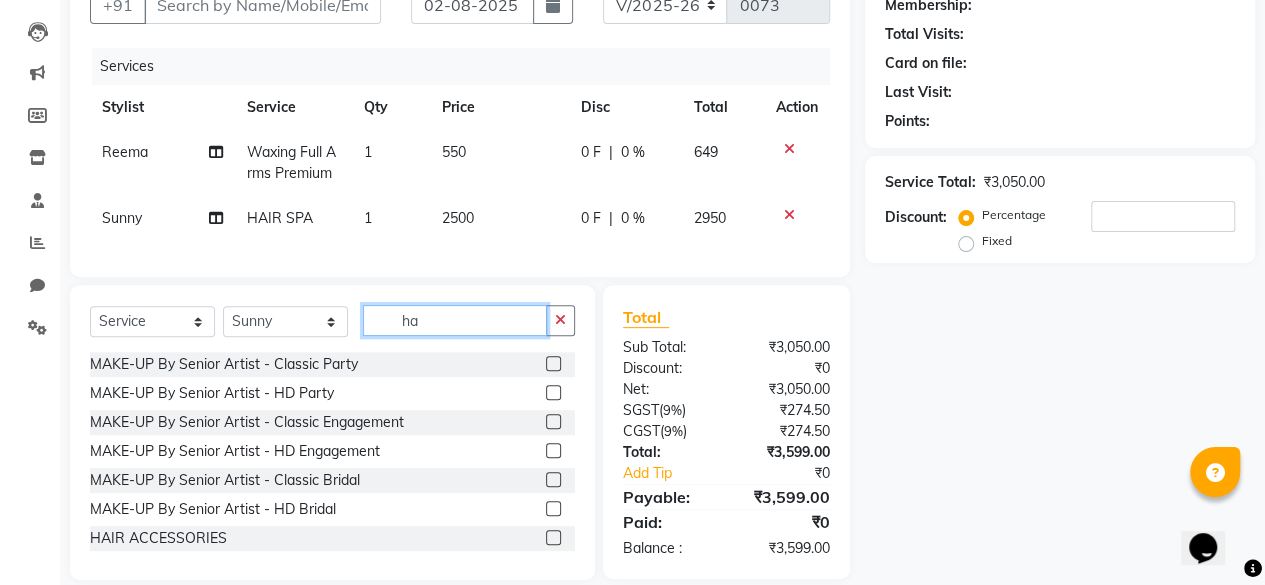 type on "h" 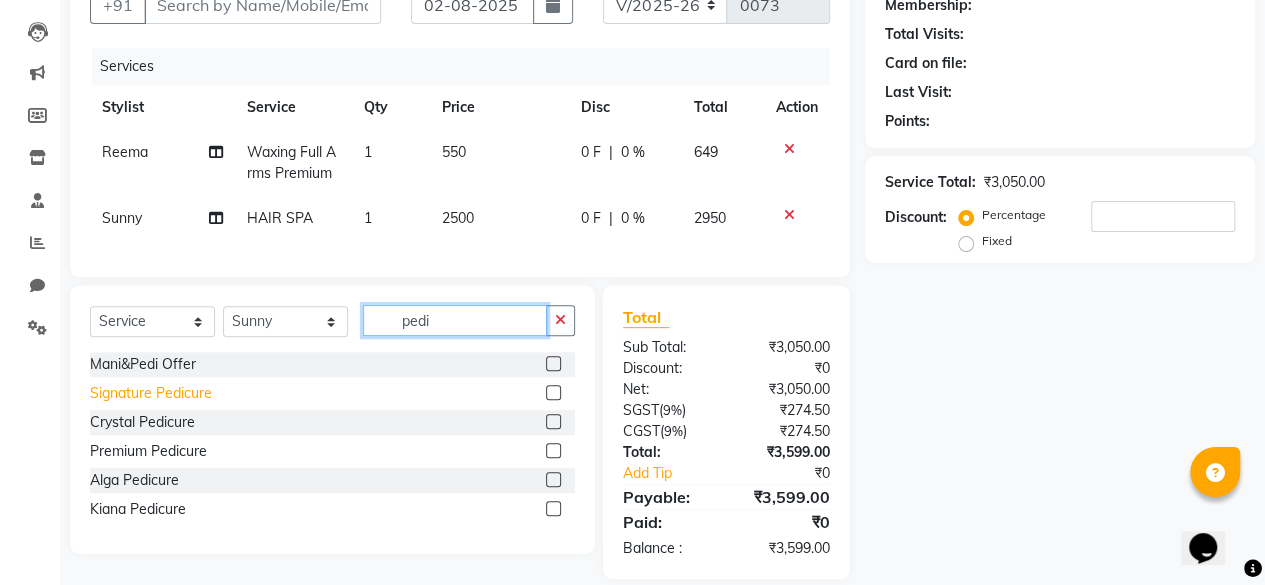 type on "pedi" 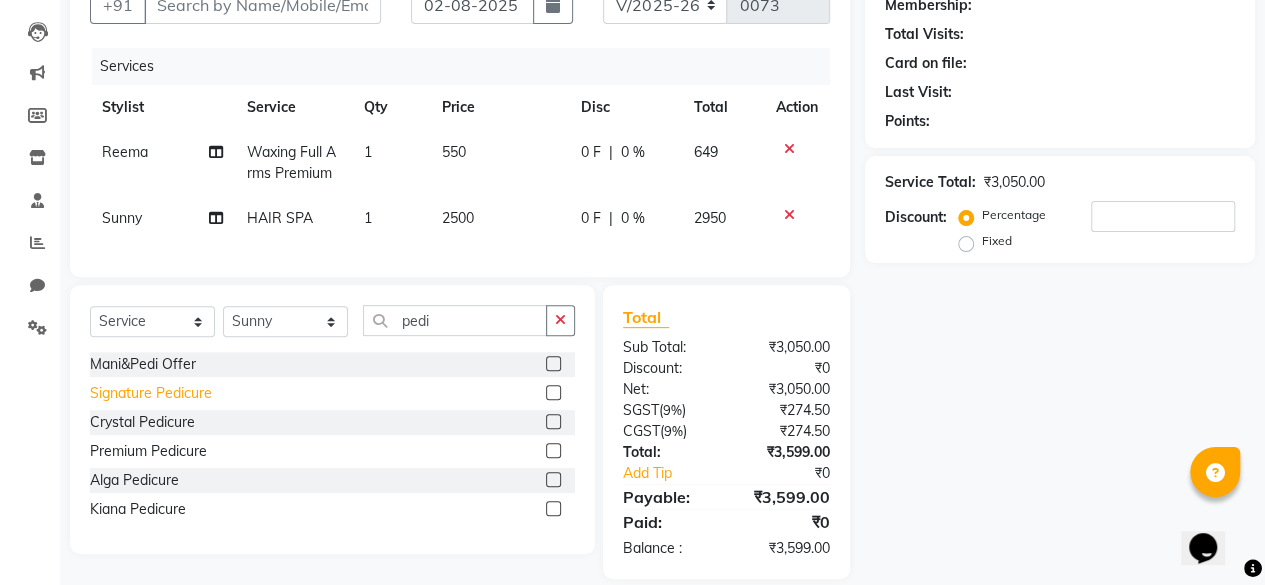 click on "Signature Pedicure" 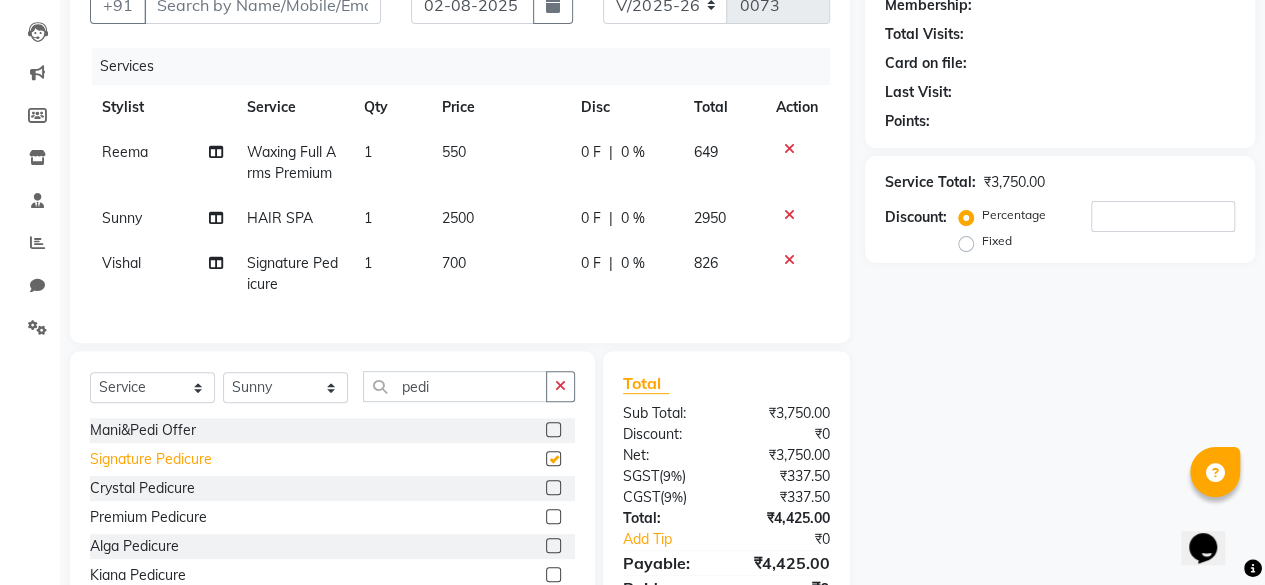 checkbox on "false" 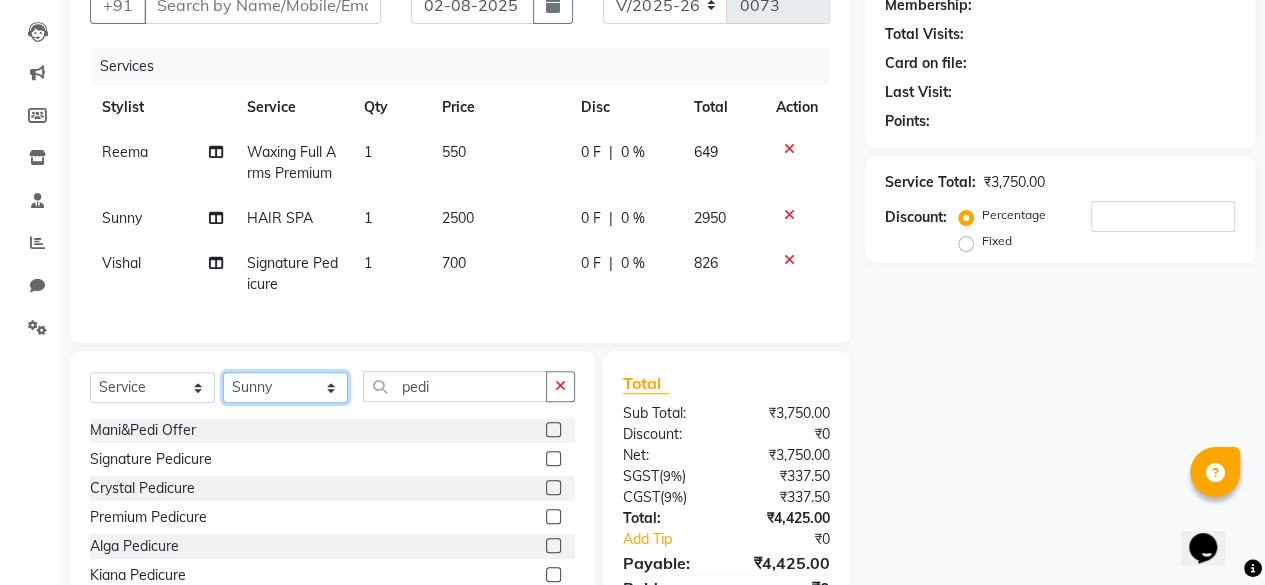 click on "Select Stylist [NAME] [NAME] [NAME] [NAME] [NAME] [NAME] [NAME] [NAME]" 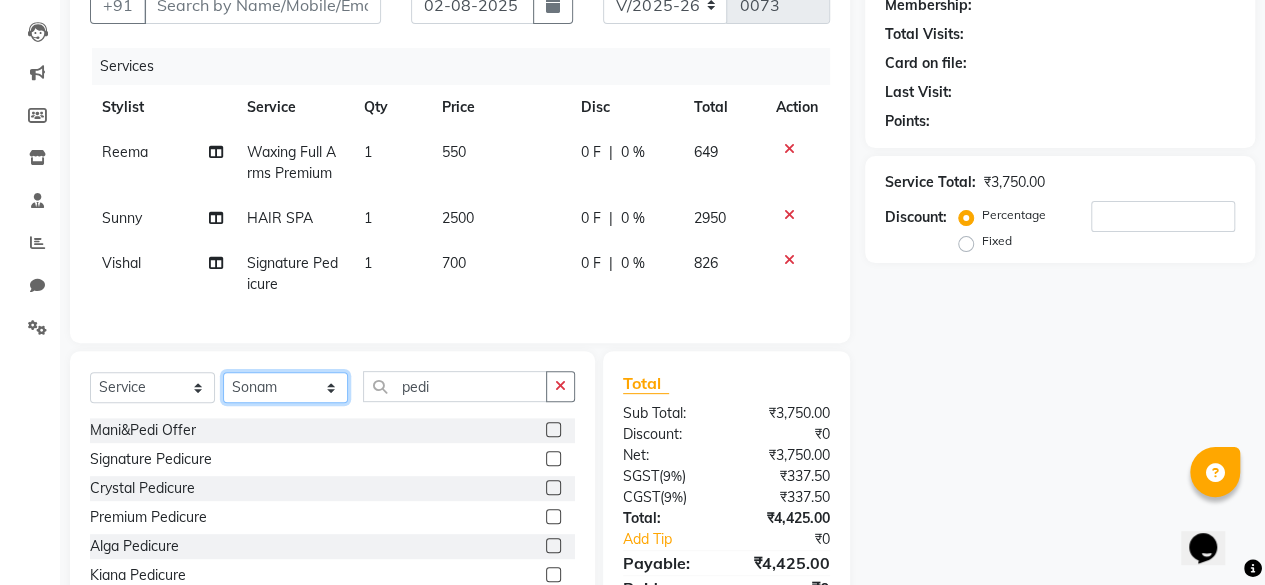 click on "Select Stylist [NAME] [NAME] [NAME] [NAME] [NAME] [NAME] [NAME] [NAME]" 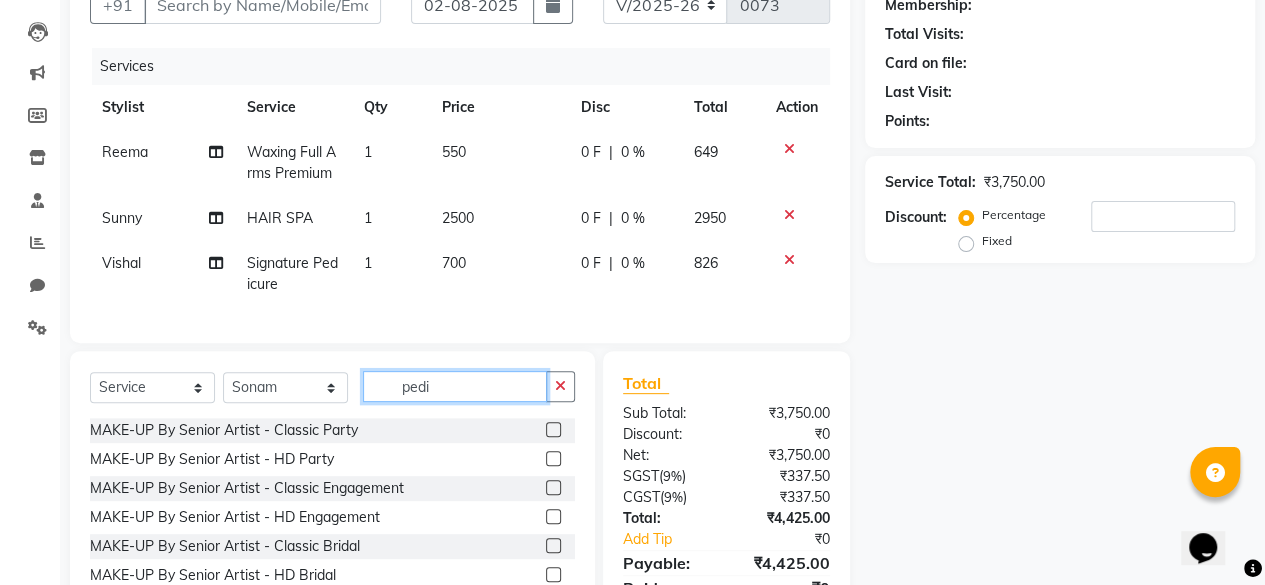 click on "pedi" 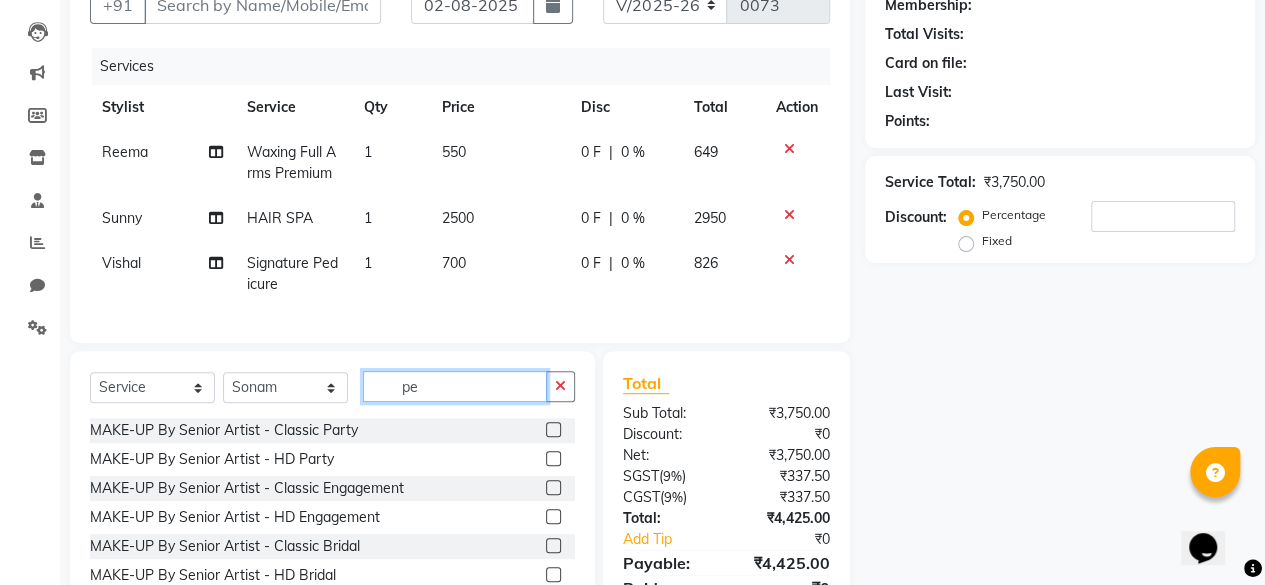 type on "p" 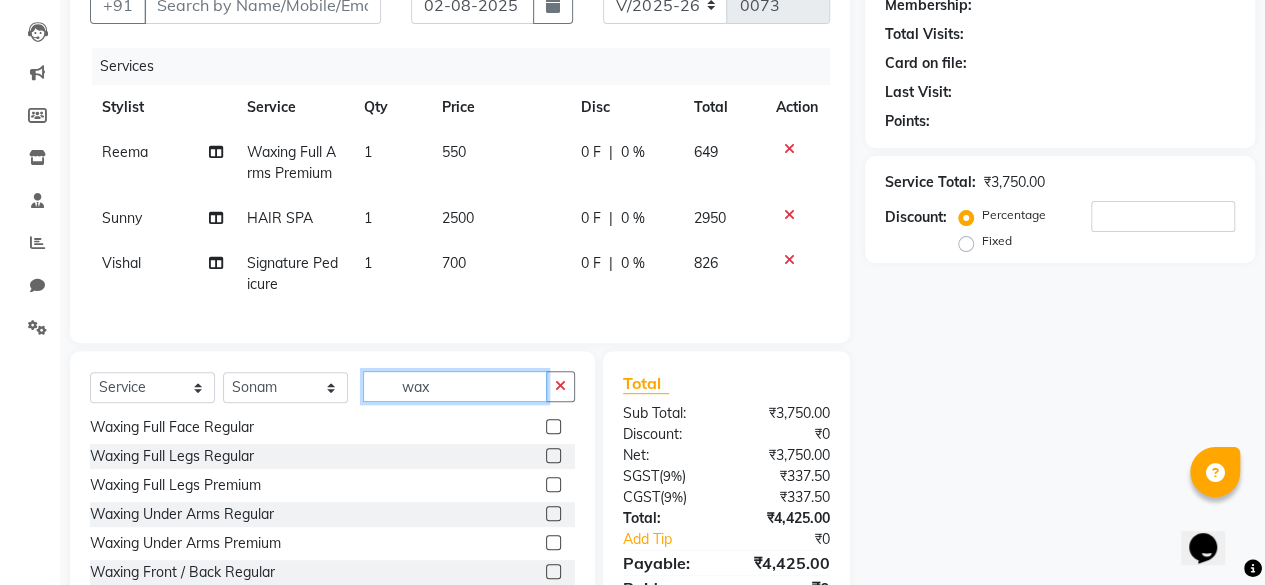 scroll, scrollTop: 122, scrollLeft: 0, axis: vertical 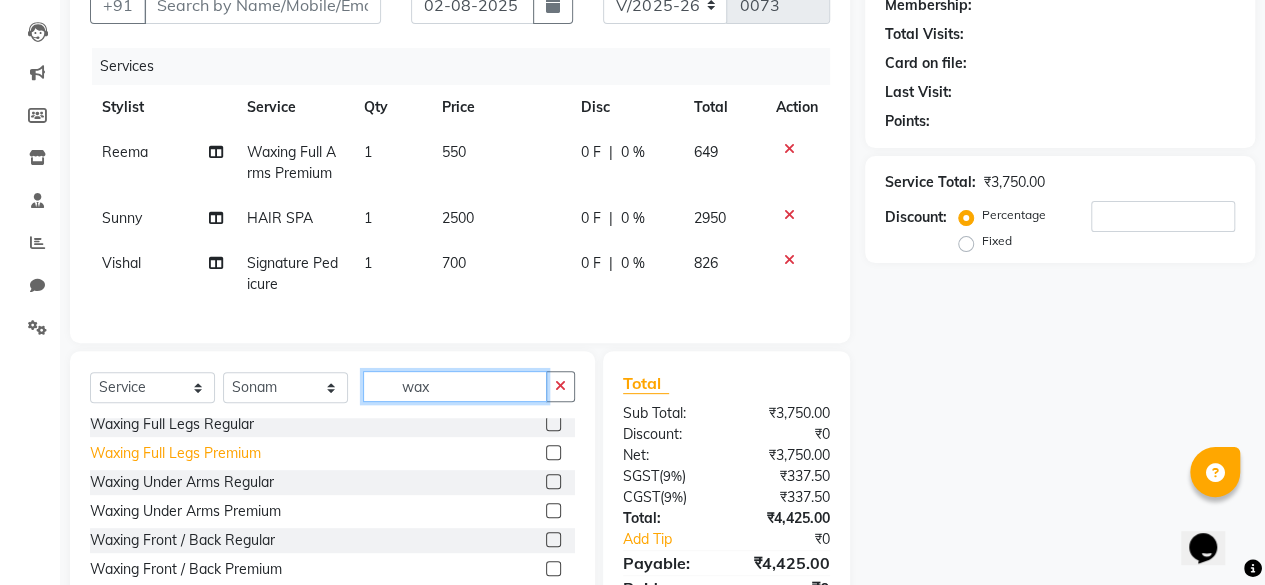 type on "wax" 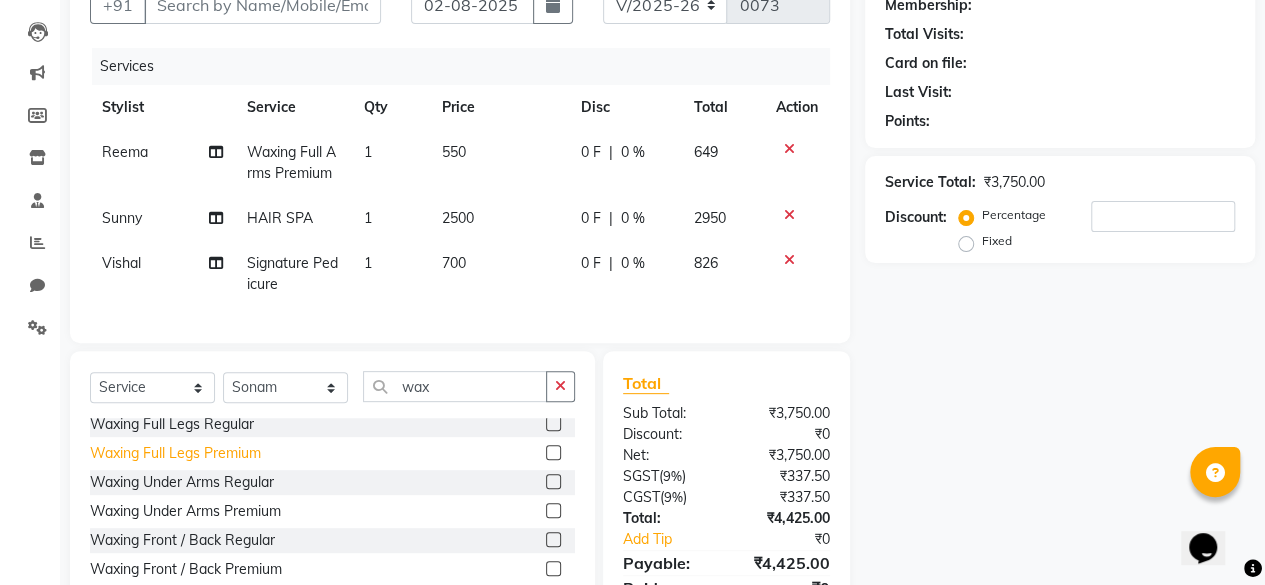 click on "Waxing Full Legs Premium" 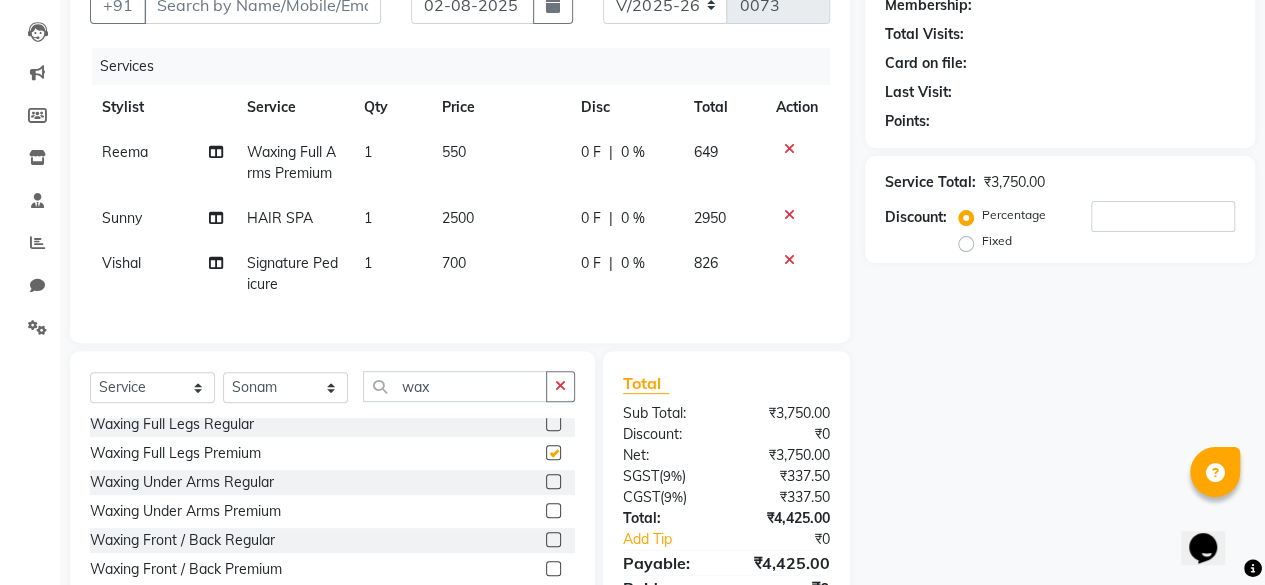 checkbox on "false" 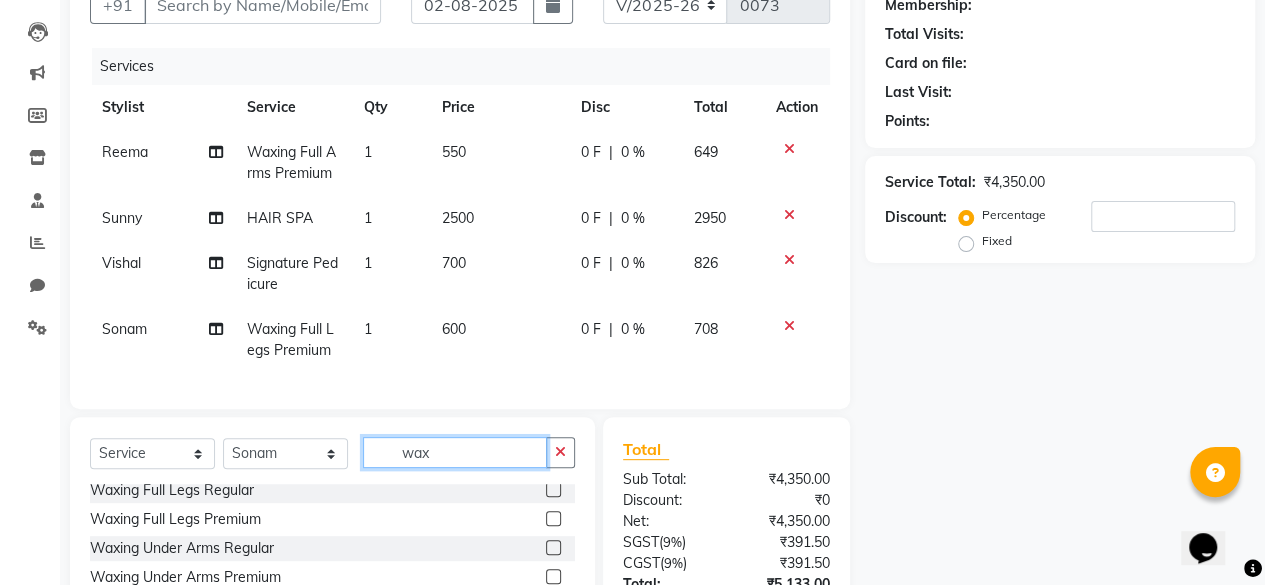 click on "wax" 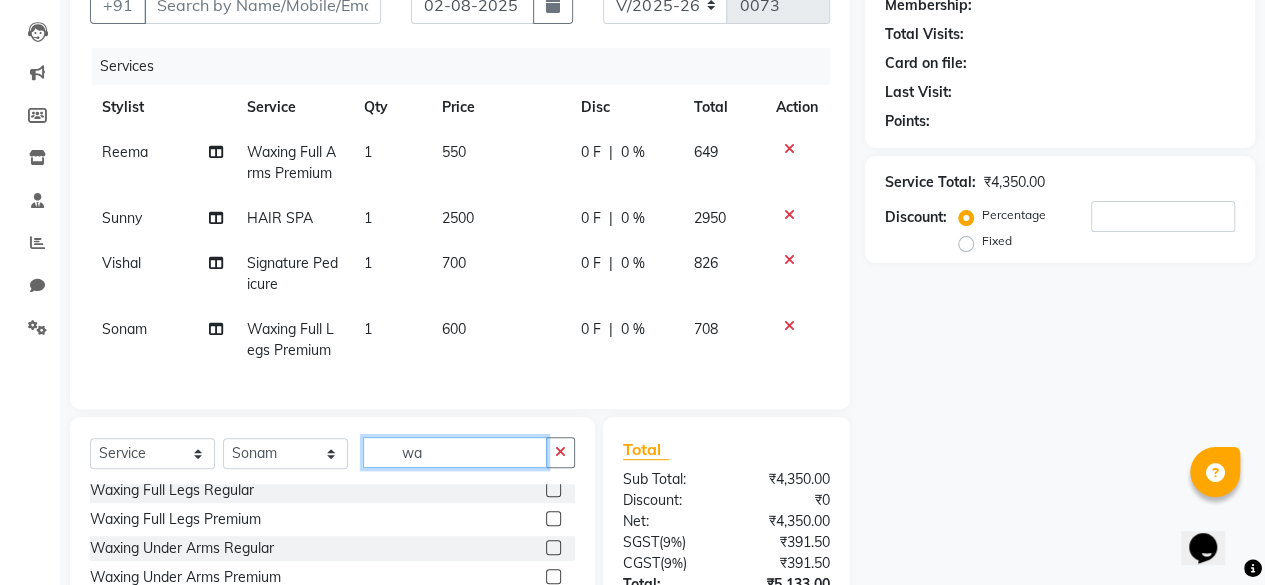 type on "w" 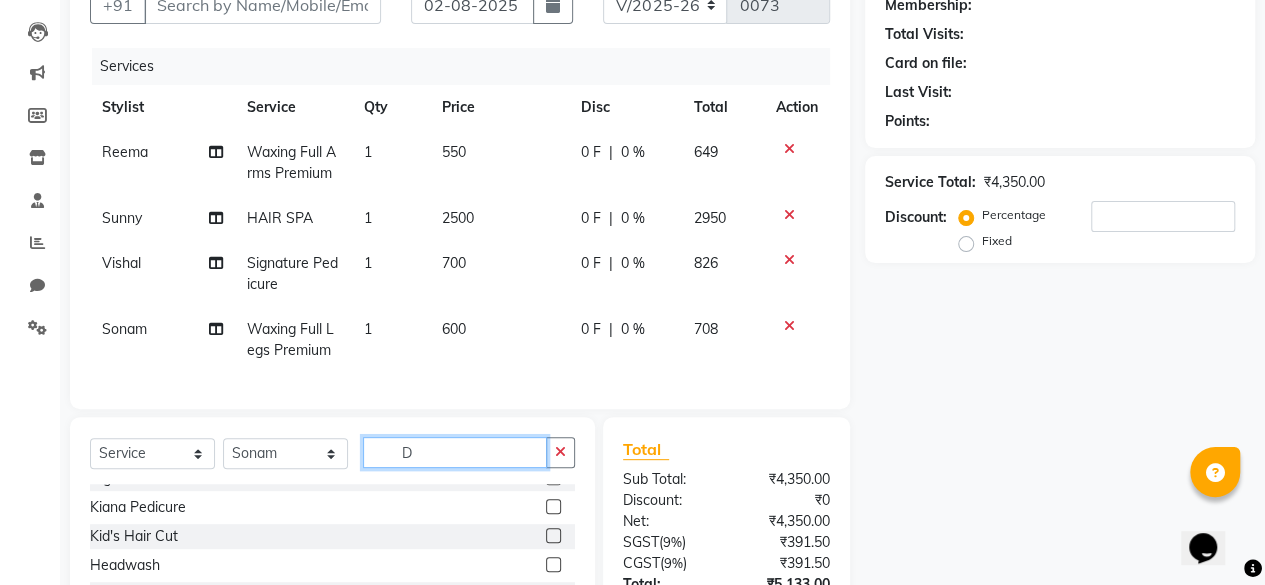 scroll, scrollTop: 1018, scrollLeft: 0, axis: vertical 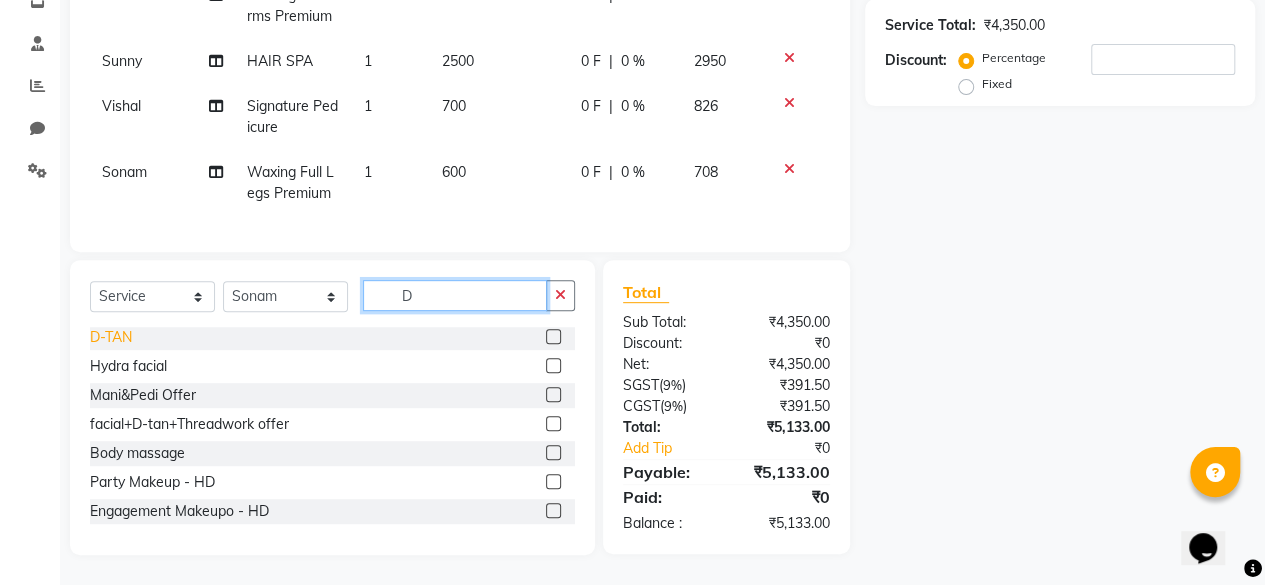type on "D" 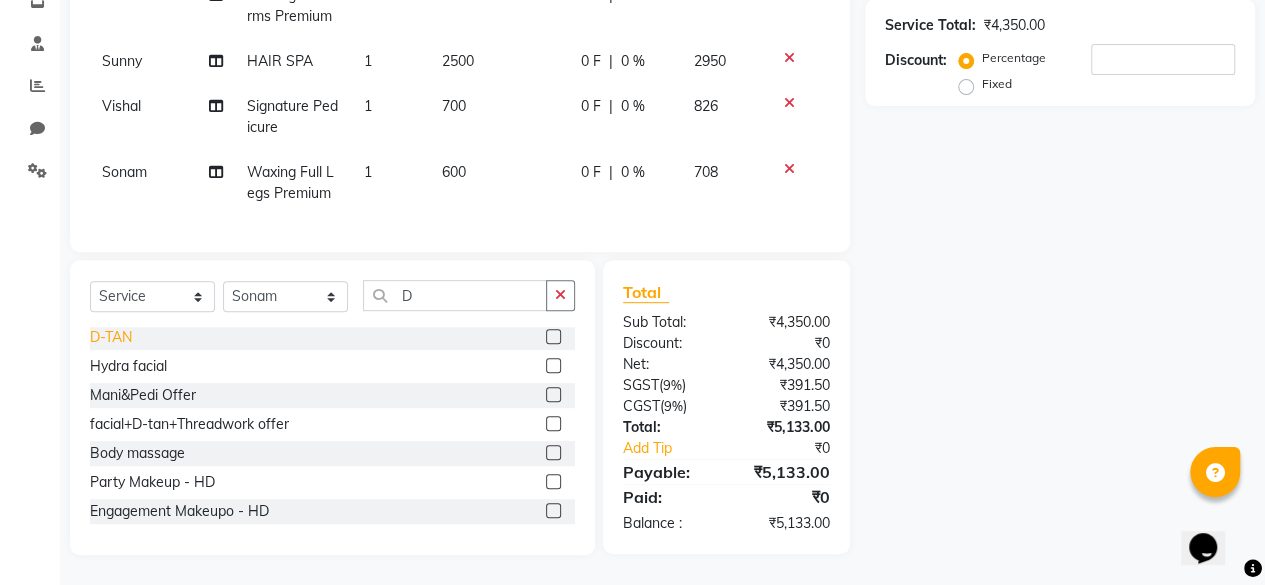 click on "D-TAN" 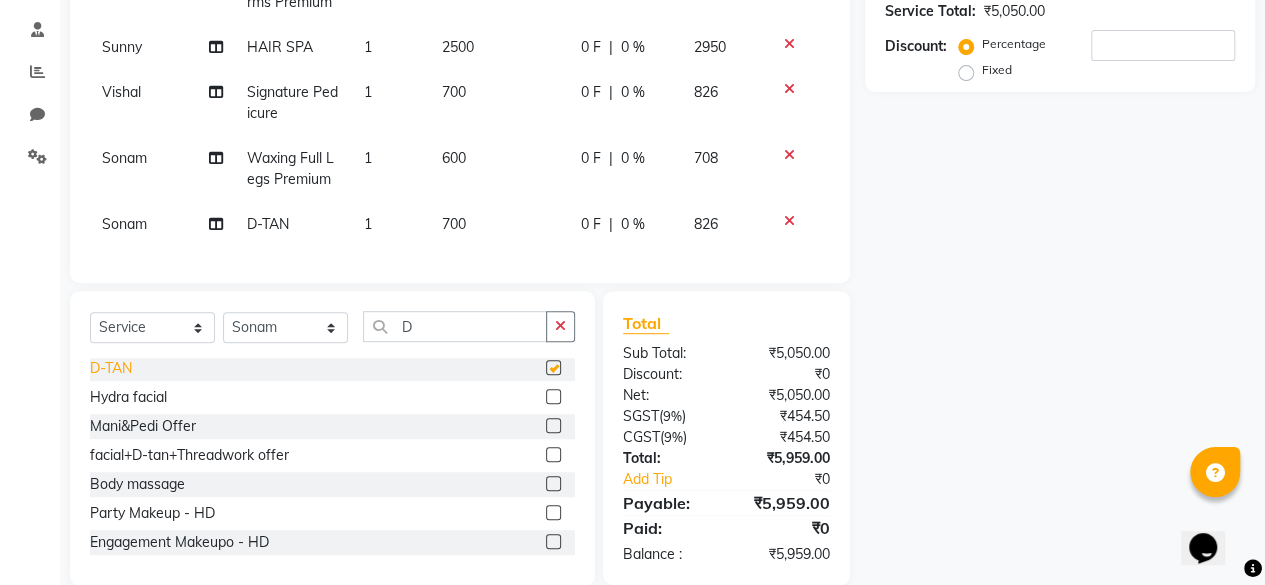 checkbox on "false" 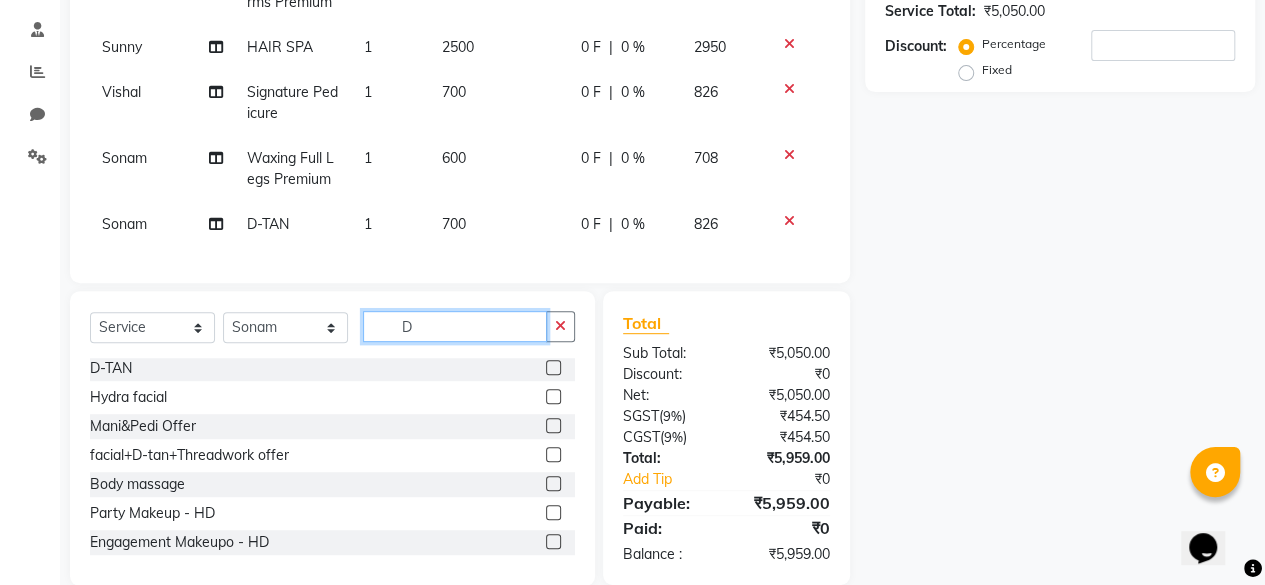 click on "D" 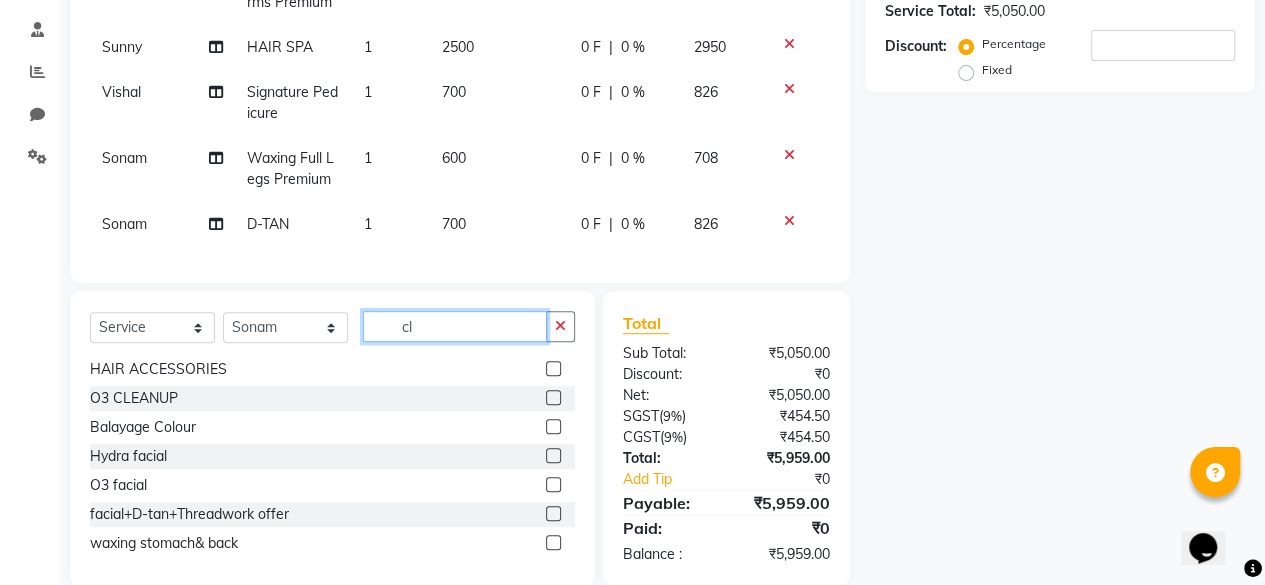 scroll, scrollTop: 0, scrollLeft: 0, axis: both 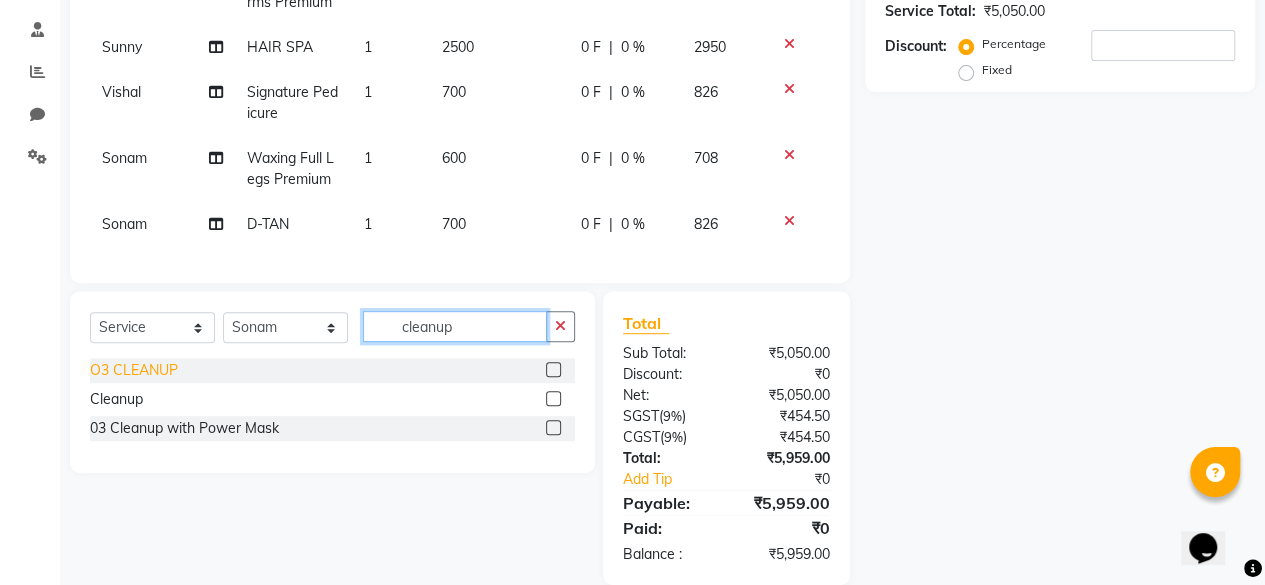 type on "cleanup" 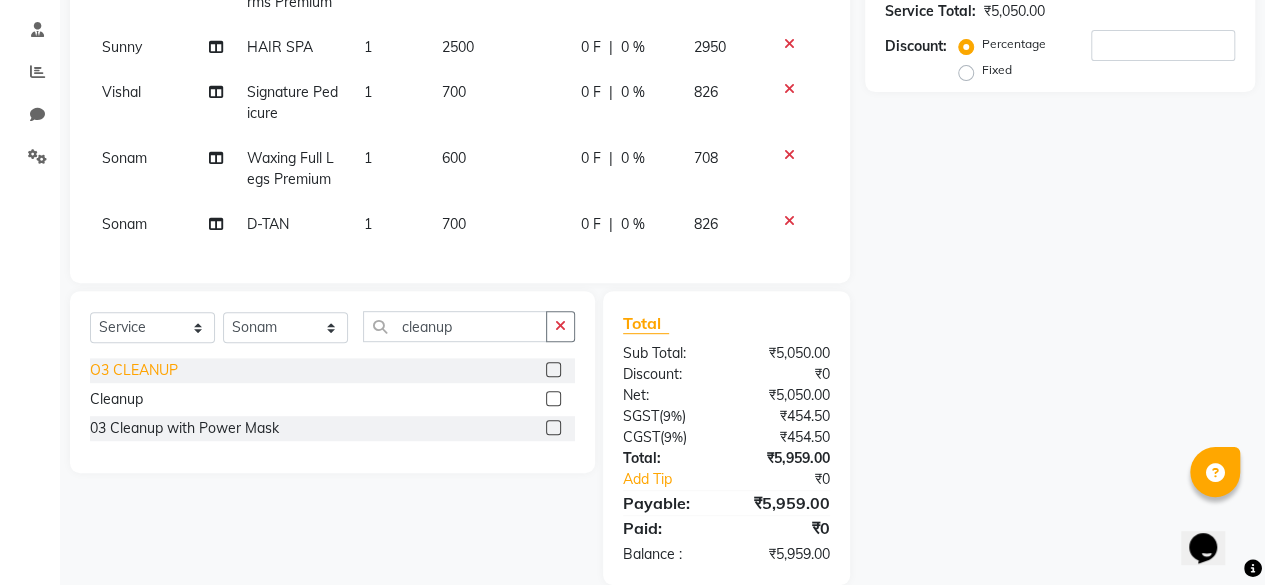 click on "O3 CLEANUP" 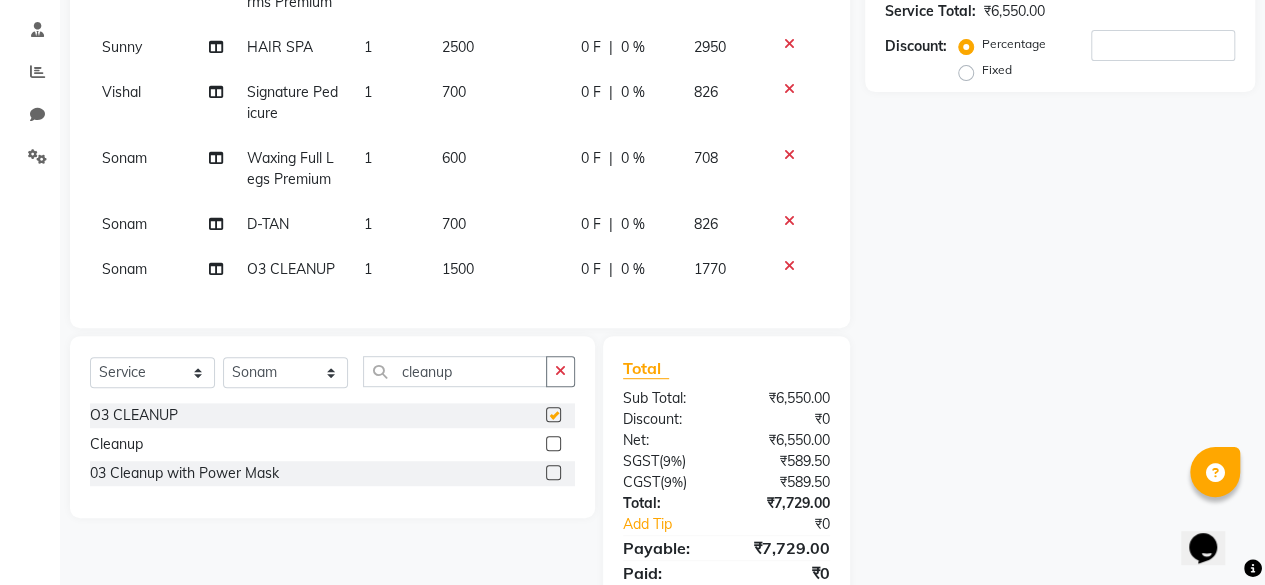 checkbox on "false" 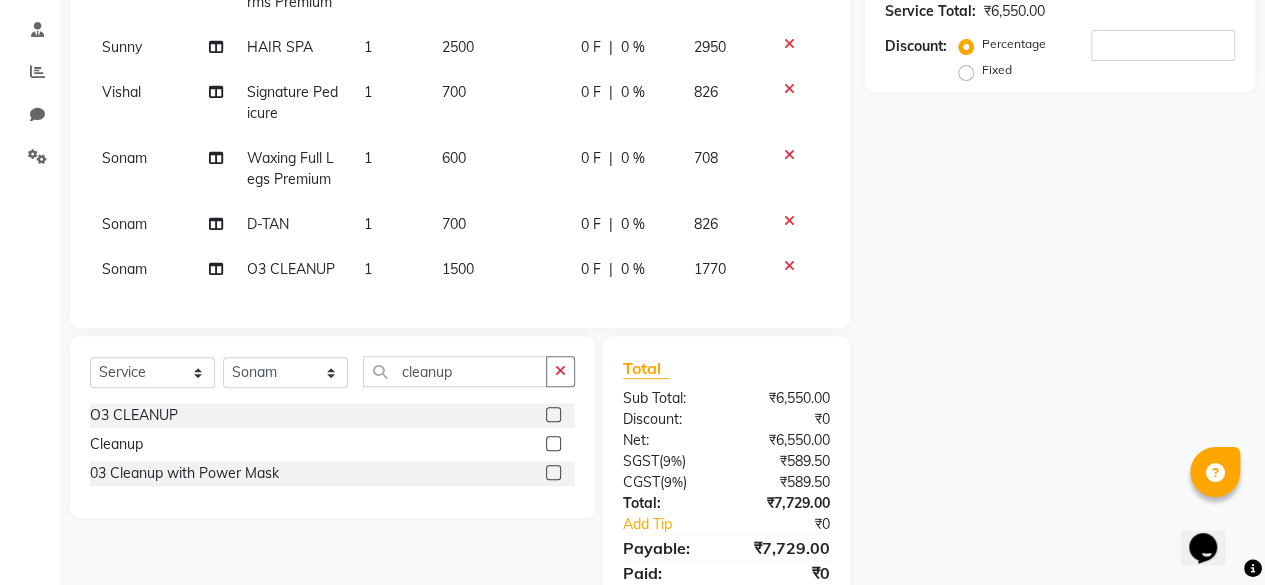 click on "700" 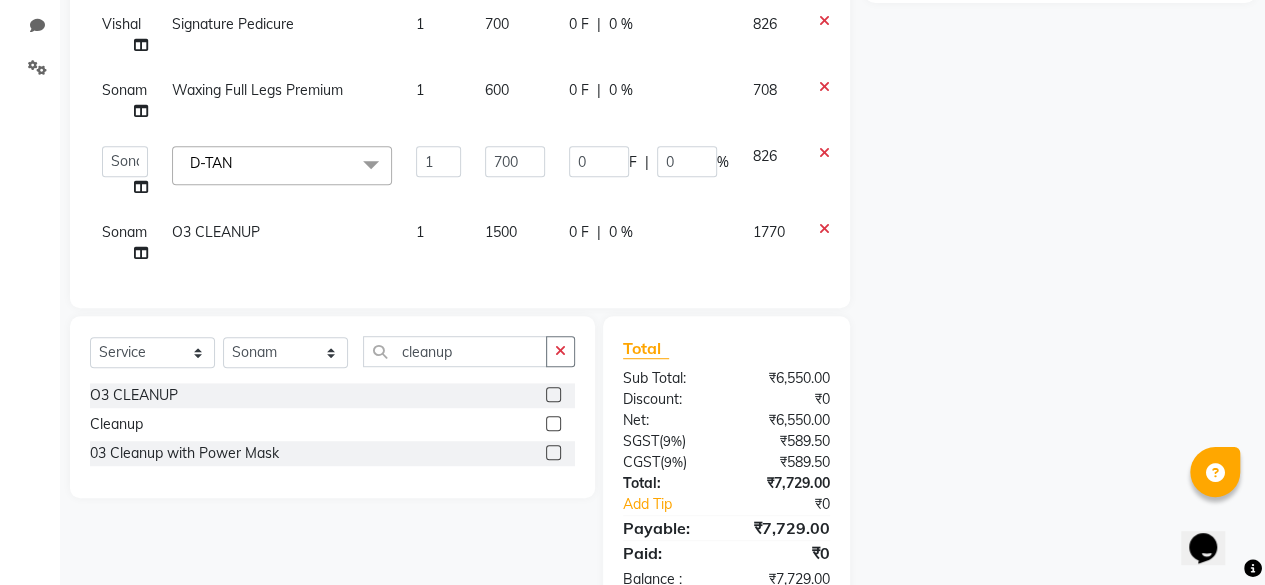 scroll, scrollTop: 513, scrollLeft: 0, axis: vertical 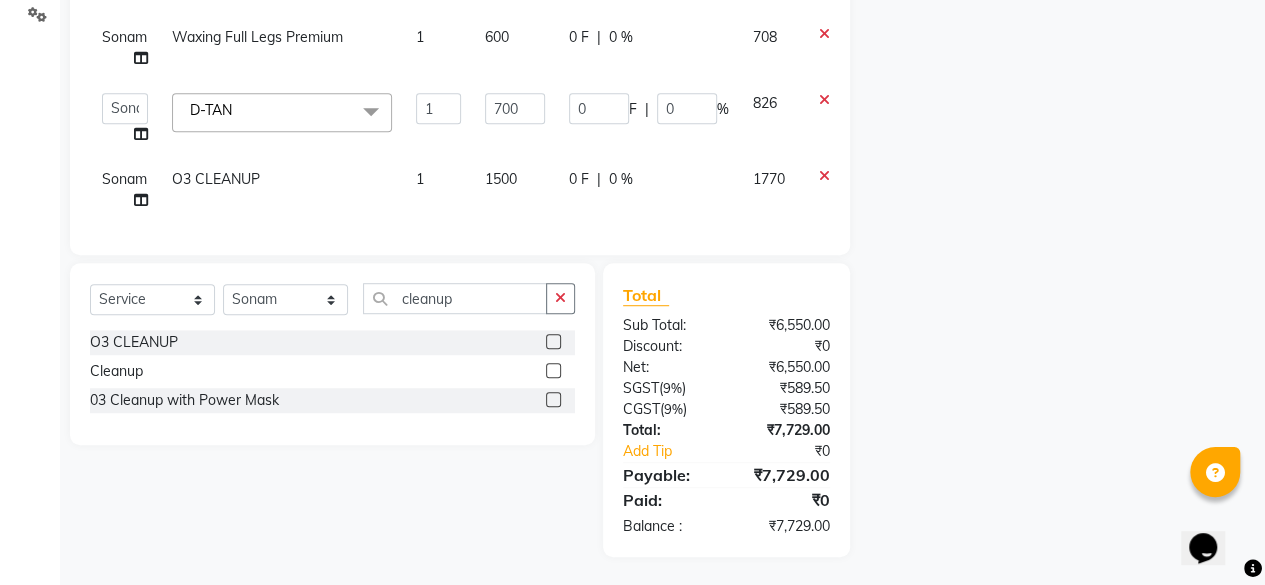 click on "Name: Membership: Total Visits: Card on file: Last Visit:  Points:  Service Total:  ₹6,550.00  Discount:  Percentage   Fixed" 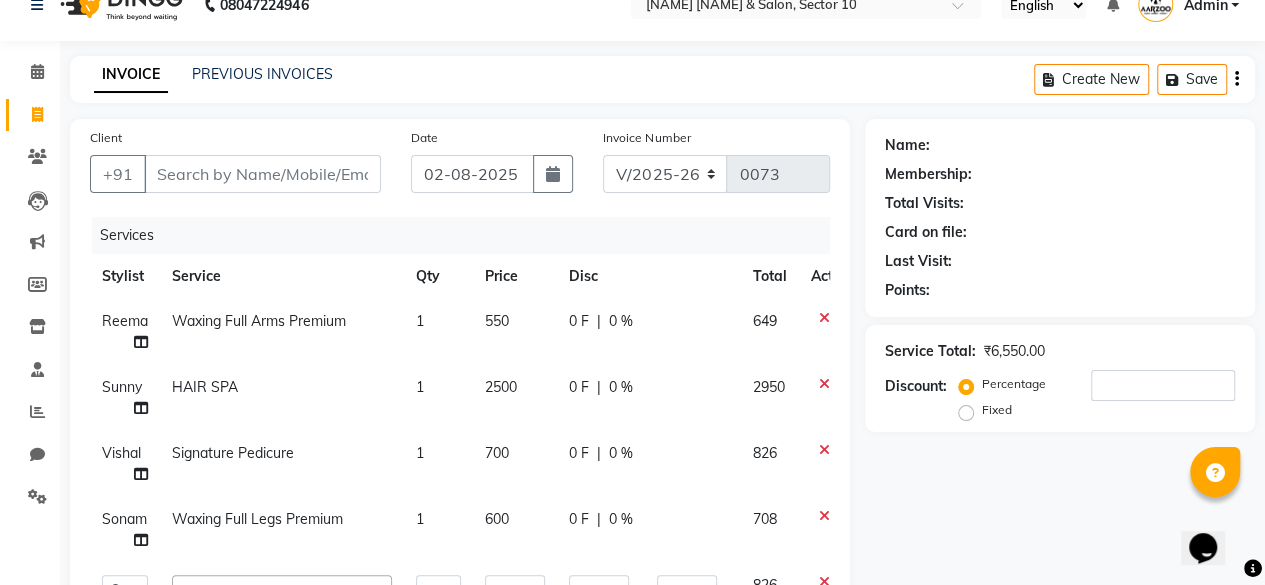 scroll, scrollTop: 13, scrollLeft: 0, axis: vertical 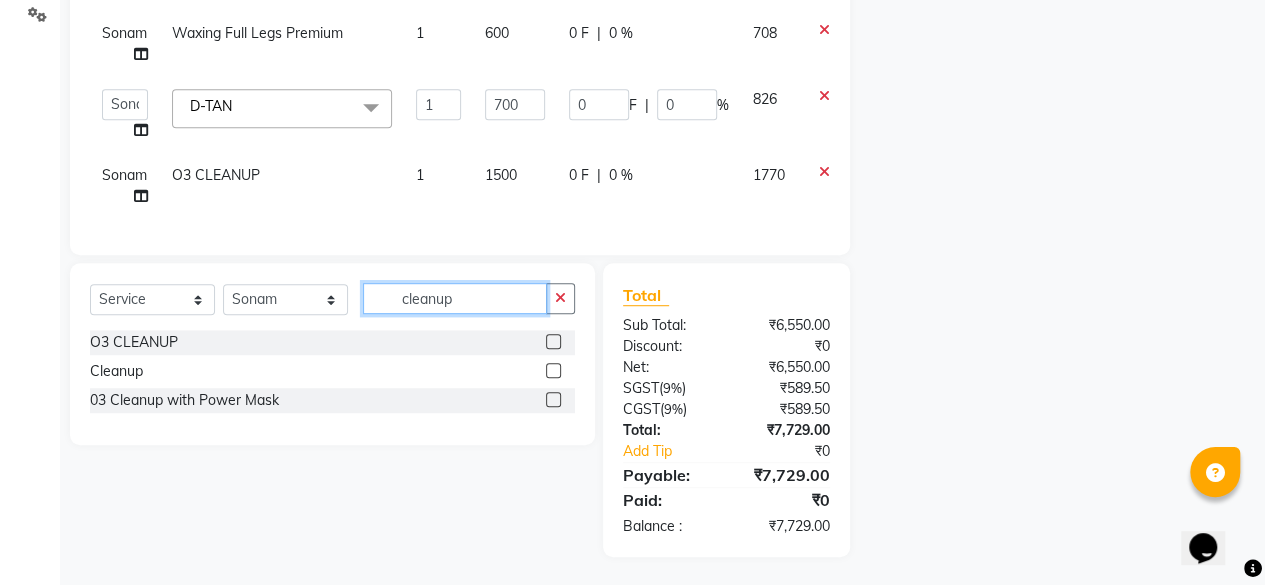 click on "cleanup" 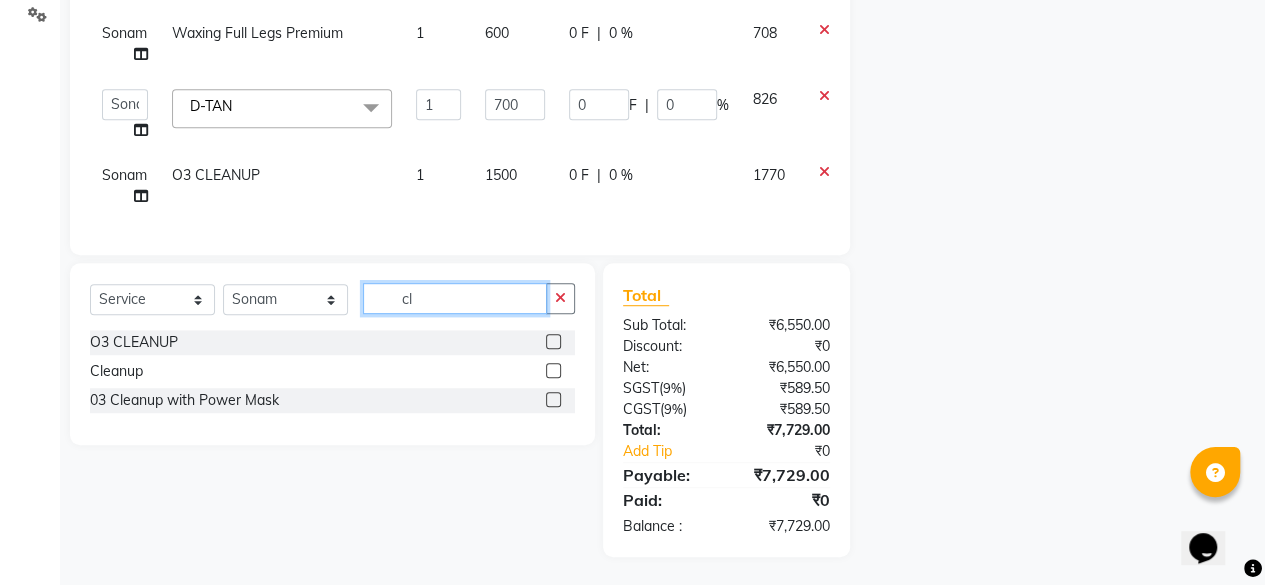 type on "c" 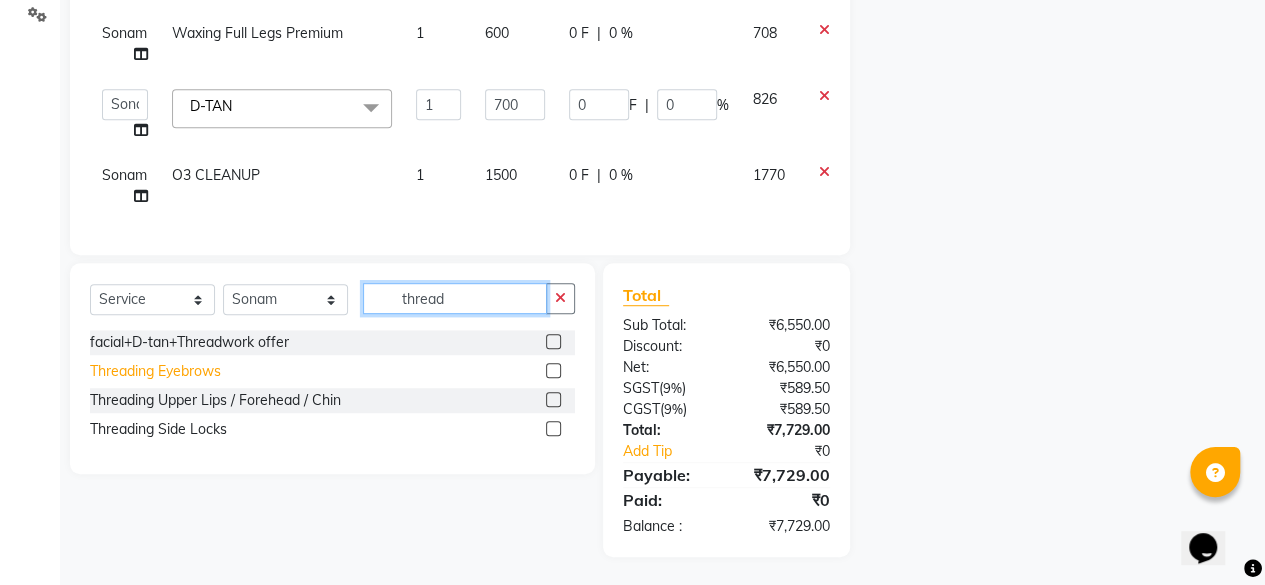 type on "thread" 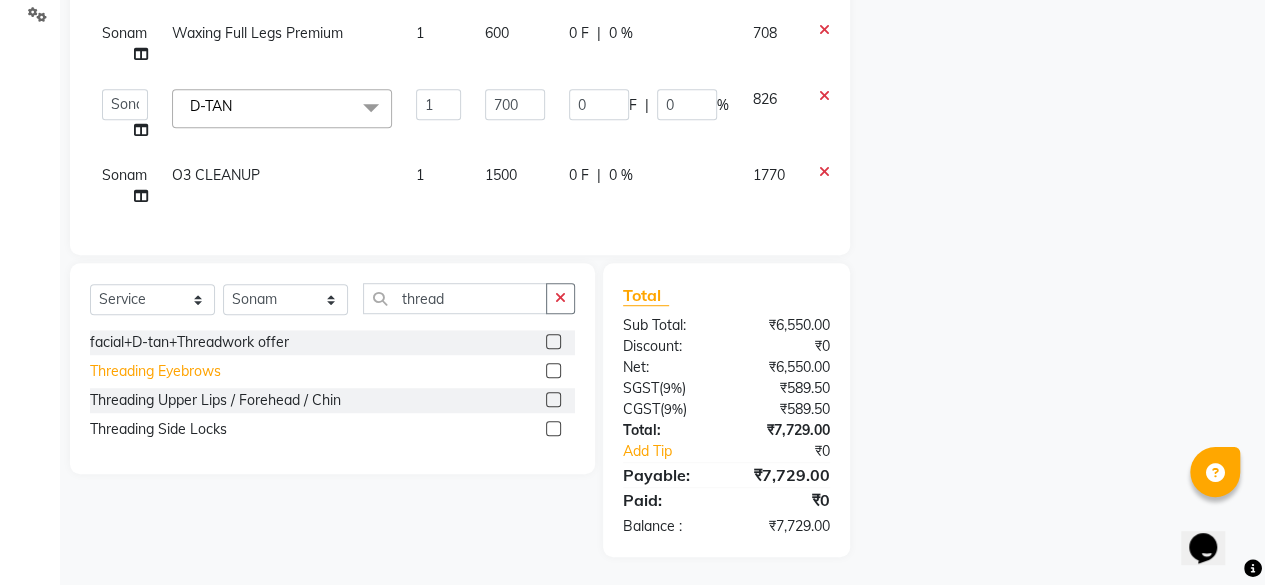 click on "Threading Eyebrows" 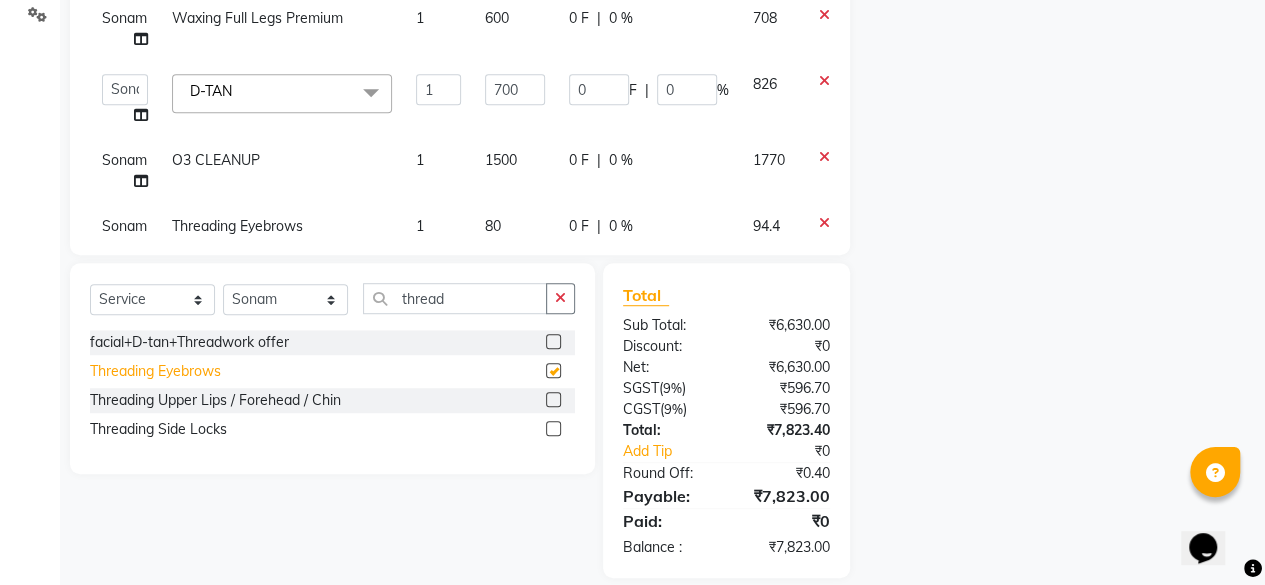 checkbox on "false" 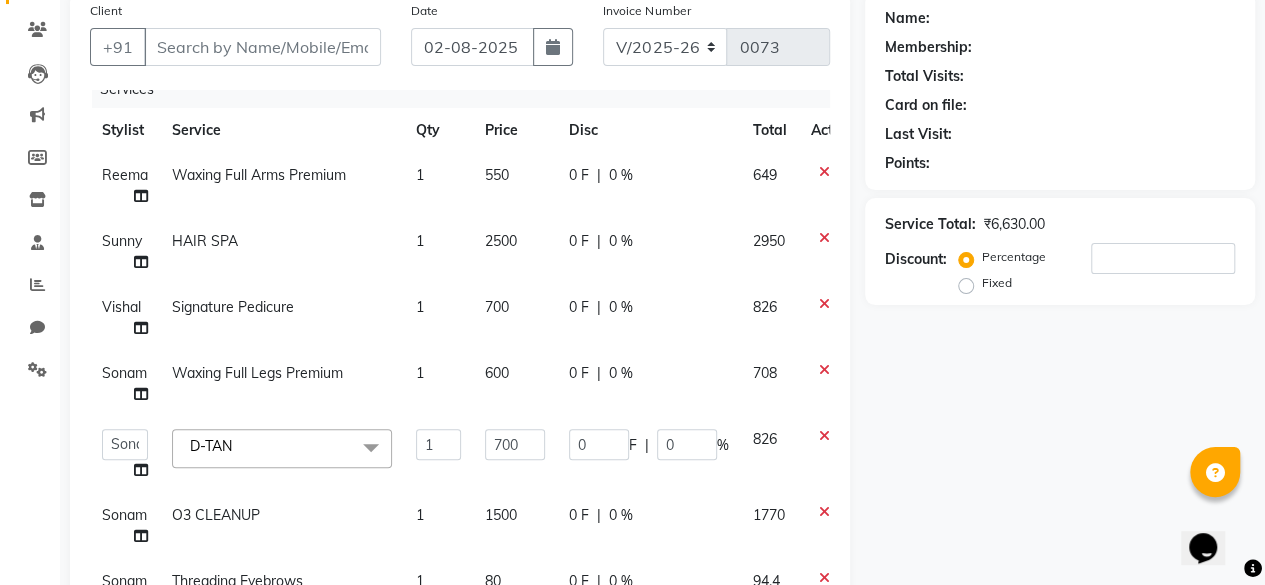 scroll, scrollTop: 113, scrollLeft: 0, axis: vertical 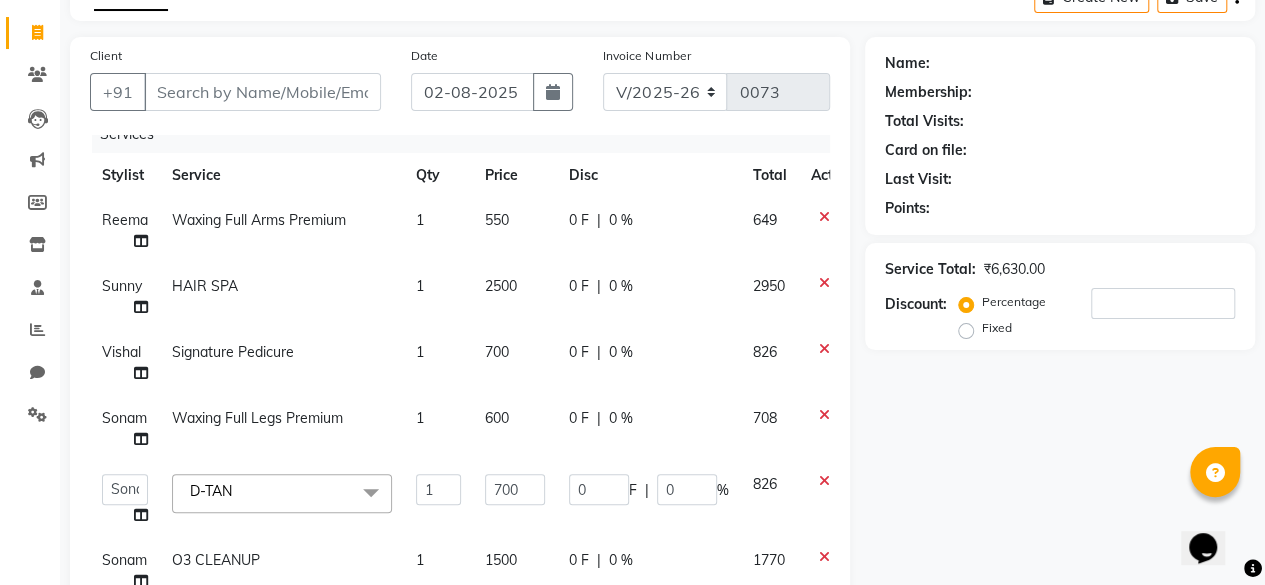 click on "0 F | 0 %" 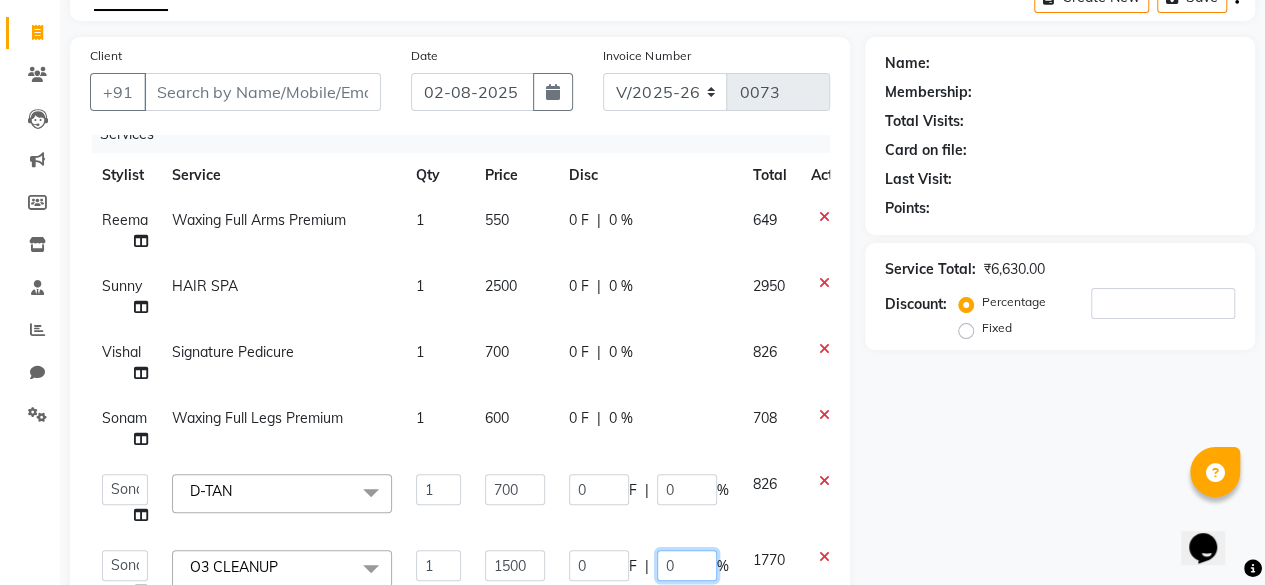 click on "0" 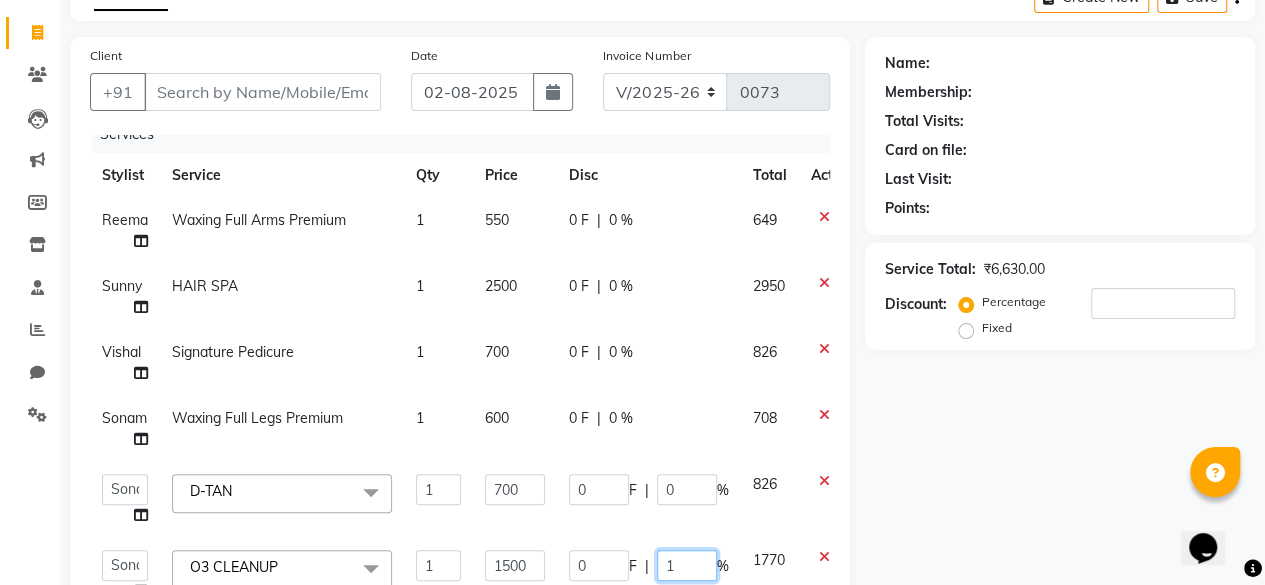 type on "10" 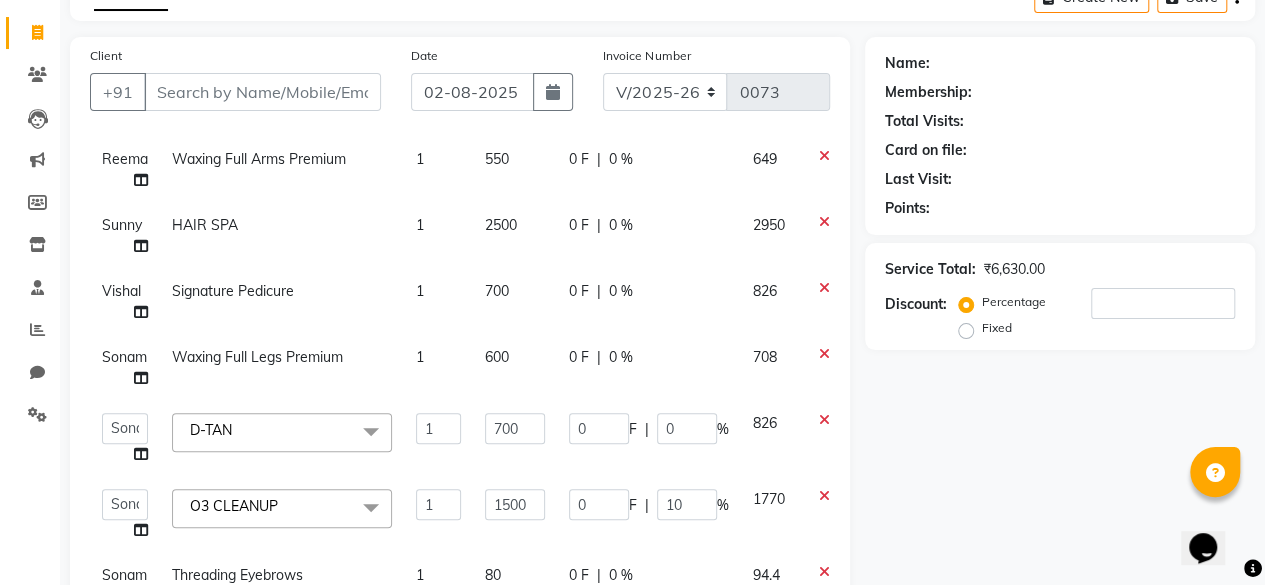 scroll, scrollTop: 85, scrollLeft: 0, axis: vertical 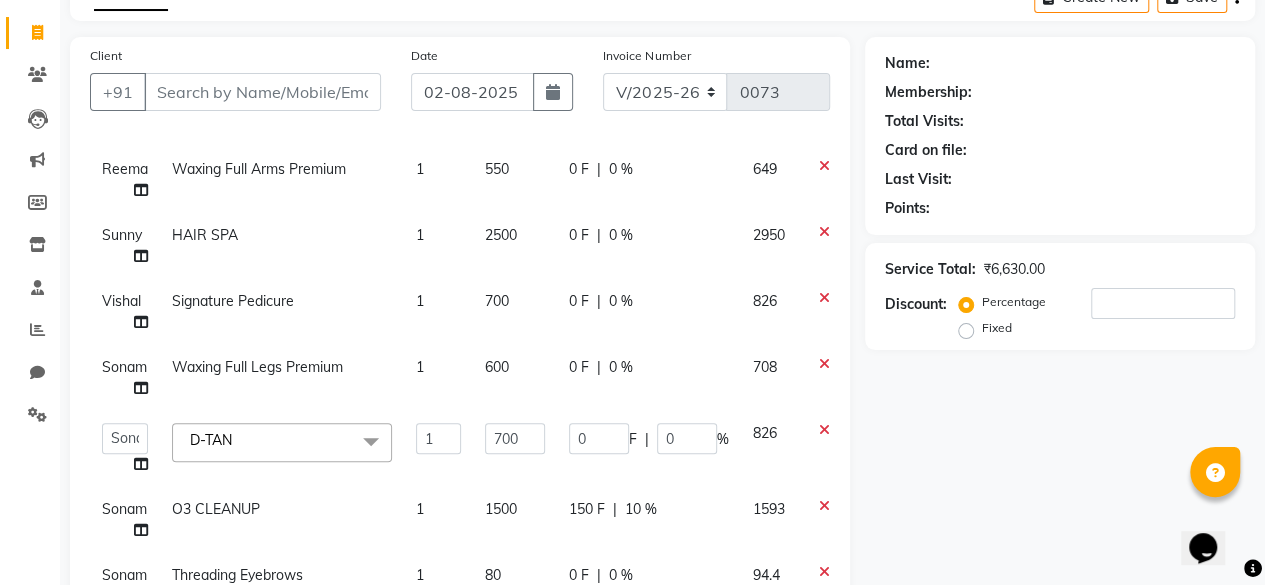 click on "Name: Membership: Total Visits: Card on file: Last Visit: Points: Service Total: ₹6,630.00 Discount: Percentage Fixed" 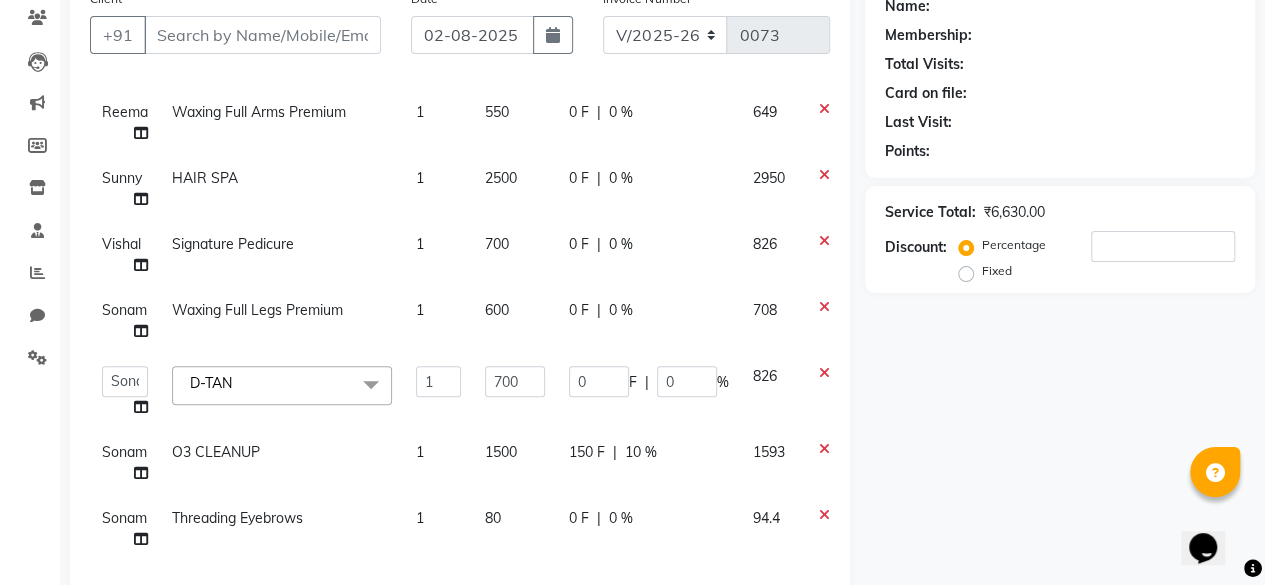 scroll, scrollTop: 0, scrollLeft: 0, axis: both 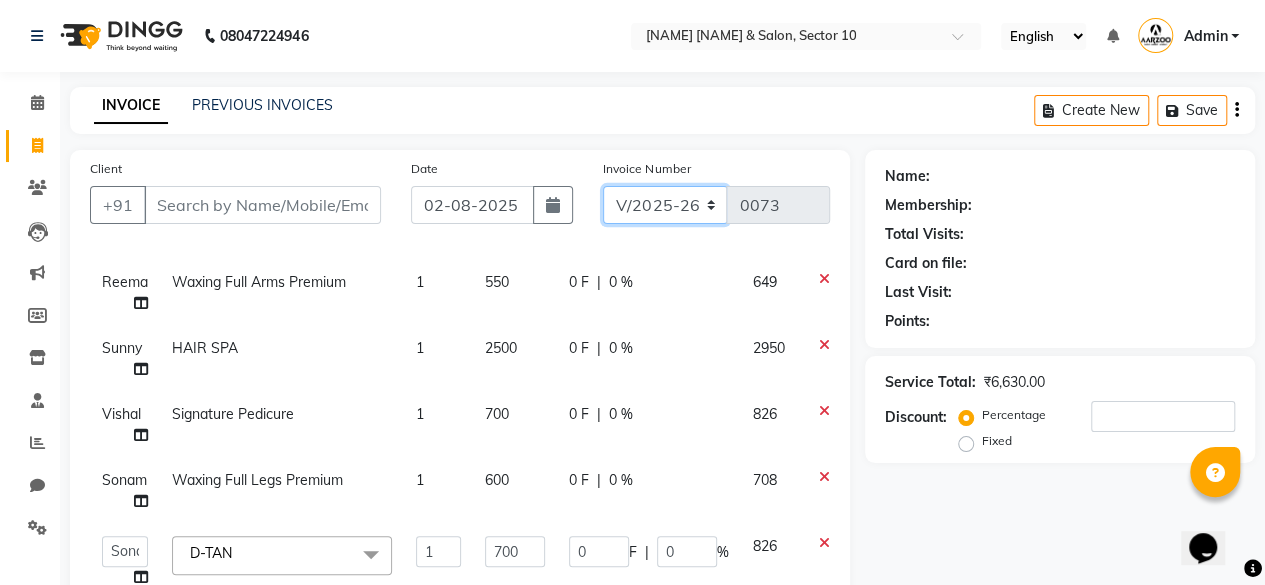 click on "CSH/25 V/[YEAR] V/[YEAR]-[YEAR]" 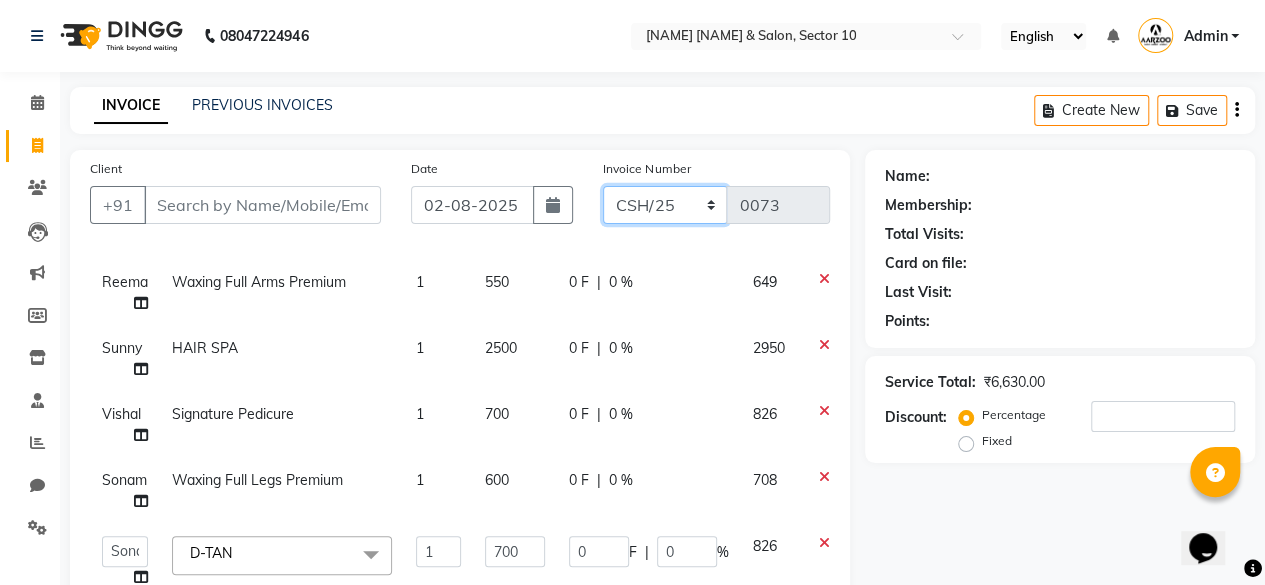 click on "CSH/25 V/[YEAR] V/[YEAR]-[YEAR]" 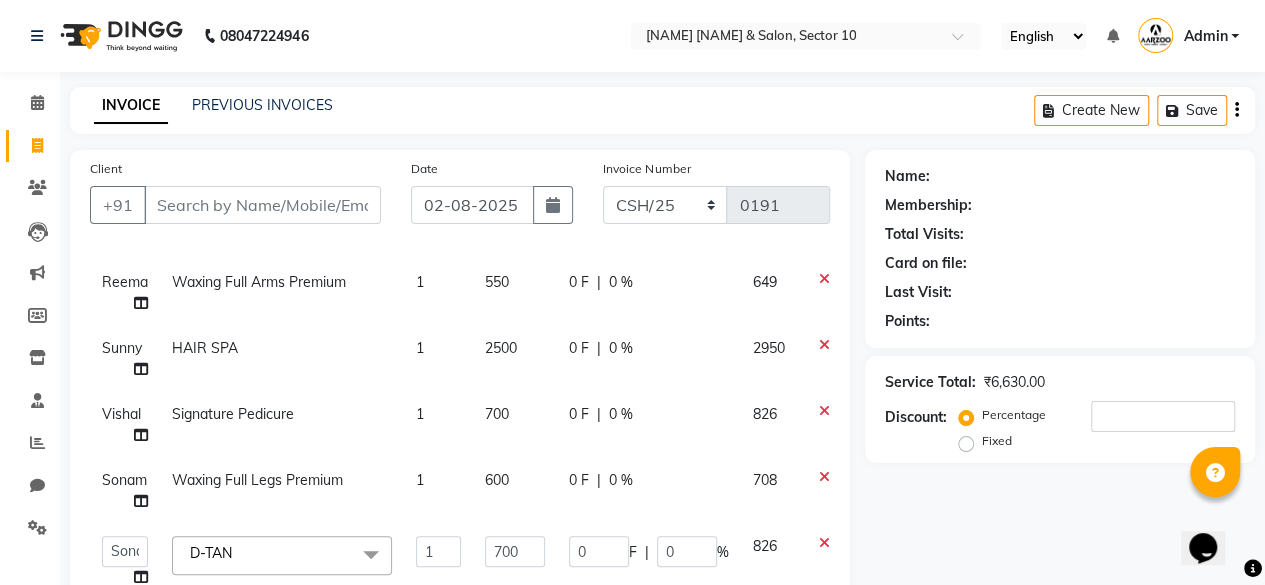 click 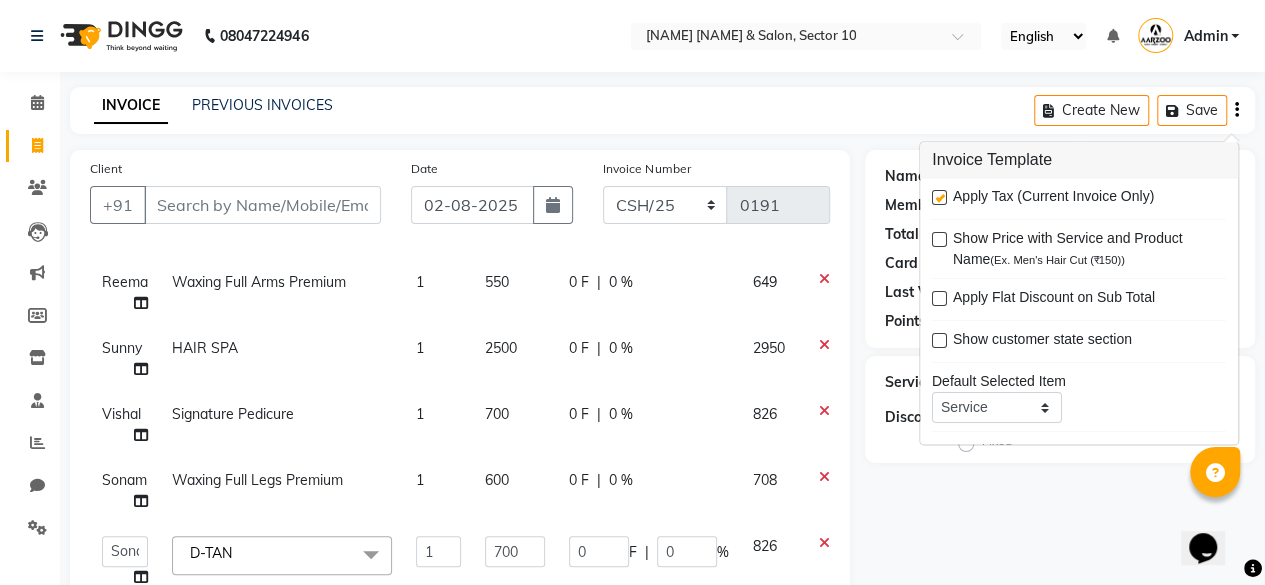 click at bounding box center [939, 198] 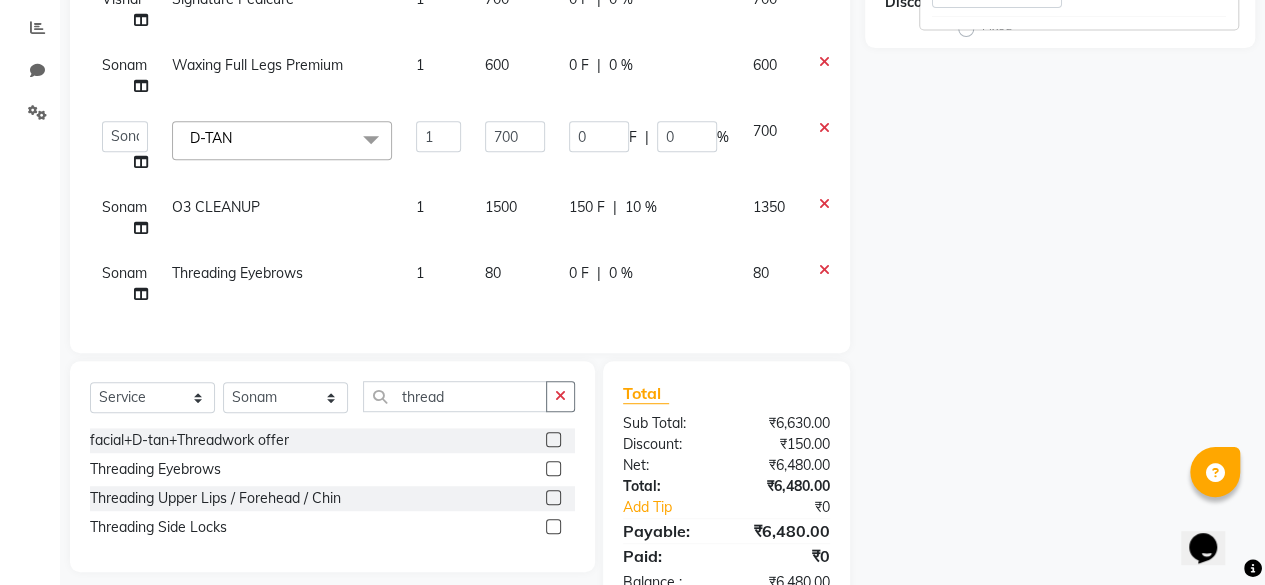 scroll, scrollTop: 371, scrollLeft: 0, axis: vertical 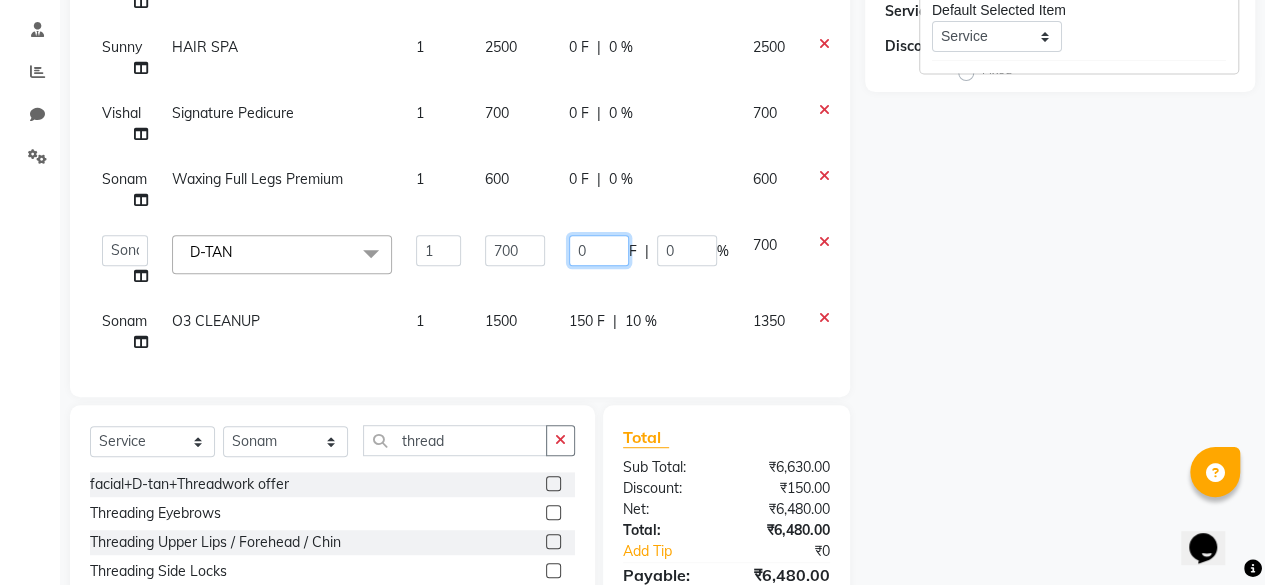 click on "0" 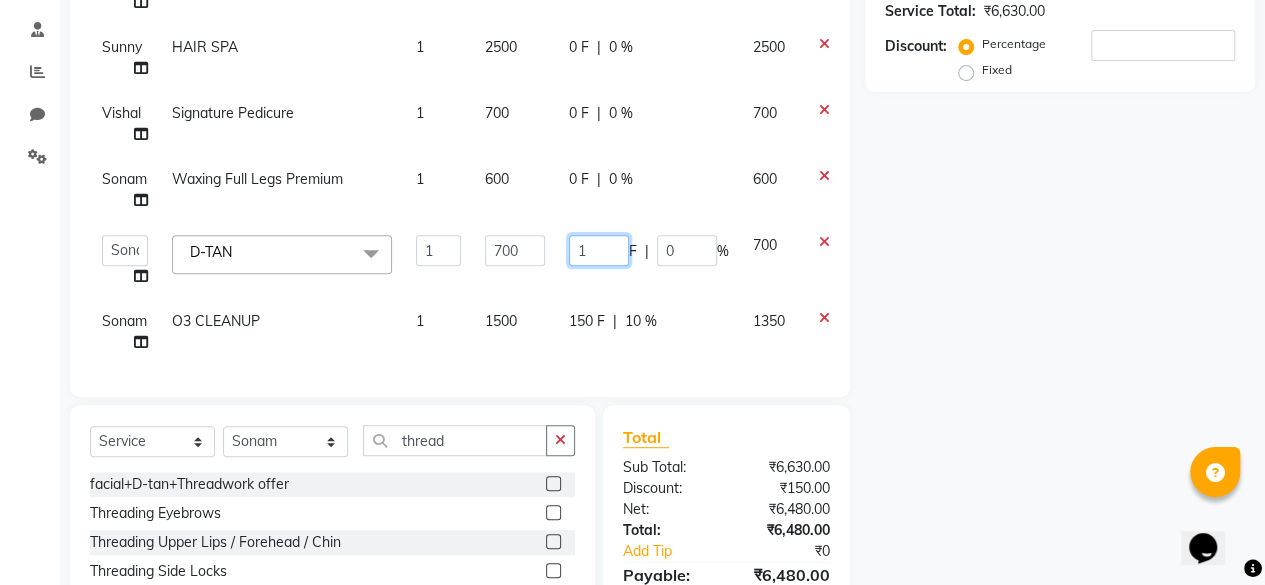 type on "10" 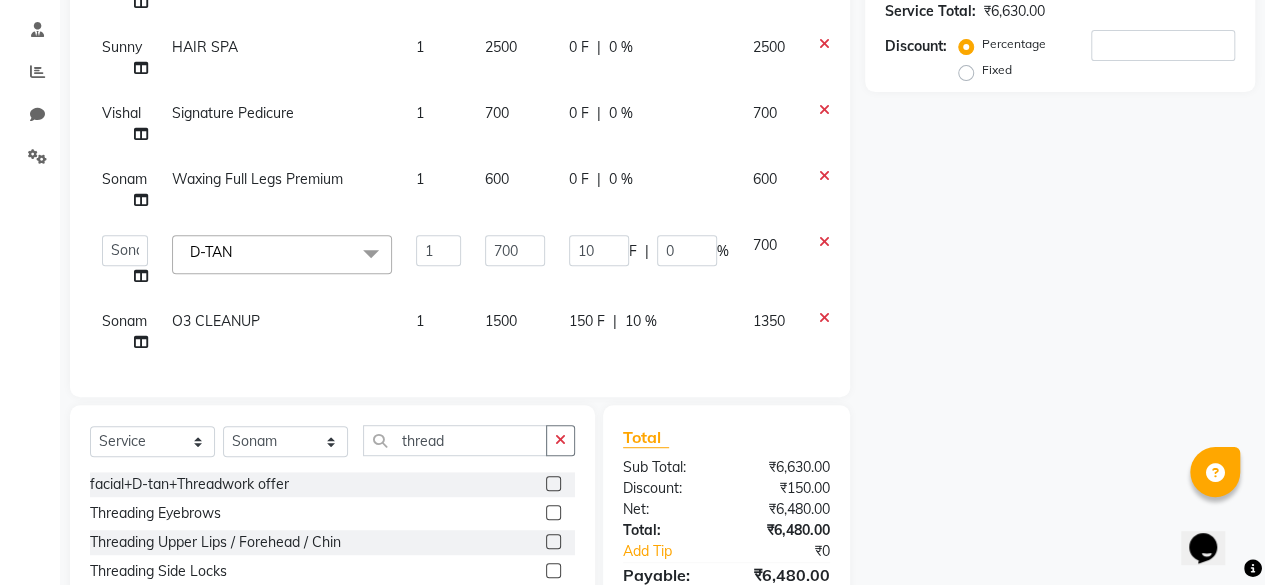 click on "Name: Membership: Total Visits: Card on file: Last Visit: Points: Service Total: ₹6,630.00 Discount: Percentage Fixed" 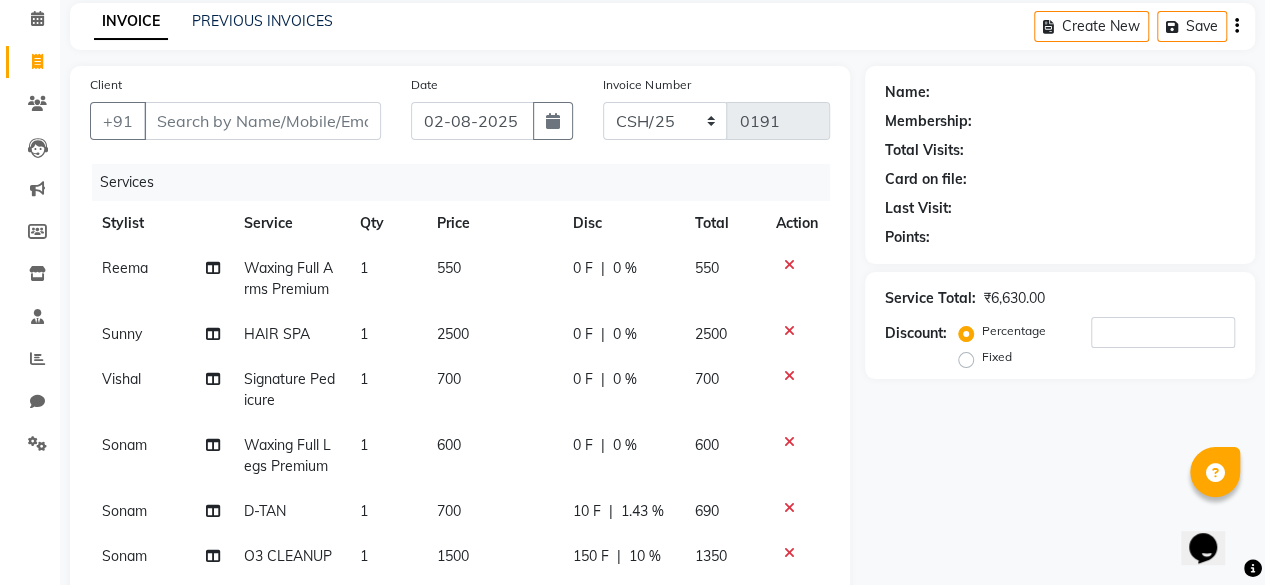 scroll, scrollTop: 71, scrollLeft: 0, axis: vertical 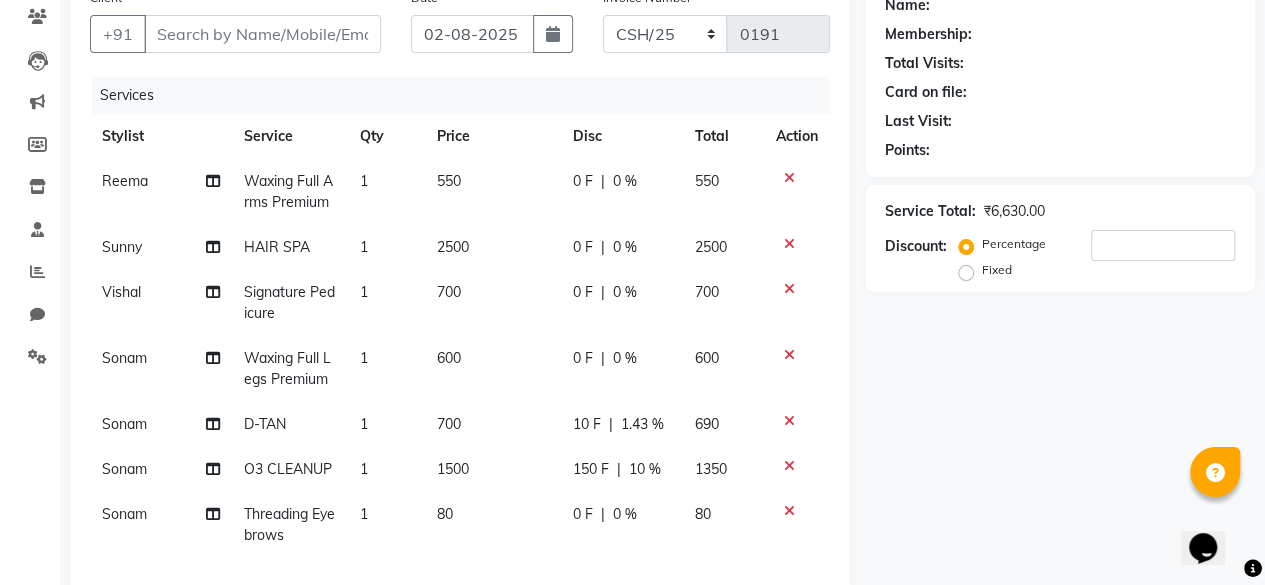 click on "1.43 %" 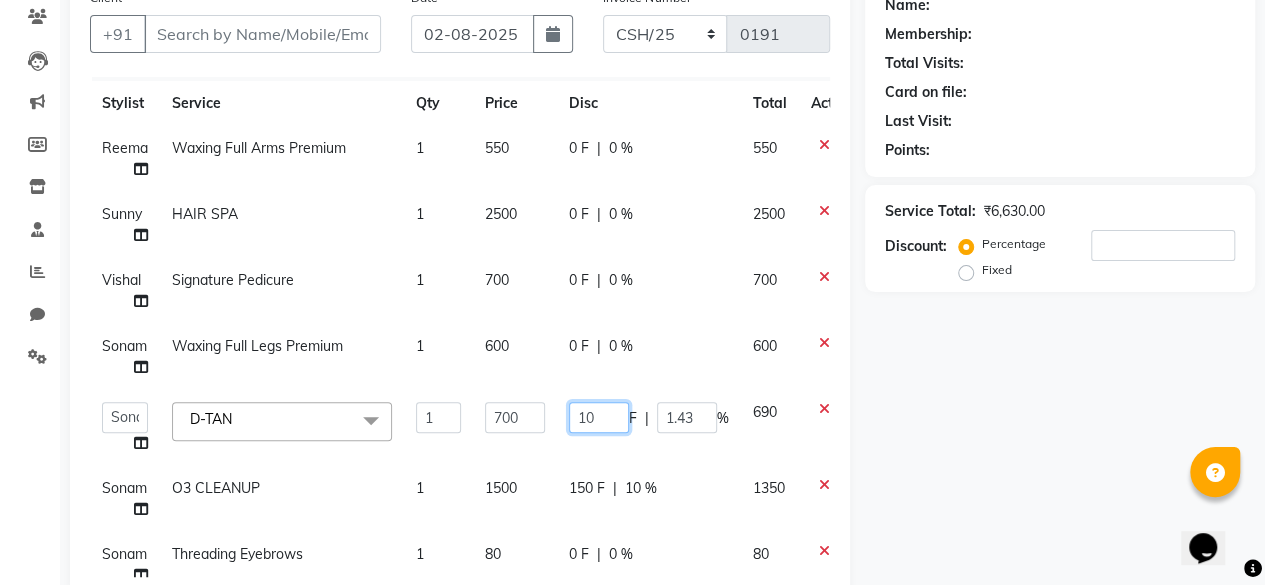 click on "10" 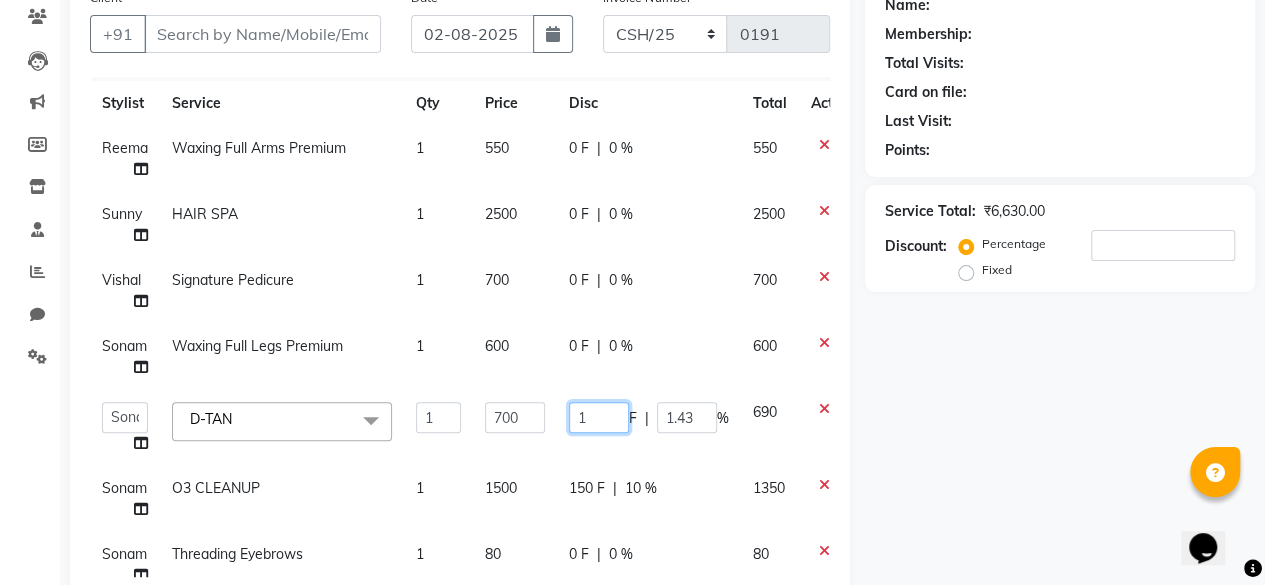 type 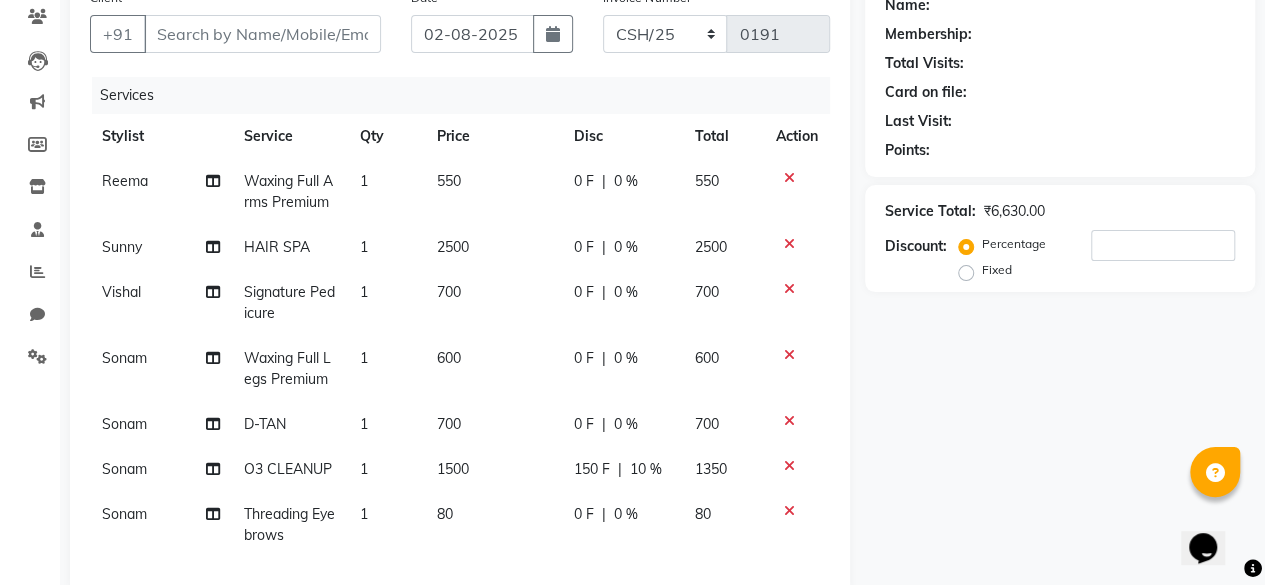 click on "0 F | 0 %" 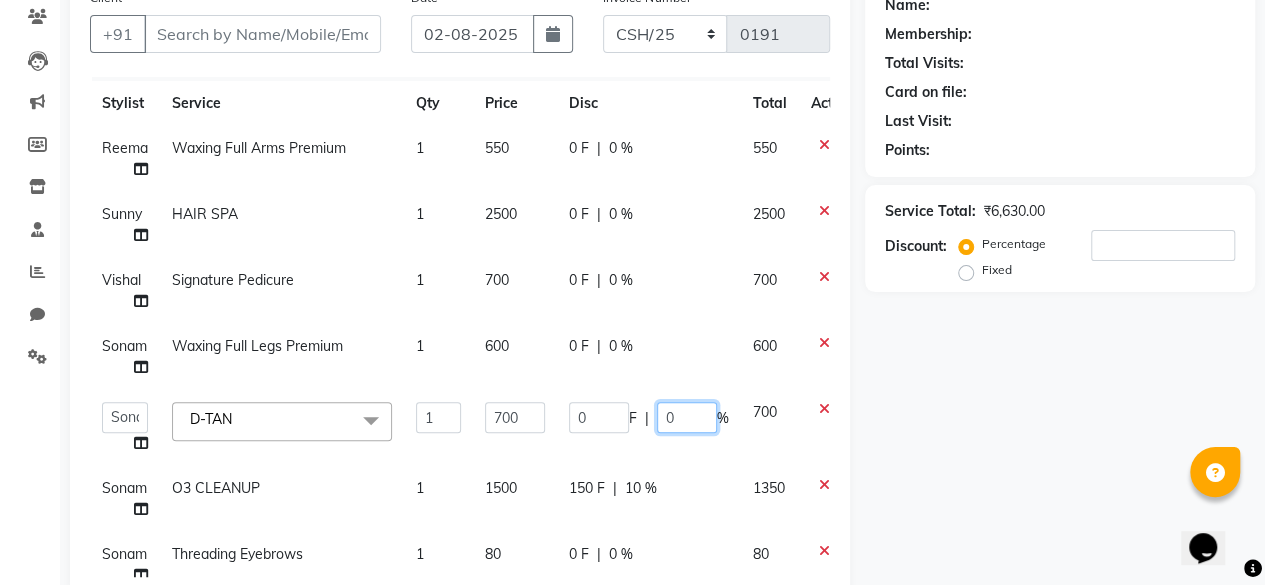 click on "0" 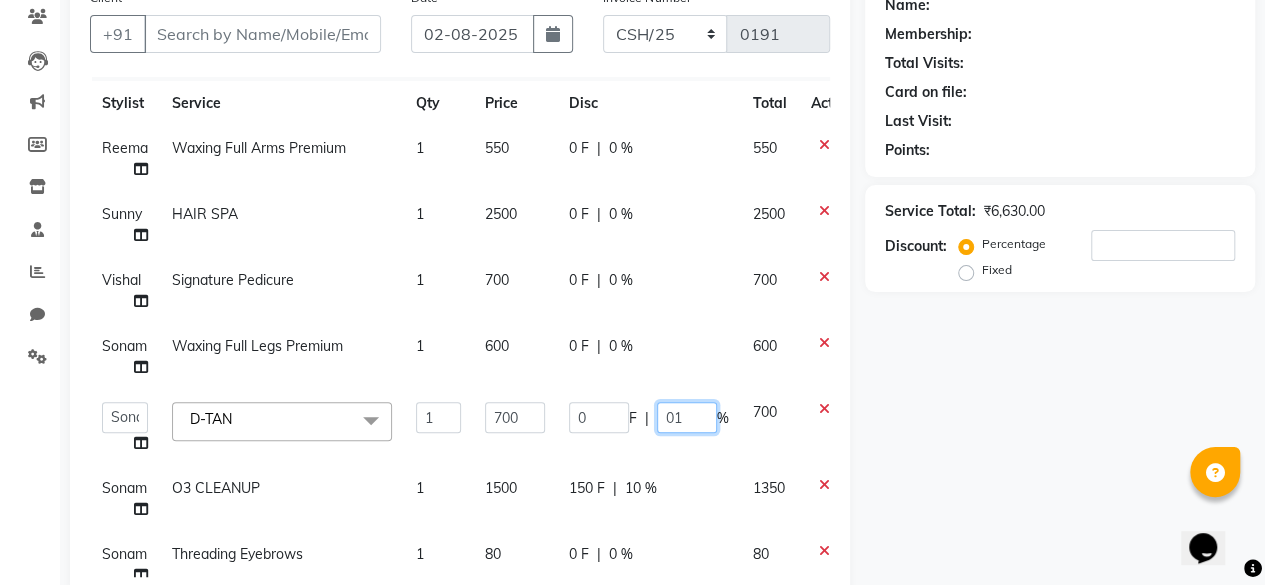 type on "010" 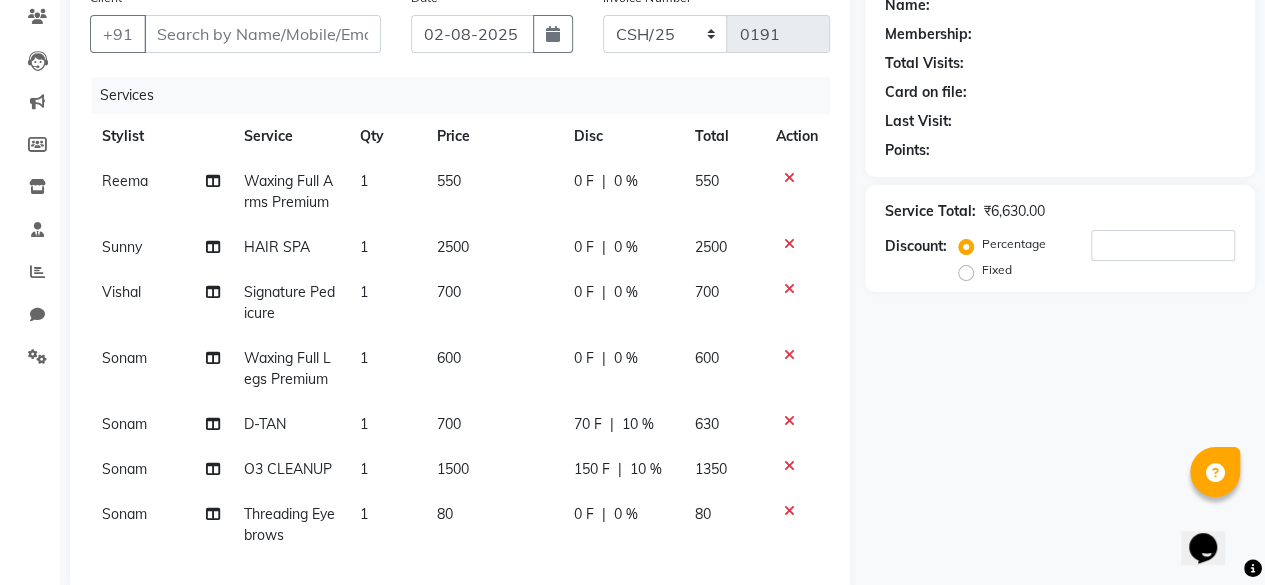click on "Name: Membership: Total Visits: Card on file: Last Visit: Points: Service Total: ₹6,630.00 Discount: Percentage Fixed" 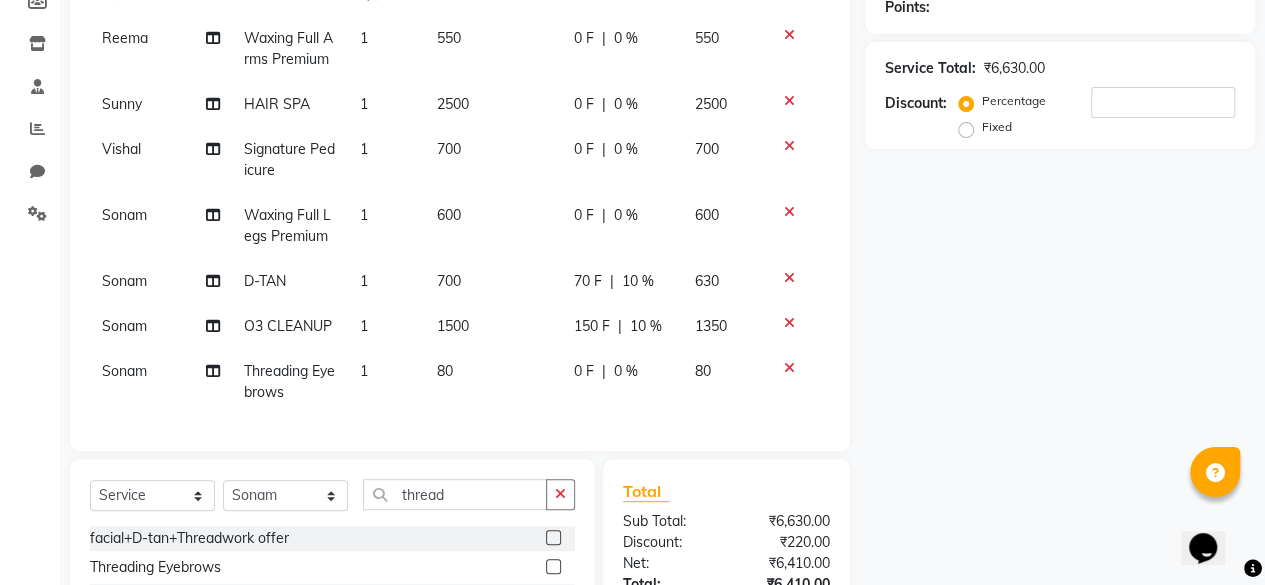 scroll, scrollTop: 271, scrollLeft: 0, axis: vertical 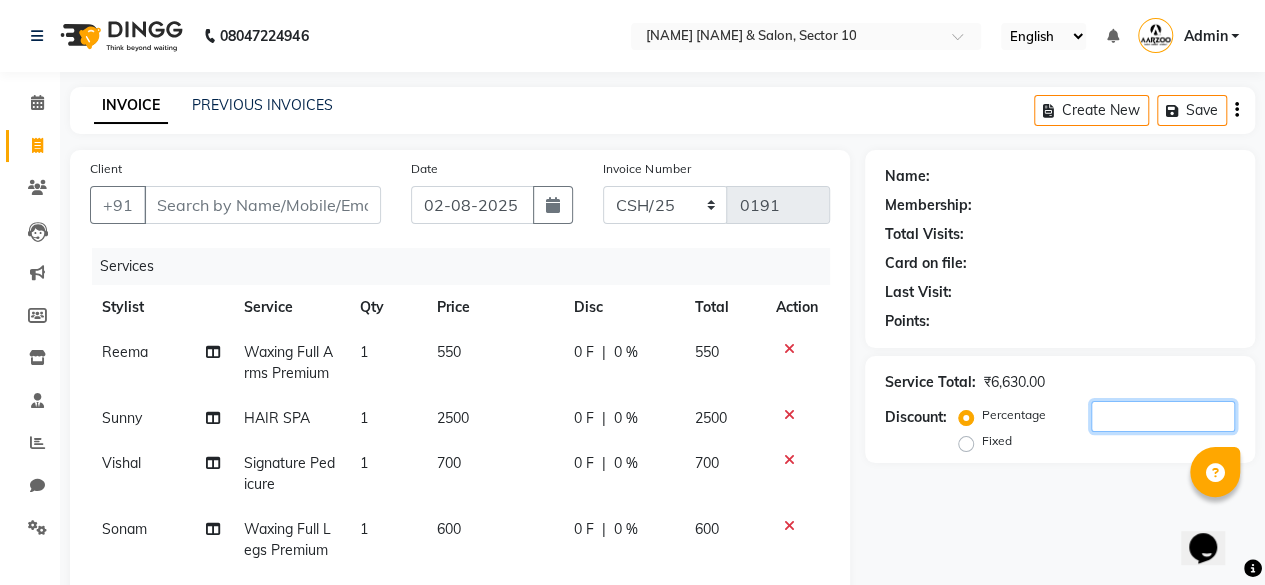 click 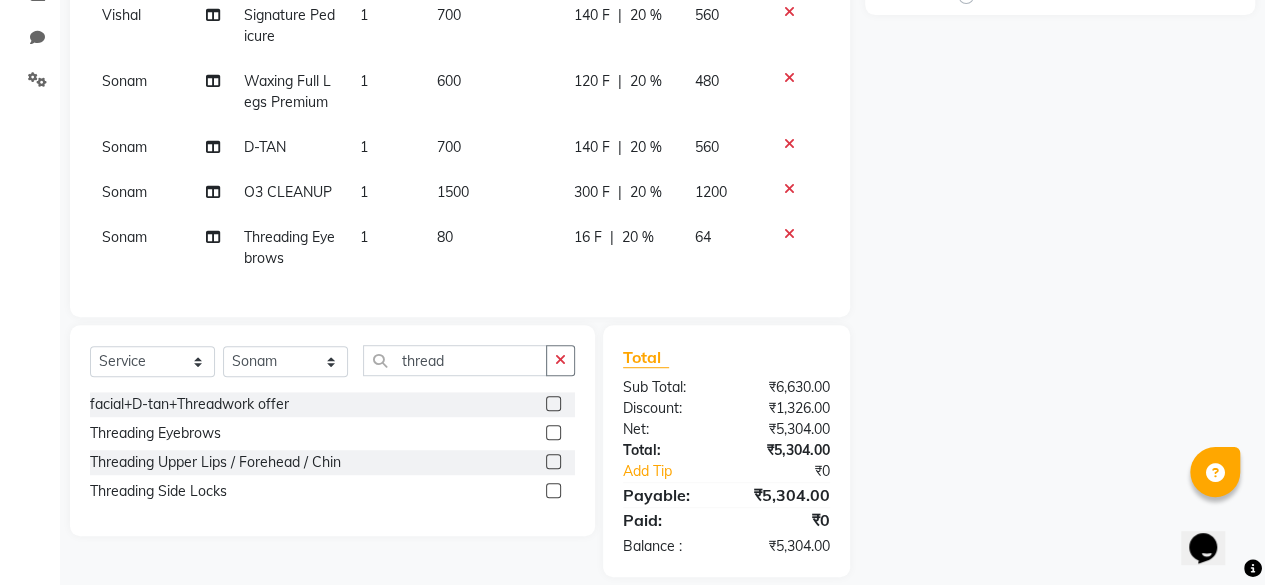 scroll, scrollTop: 471, scrollLeft: 0, axis: vertical 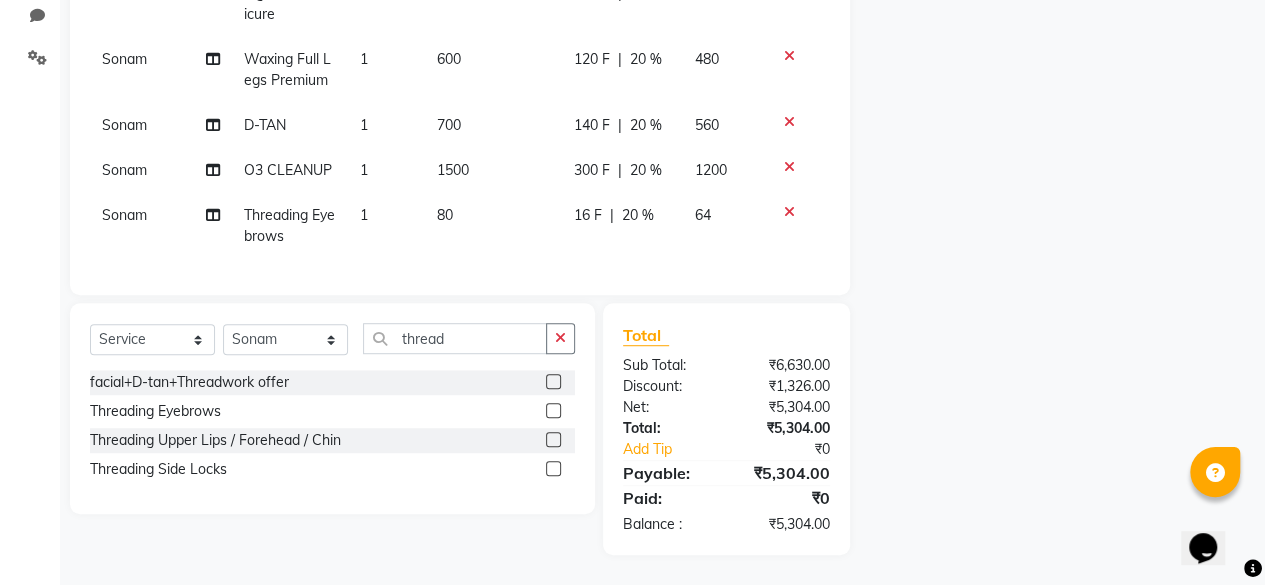 click on "Name: Membership: Total Visits: Card on file: Last Visit: Points: Service Total: ₹6,630.00 Discount: Percentage Fixed 20" 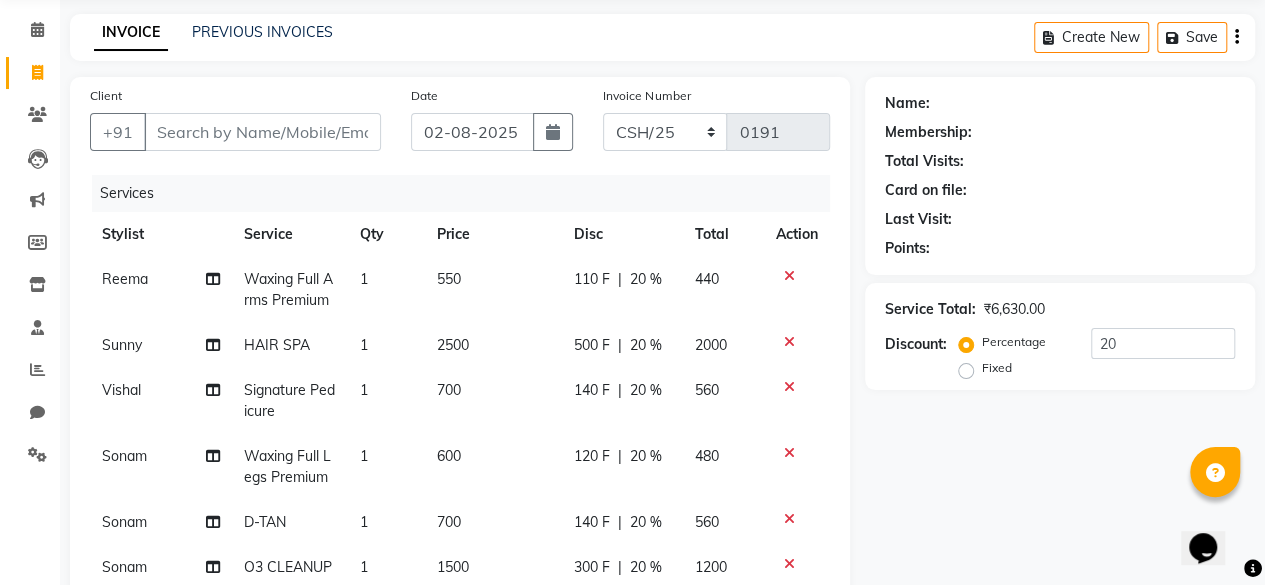 scroll, scrollTop: 71, scrollLeft: 0, axis: vertical 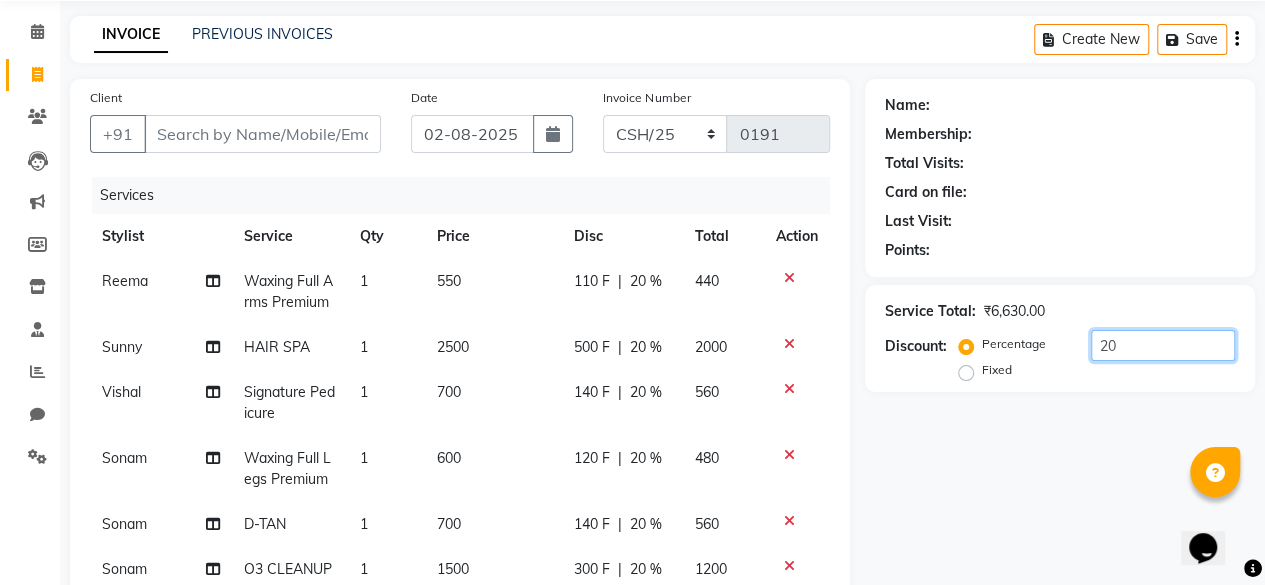 click on "20" 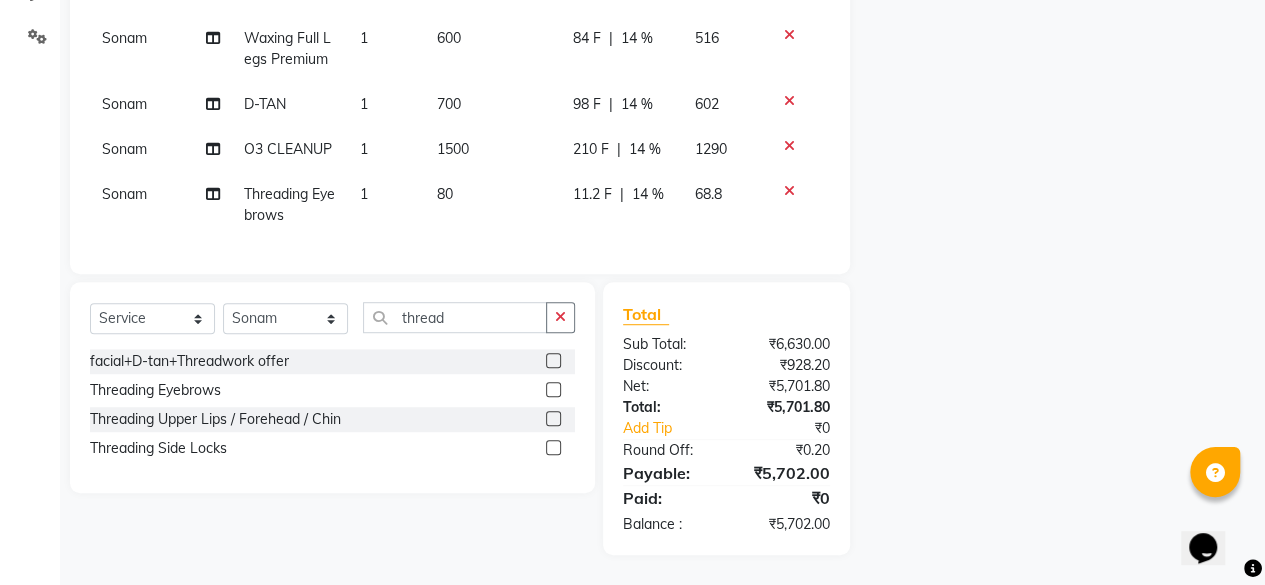 scroll, scrollTop: 392, scrollLeft: 0, axis: vertical 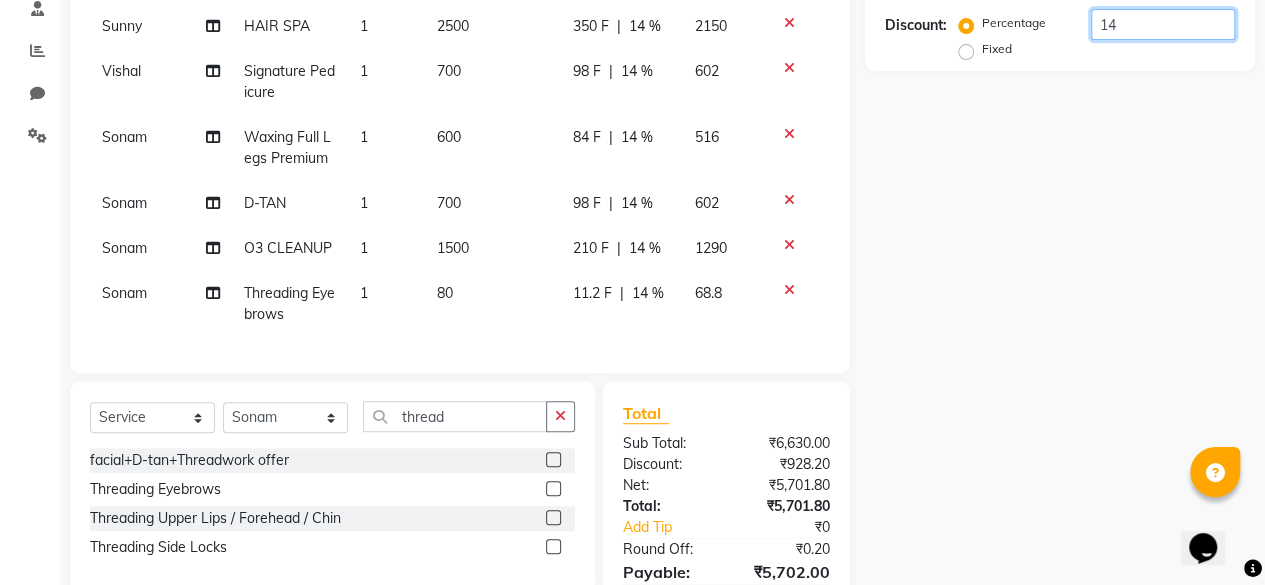 click on "14" 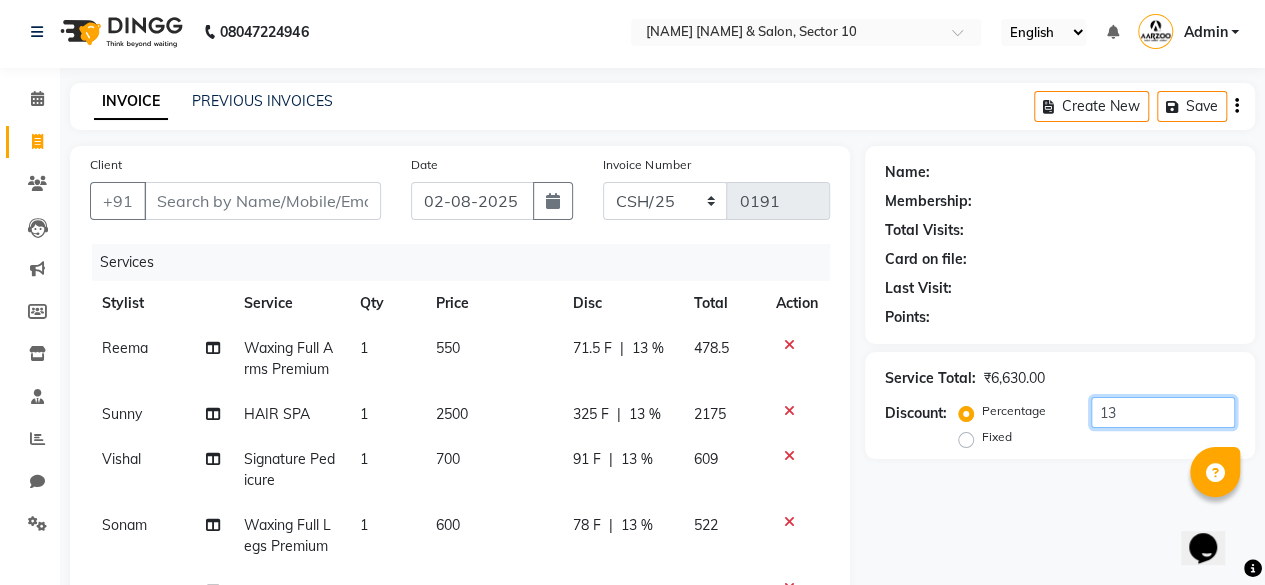 scroll, scrollTop: 0, scrollLeft: 0, axis: both 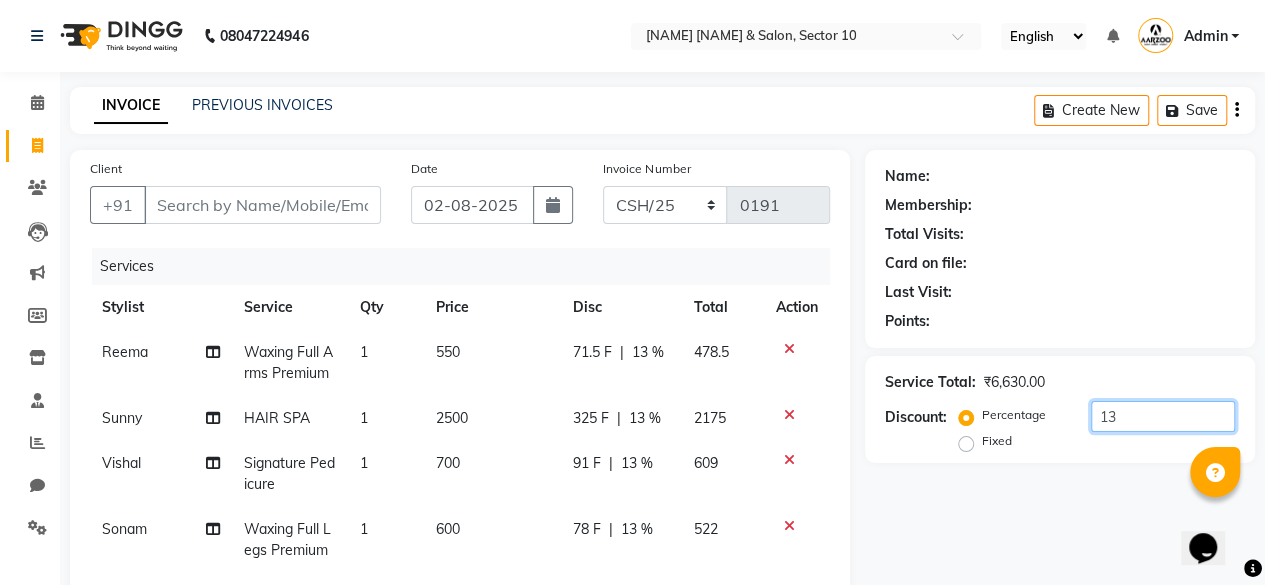 type on "13" 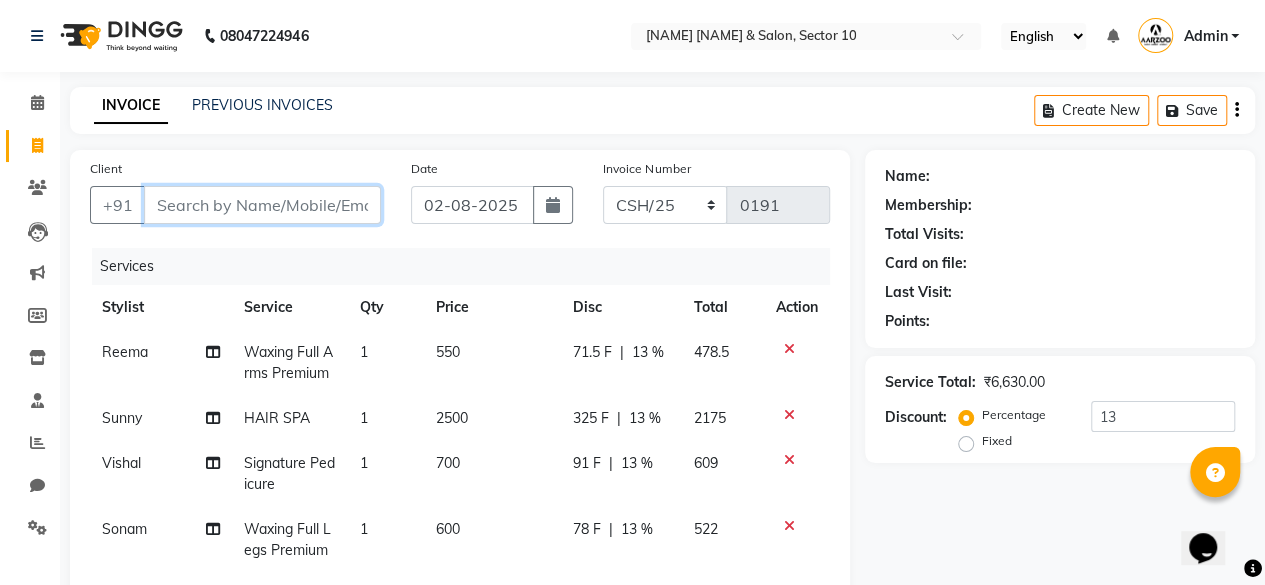 click on "Client" at bounding box center (262, 205) 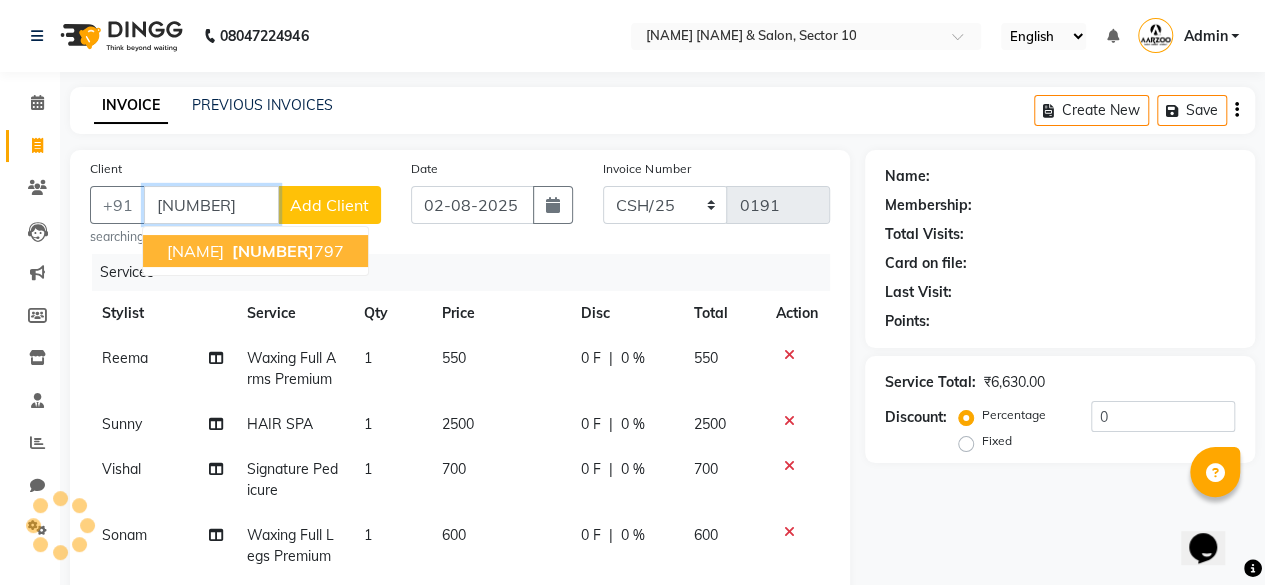 type on "[NUMBER]" 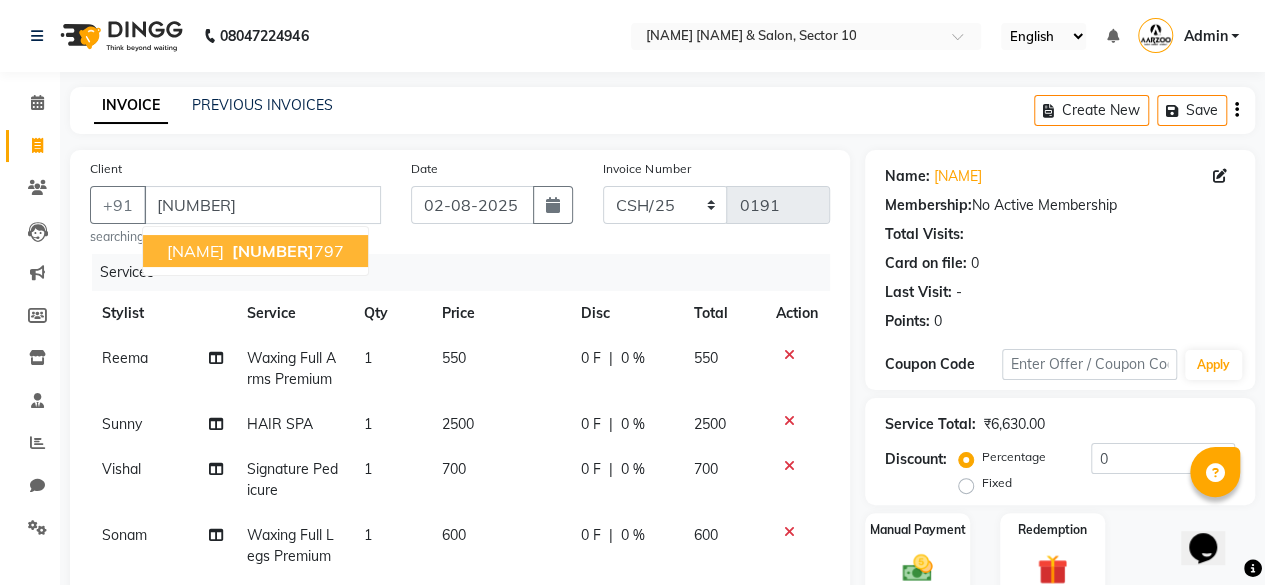 click on "[NAME]" at bounding box center (195, 251) 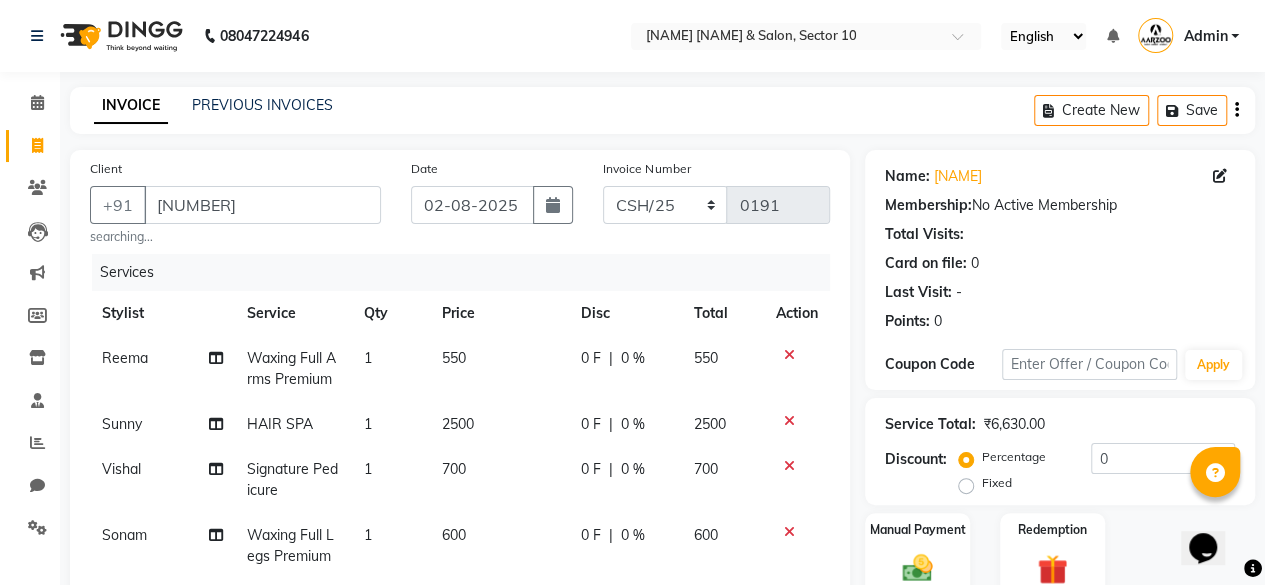 scroll, scrollTop: 33, scrollLeft: 0, axis: vertical 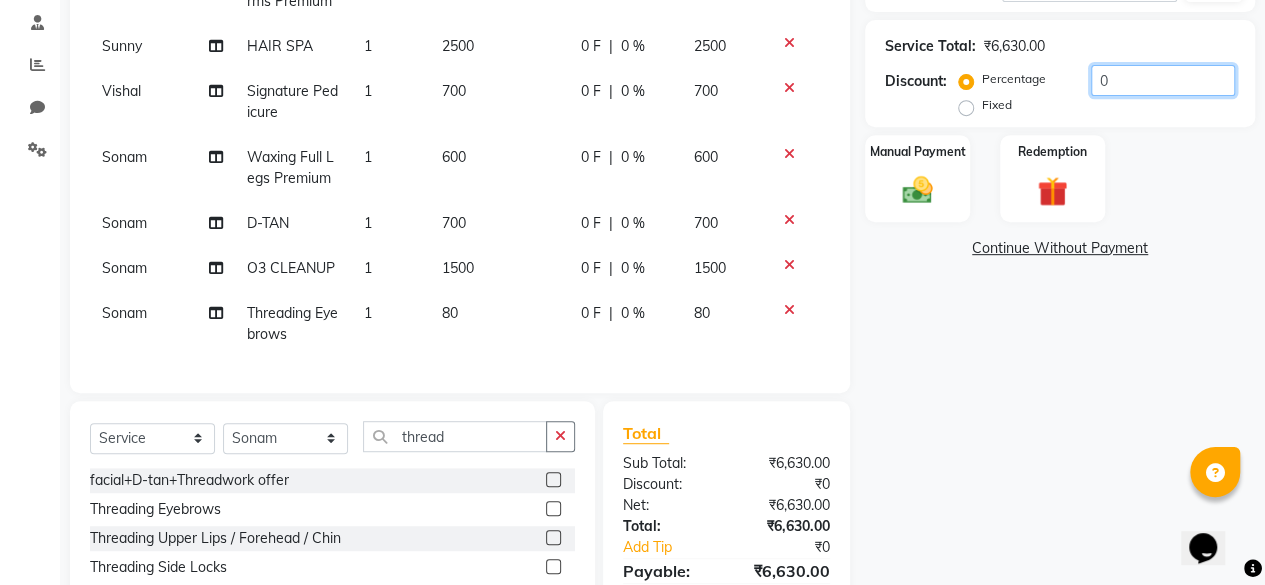 click on "0" 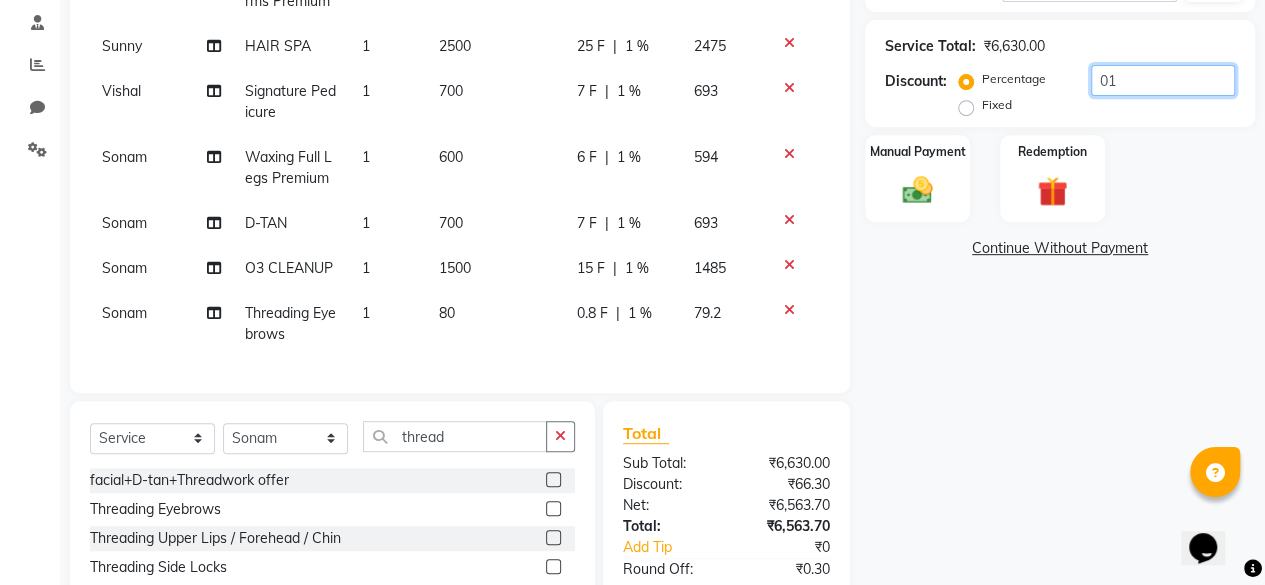 type on "0" 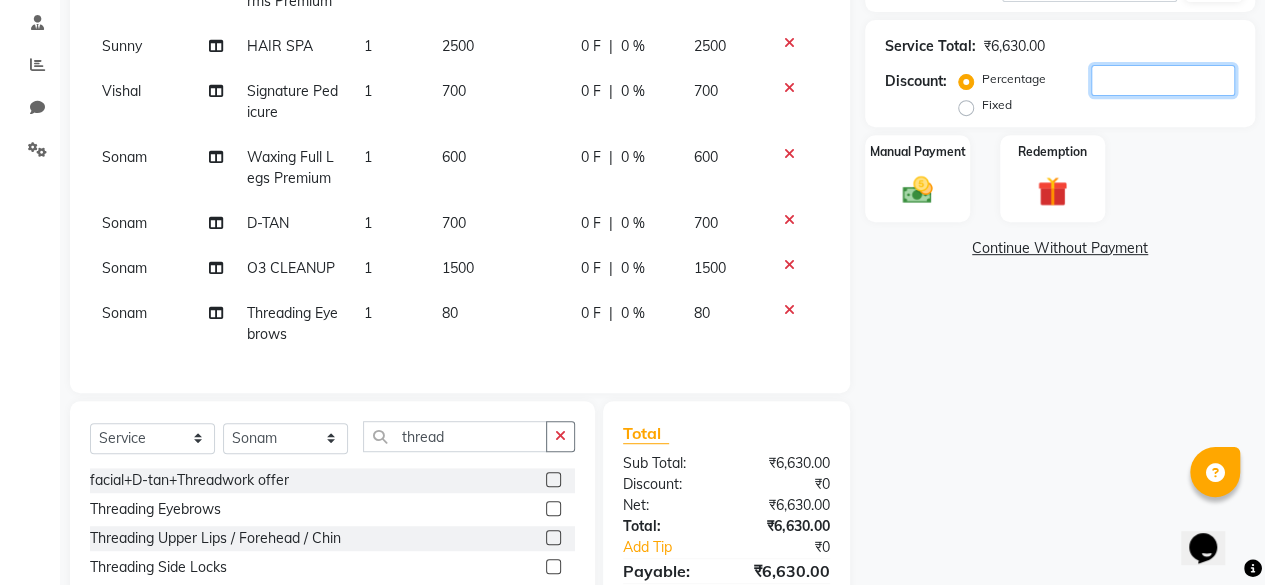 type 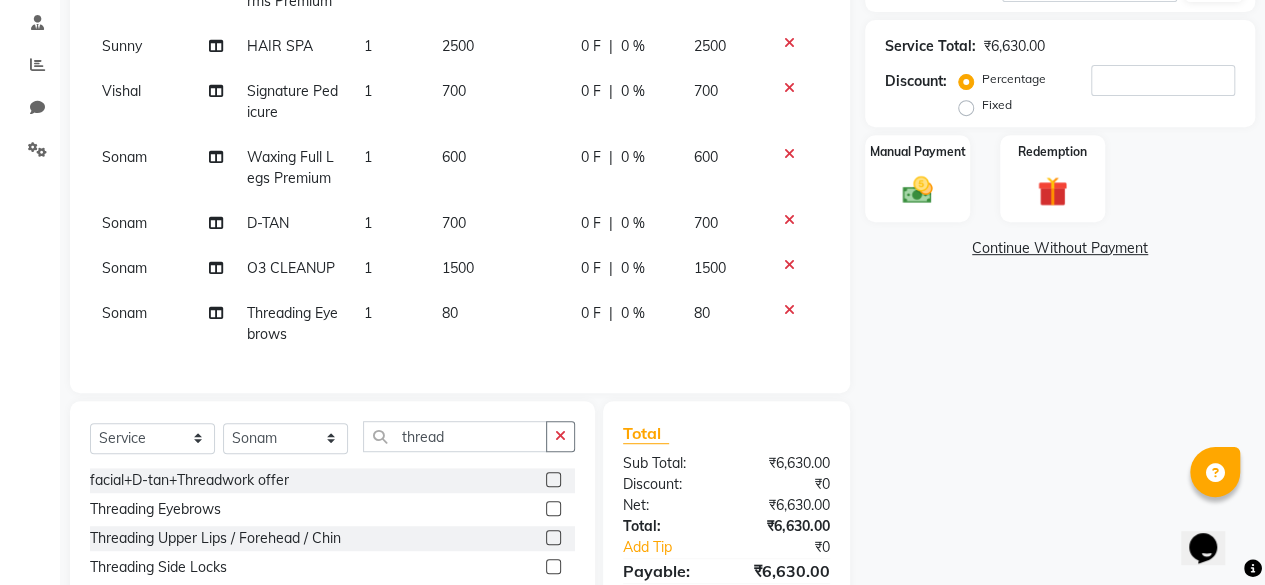 click on "700" 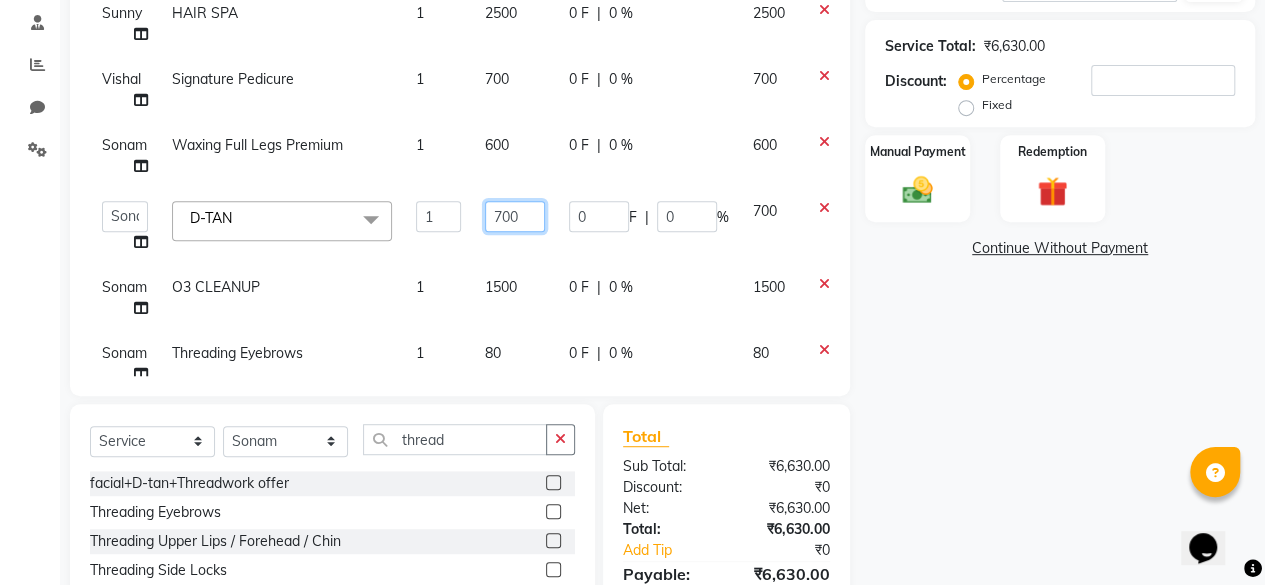 click on "700" 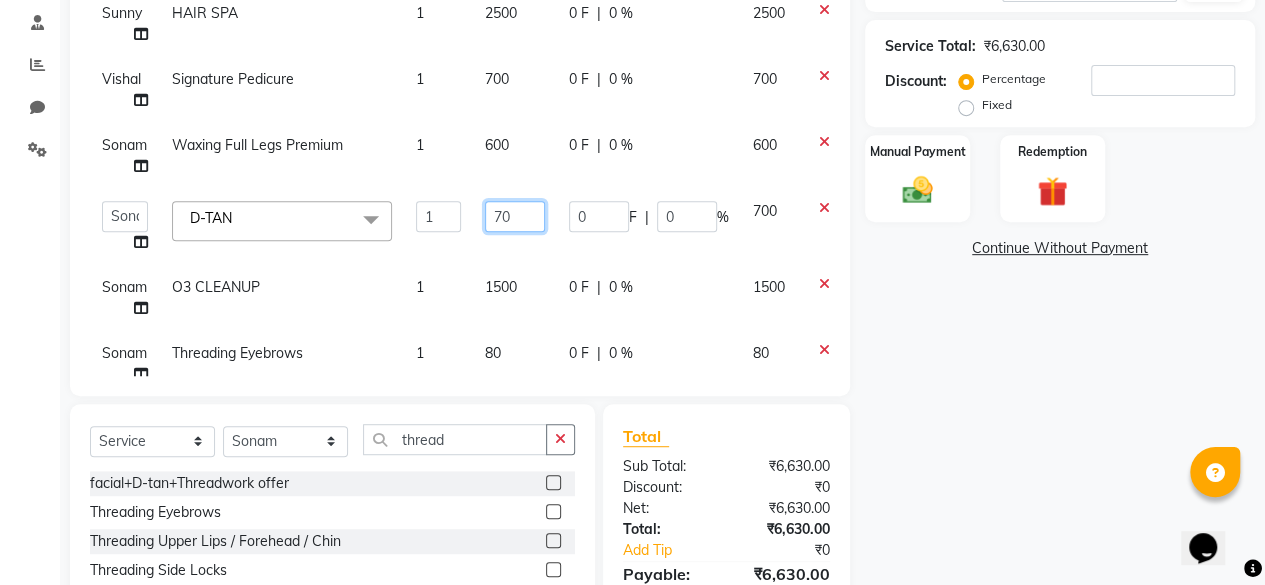 type on "7" 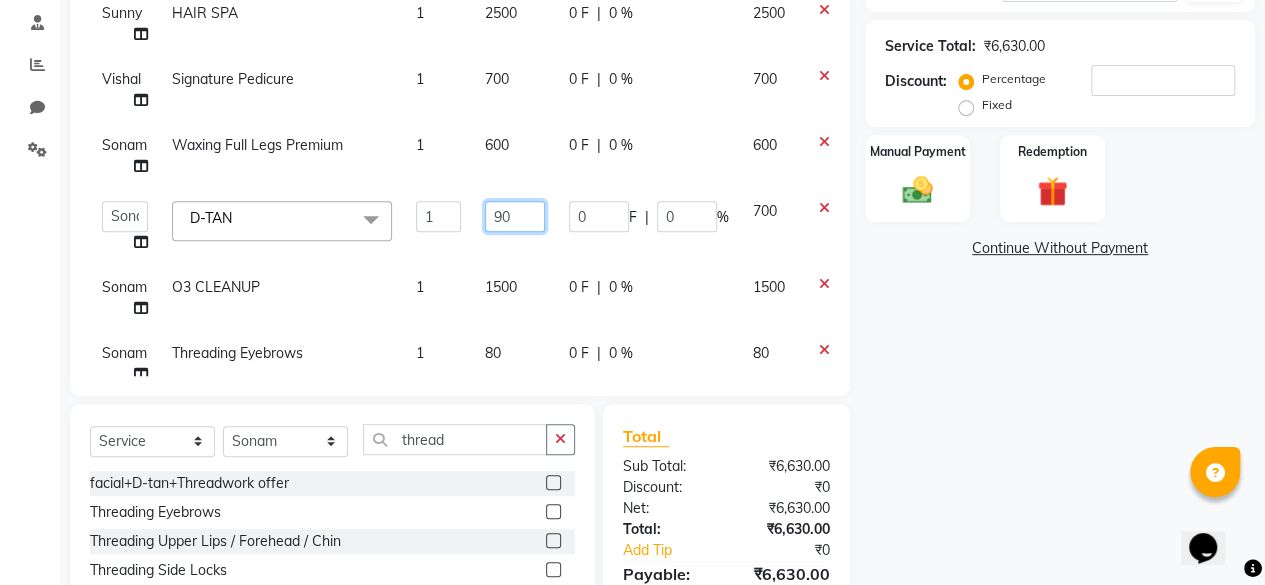type on "900" 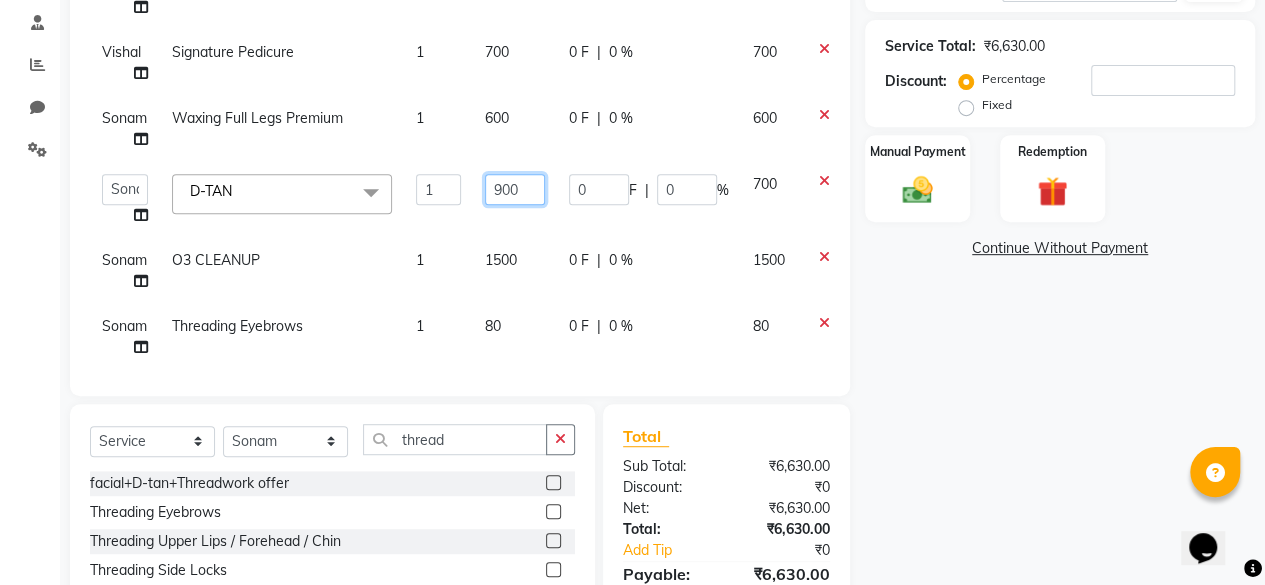 scroll, scrollTop: 85, scrollLeft: 0, axis: vertical 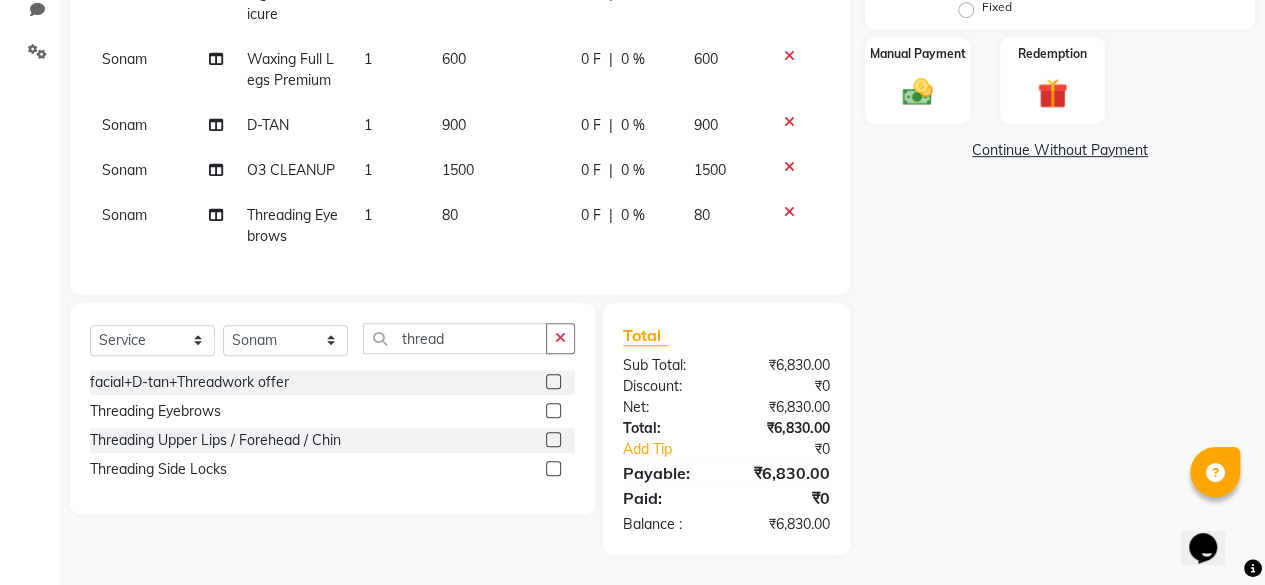 click on "Name: [NAME] Membership: No Active Membership Total Visits: Card on file: 0 Last Visit: - Points: 0 Coupon Code Apply Service Total: ₹6,830.00 Discount: Percentage Fixed Manual Payment Redemption Continue Without Payment" 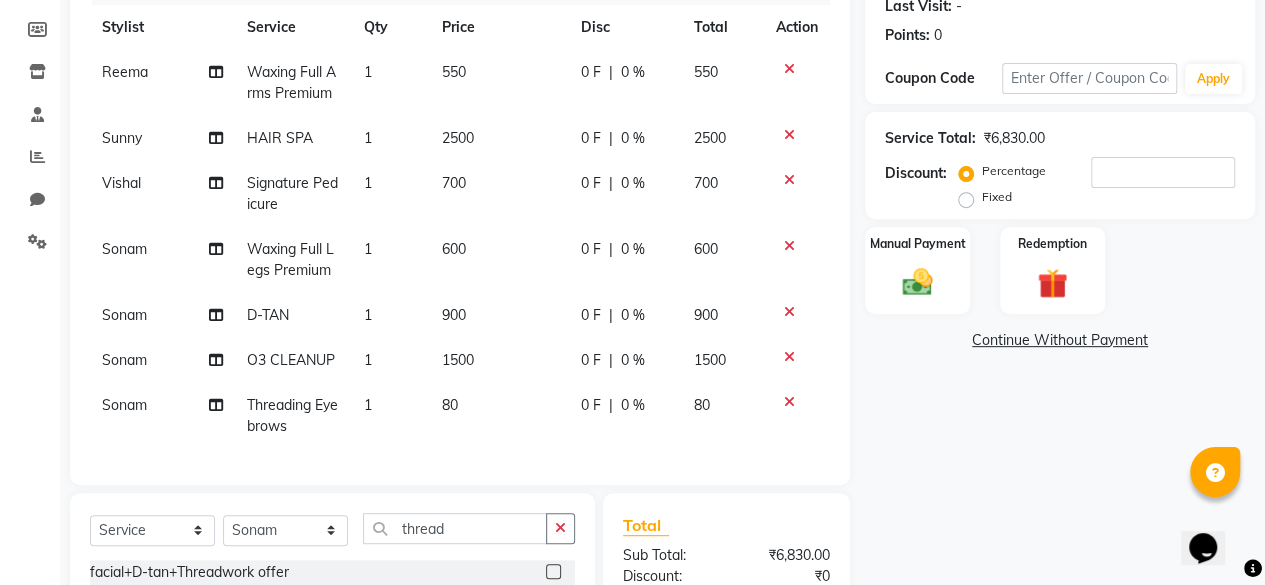scroll, scrollTop: 278, scrollLeft: 0, axis: vertical 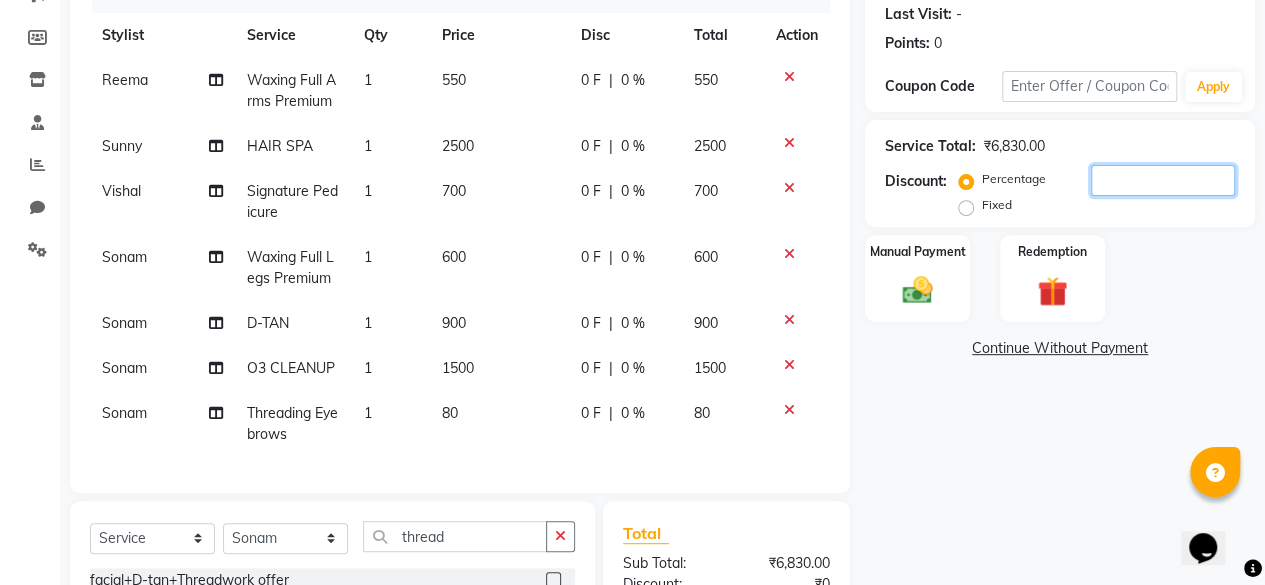 click 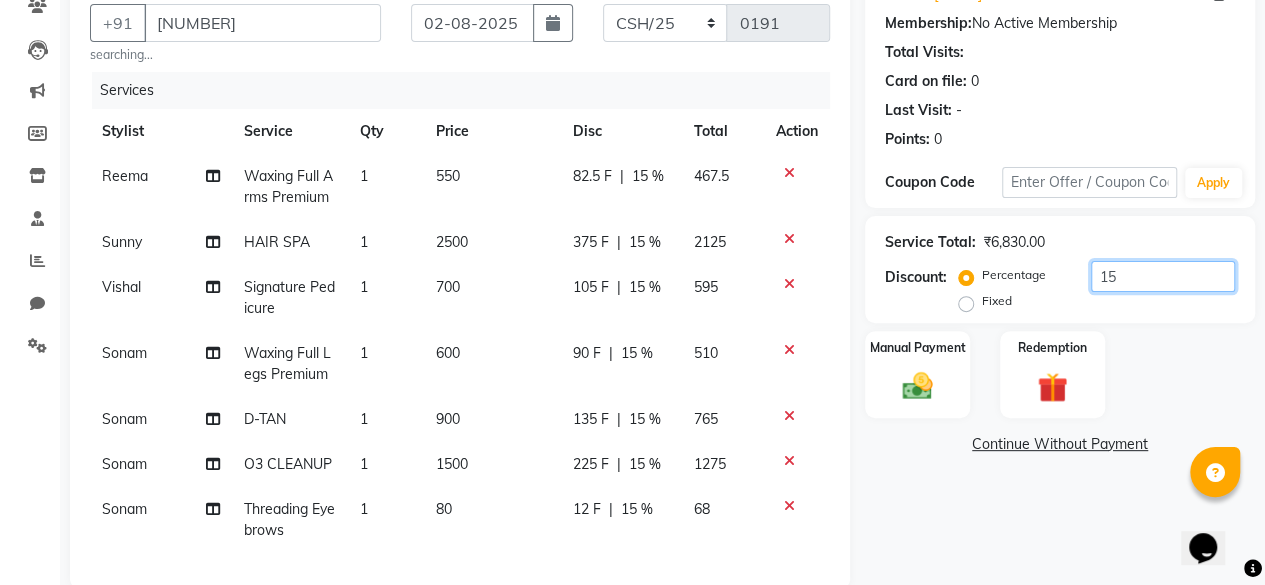 scroll, scrollTop: 498, scrollLeft: 0, axis: vertical 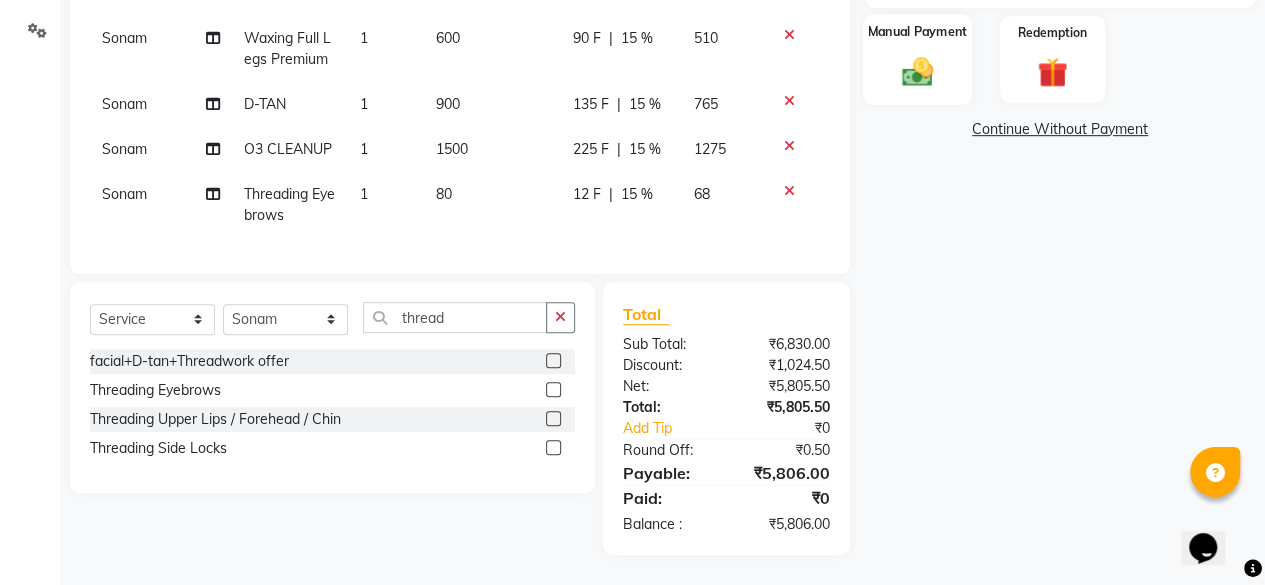 type on "15" 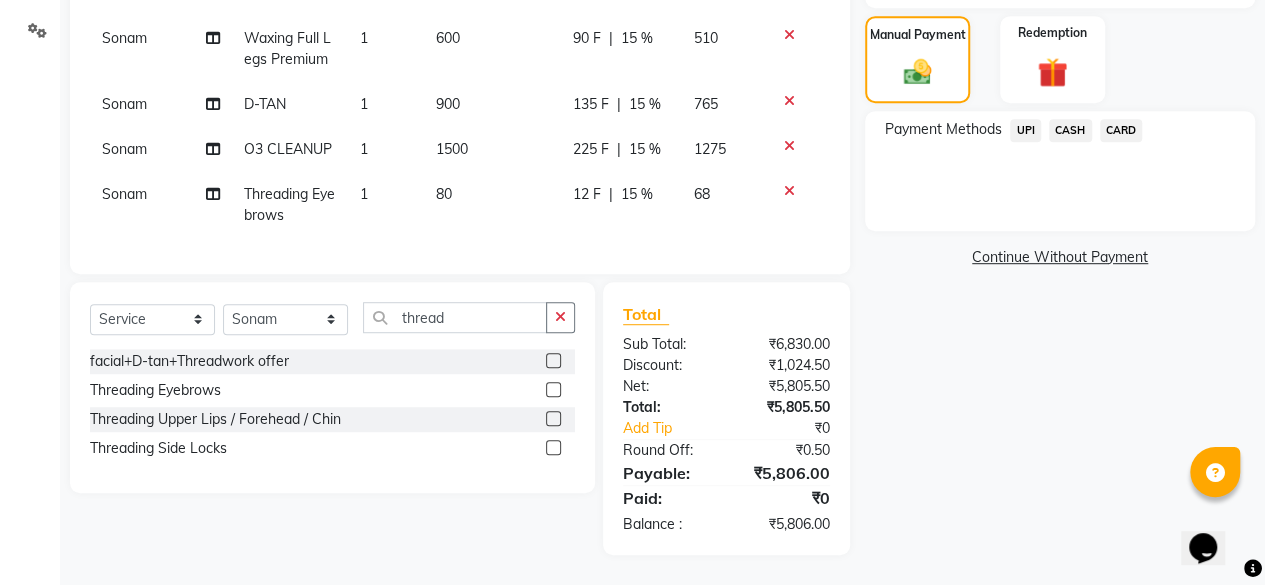 click on "CASH" 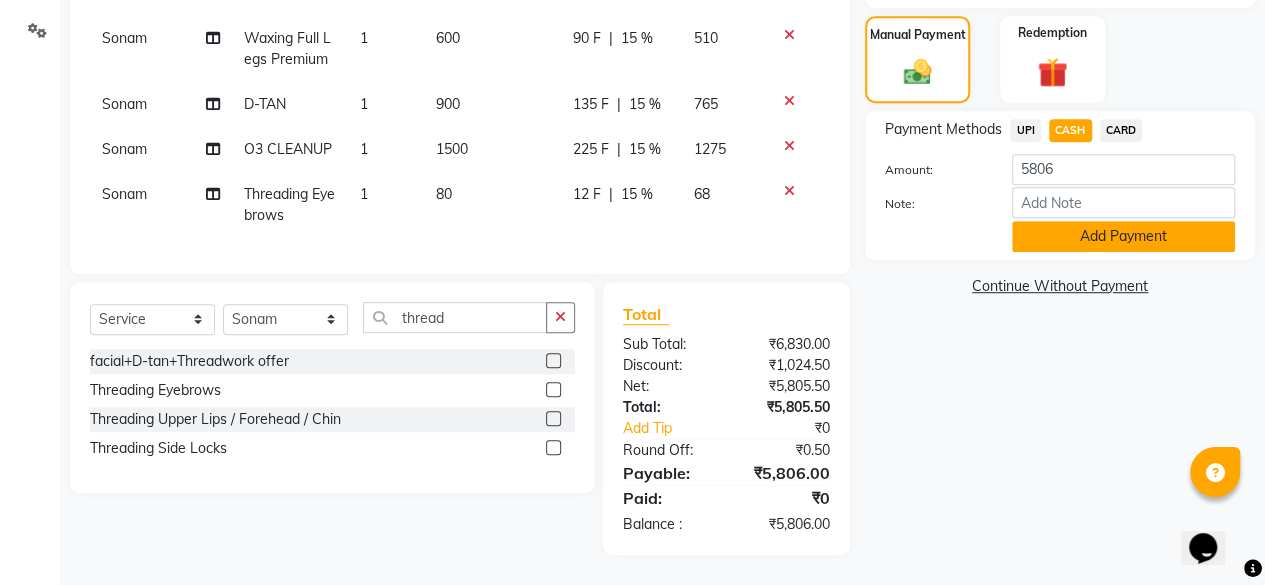 click on "Add Payment" 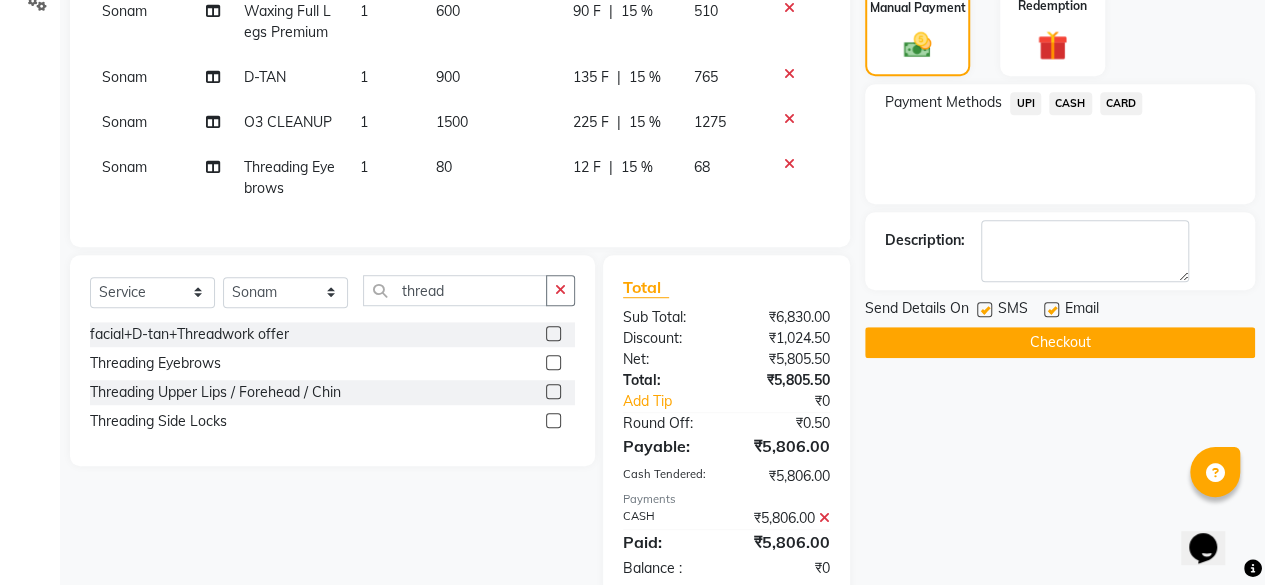 scroll, scrollTop: 569, scrollLeft: 0, axis: vertical 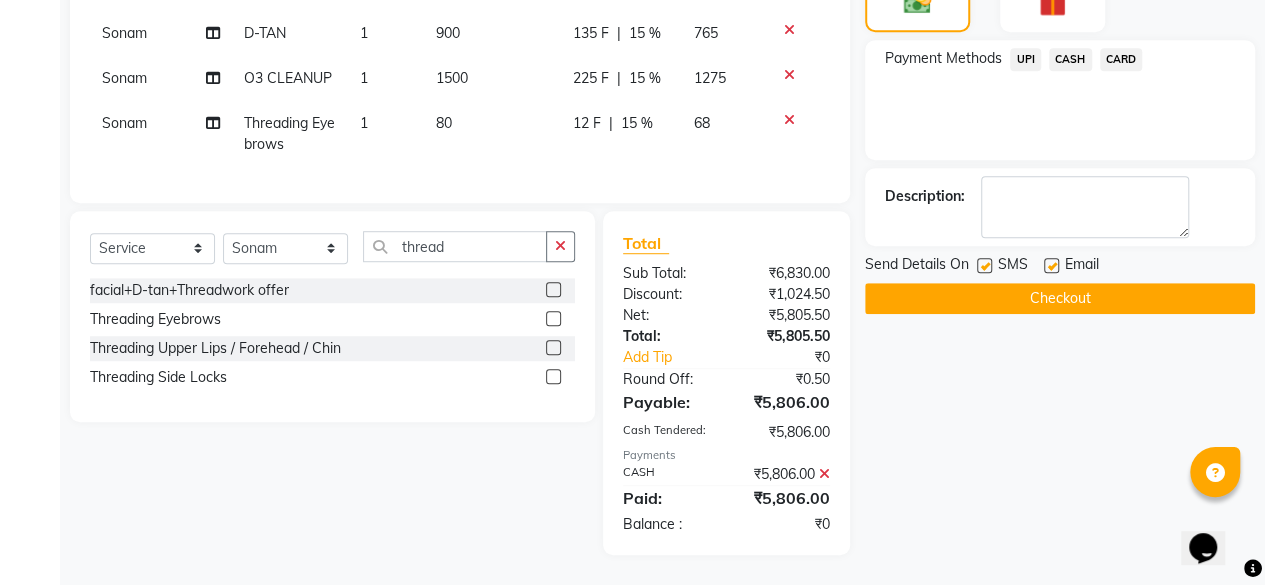 drag, startPoint x: 985, startPoint y: 255, endPoint x: 1006, endPoint y: 254, distance: 21.023796 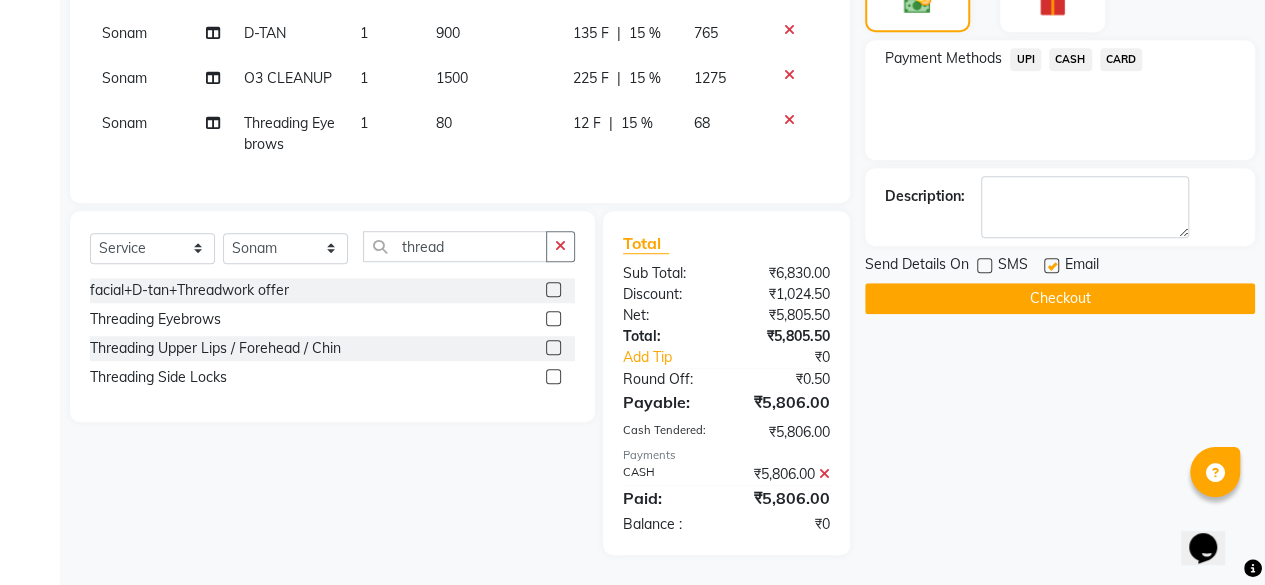 click on "Email" 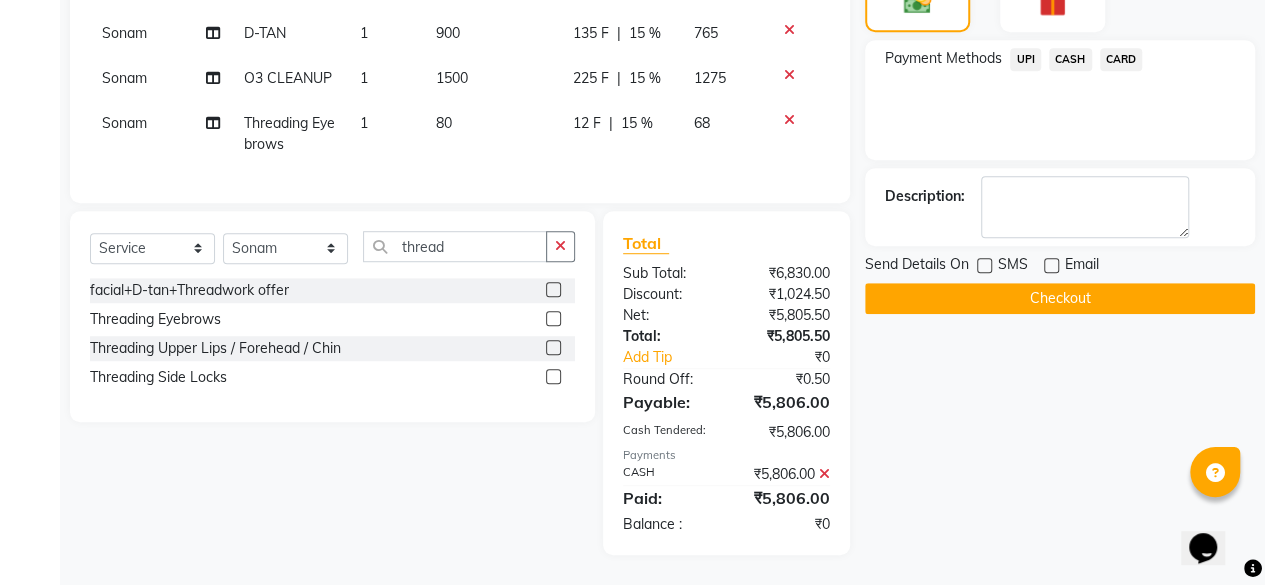 click on "Checkout" 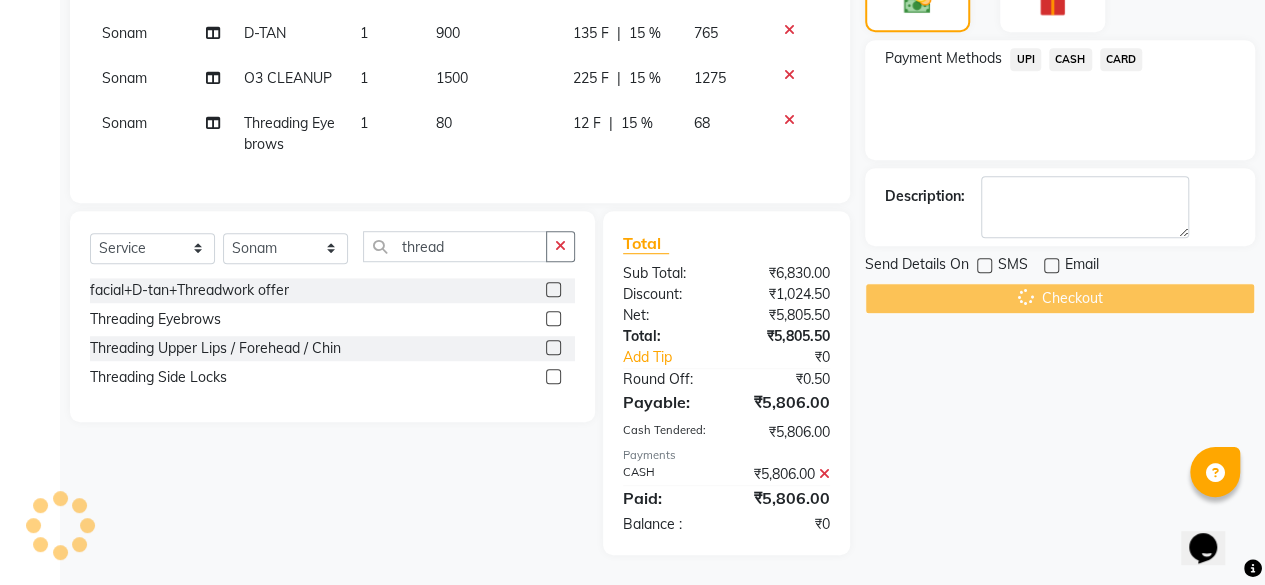 scroll, scrollTop: 0, scrollLeft: 0, axis: both 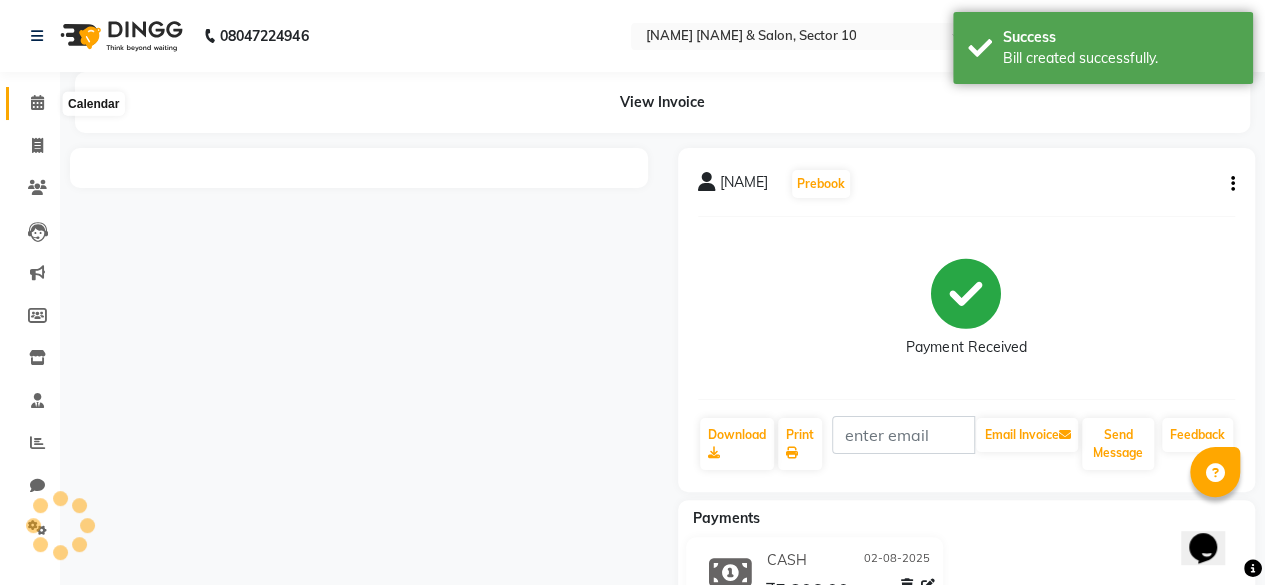 click 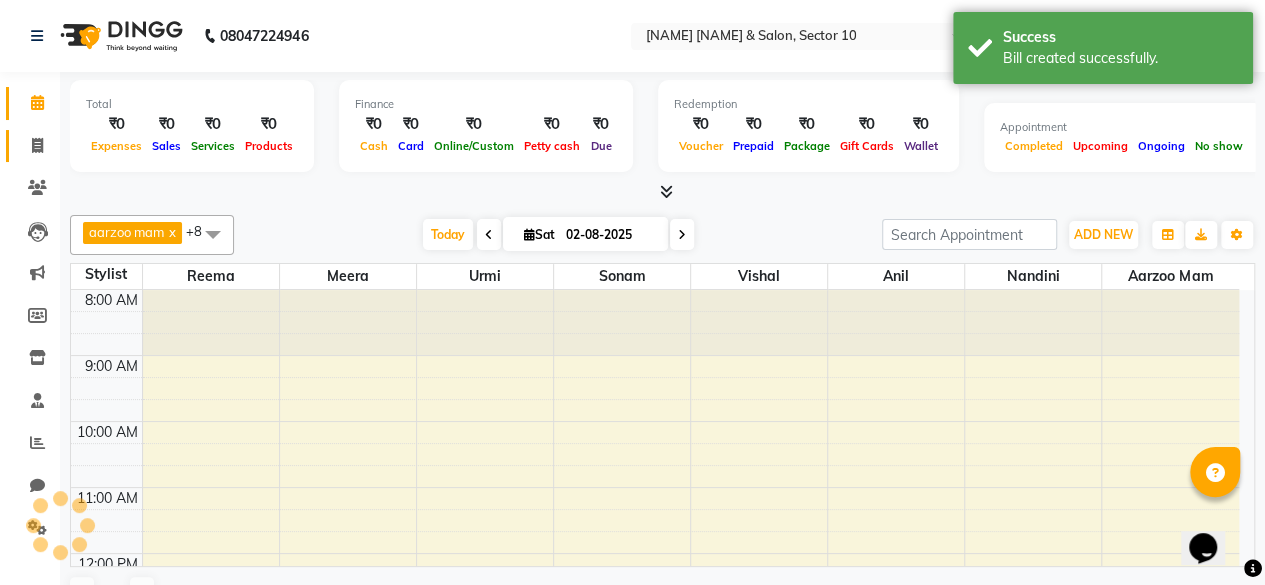 scroll, scrollTop: 558, scrollLeft: 0, axis: vertical 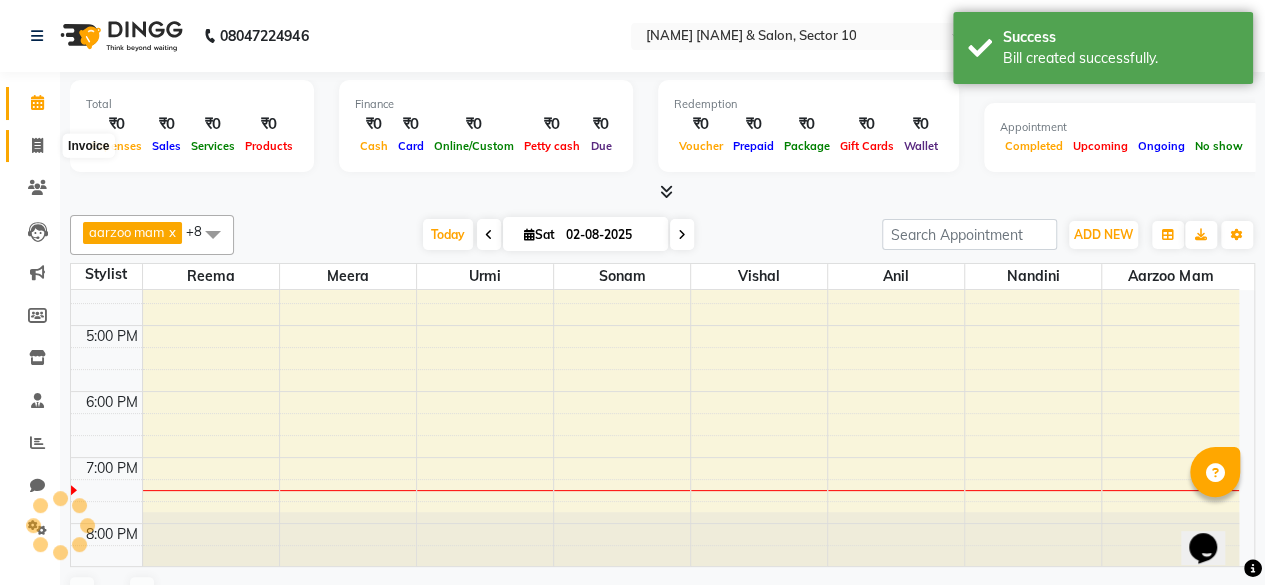 click 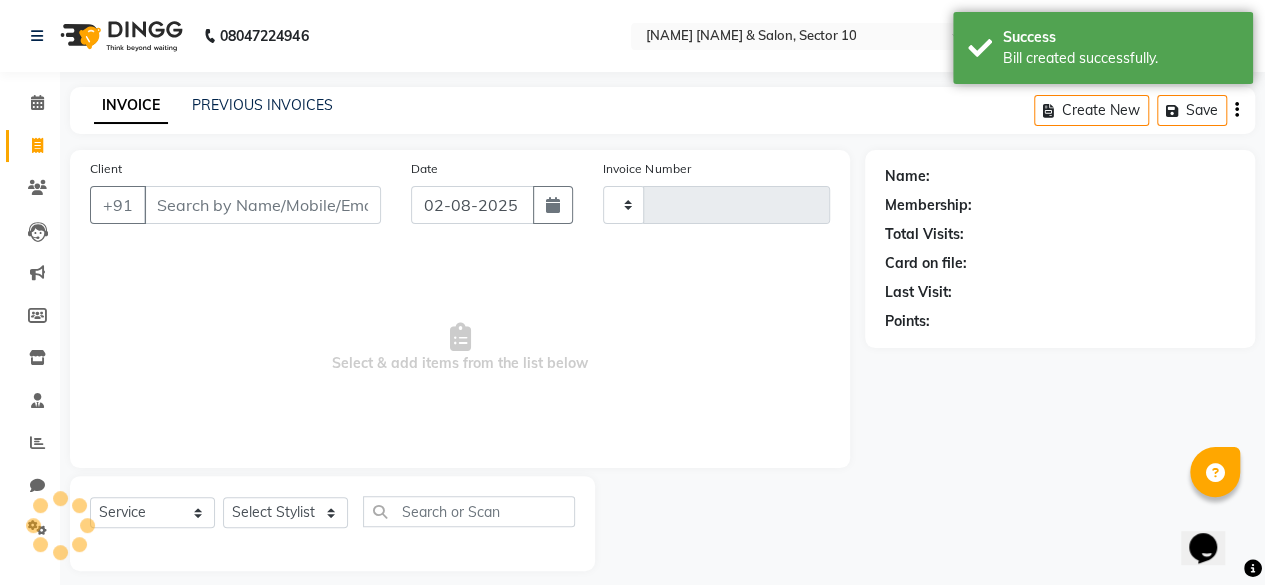 type on "0073" 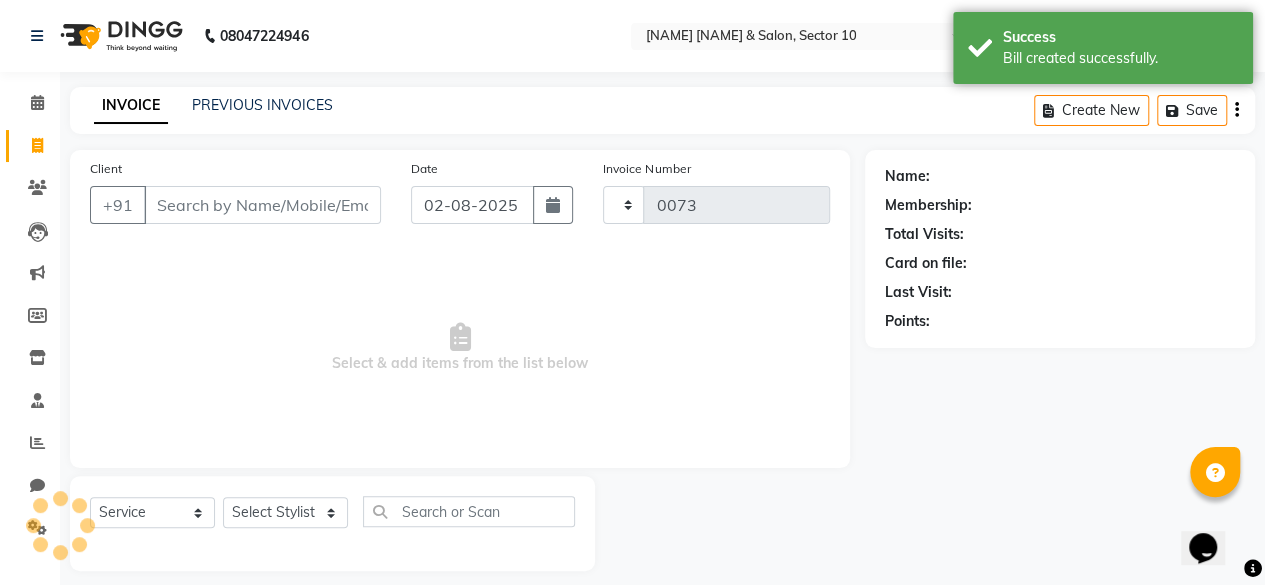 select on "6943" 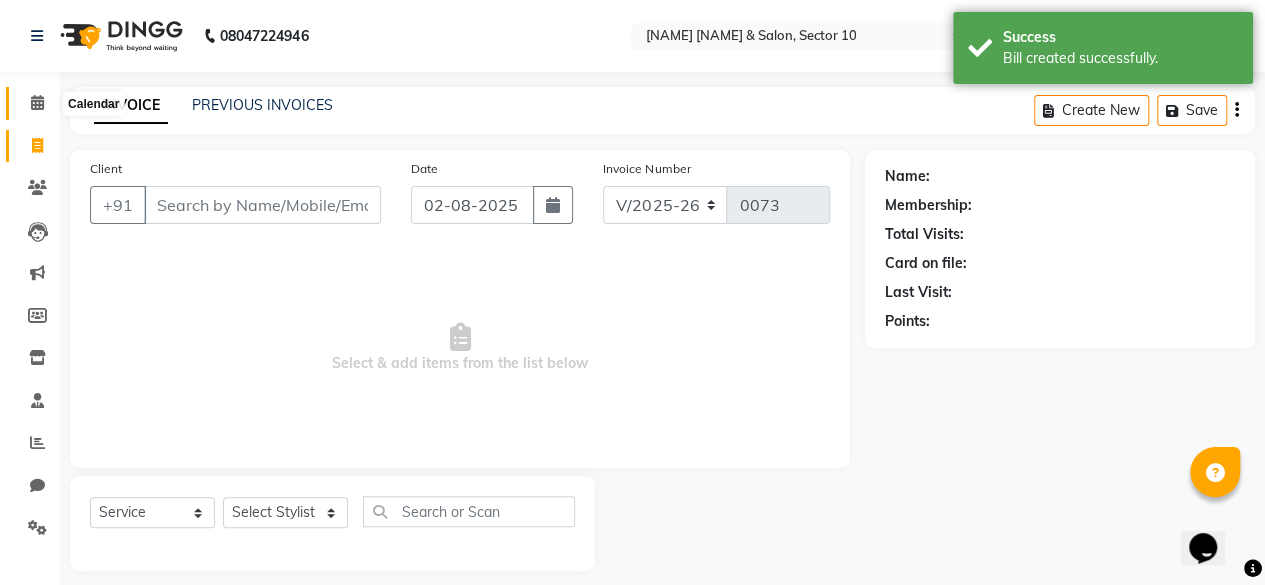 click 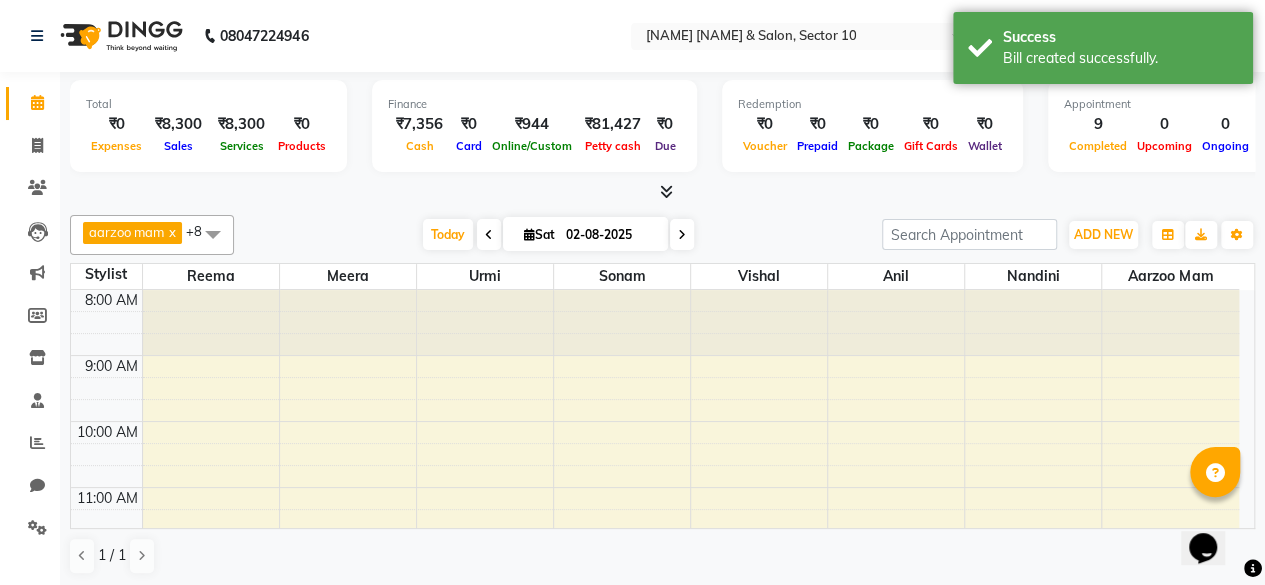 scroll, scrollTop: 0, scrollLeft: 0, axis: both 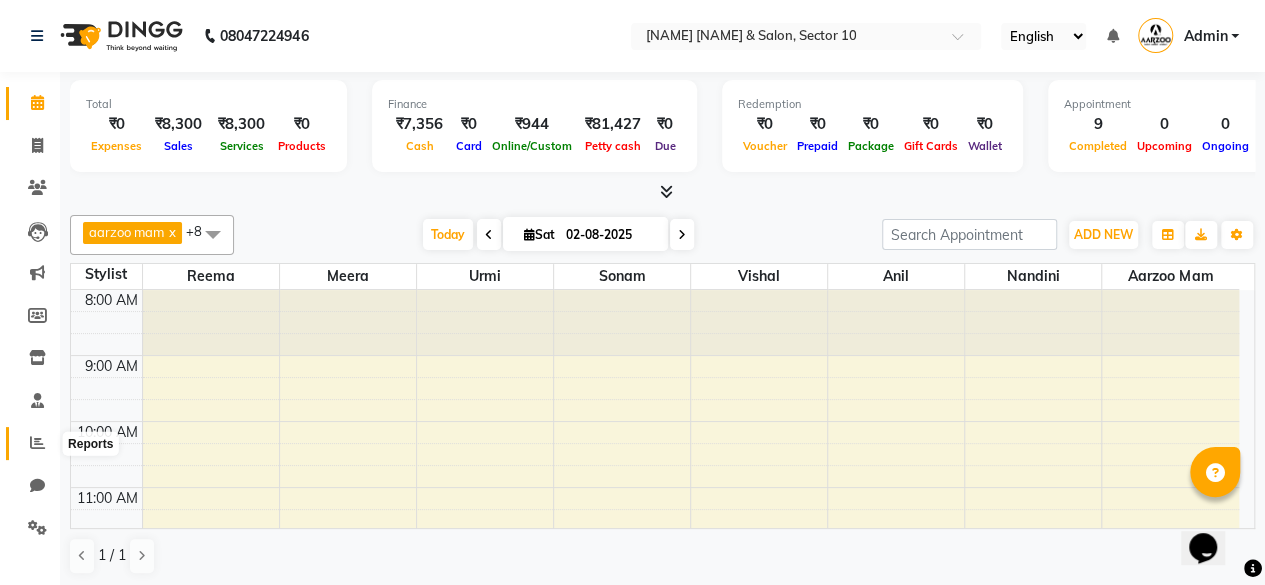 click 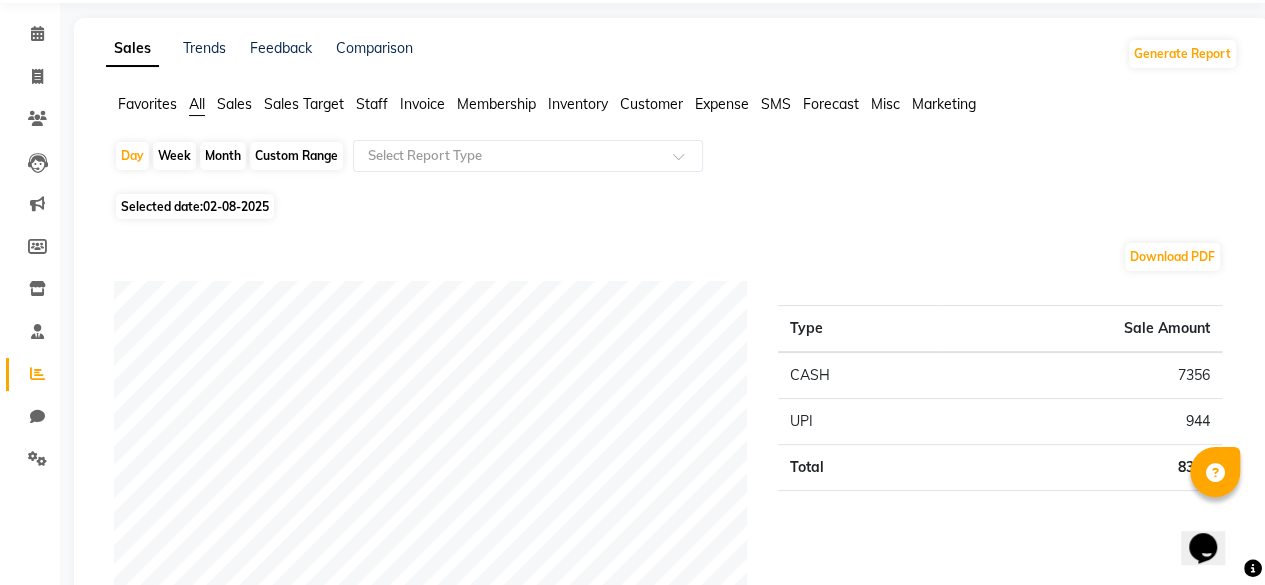 scroll, scrollTop: 0, scrollLeft: 0, axis: both 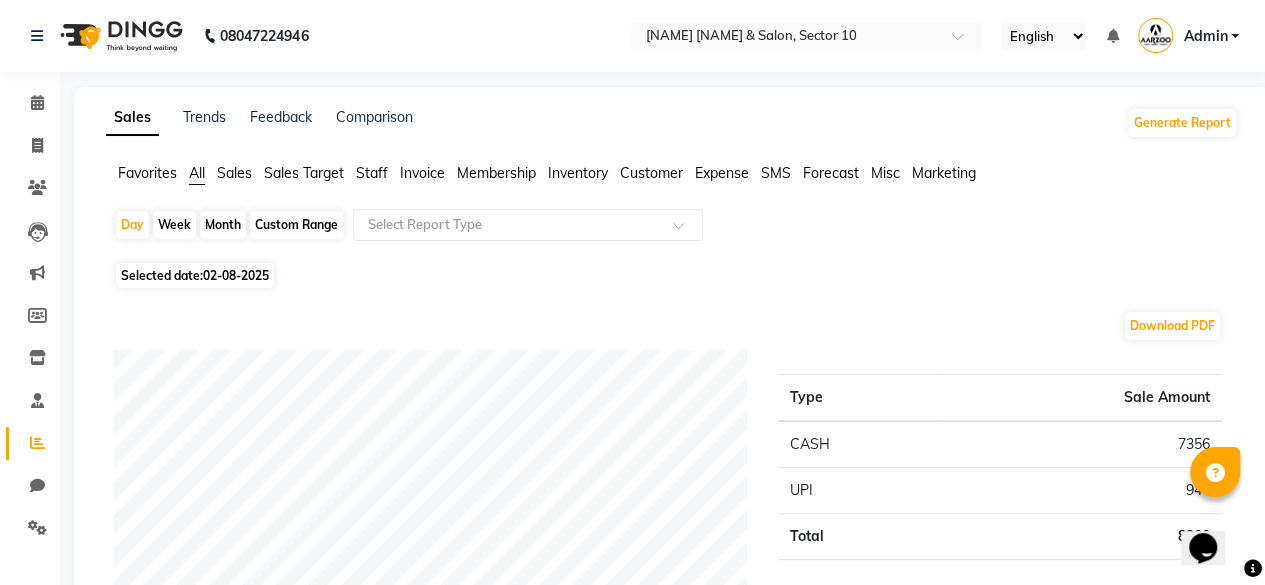 click on "Month" 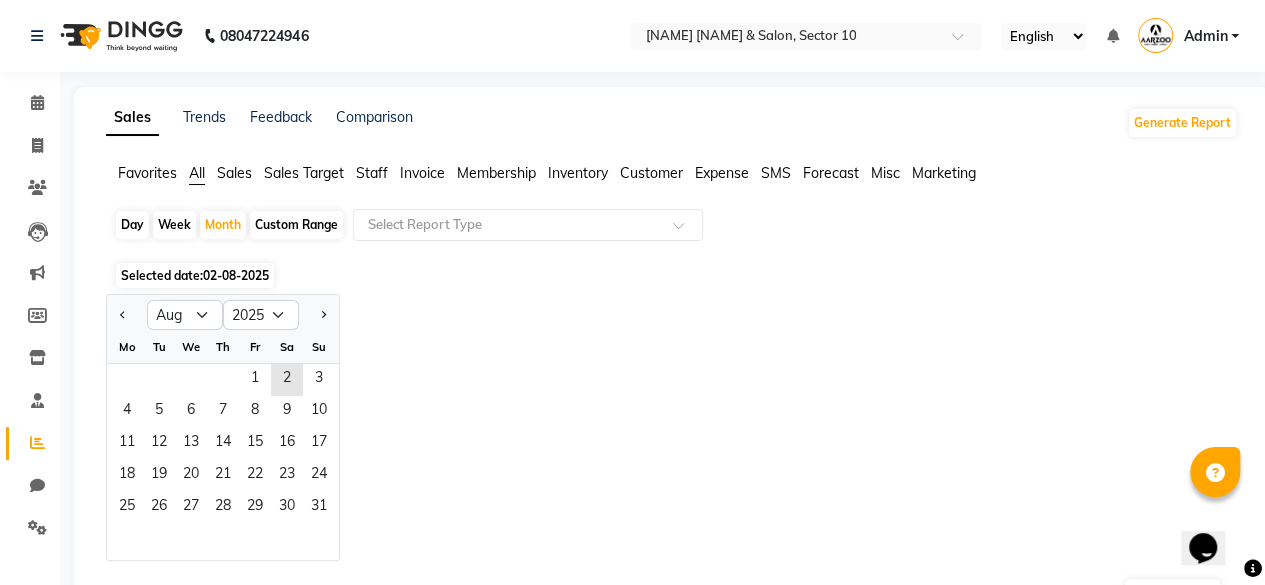 click on "Week" 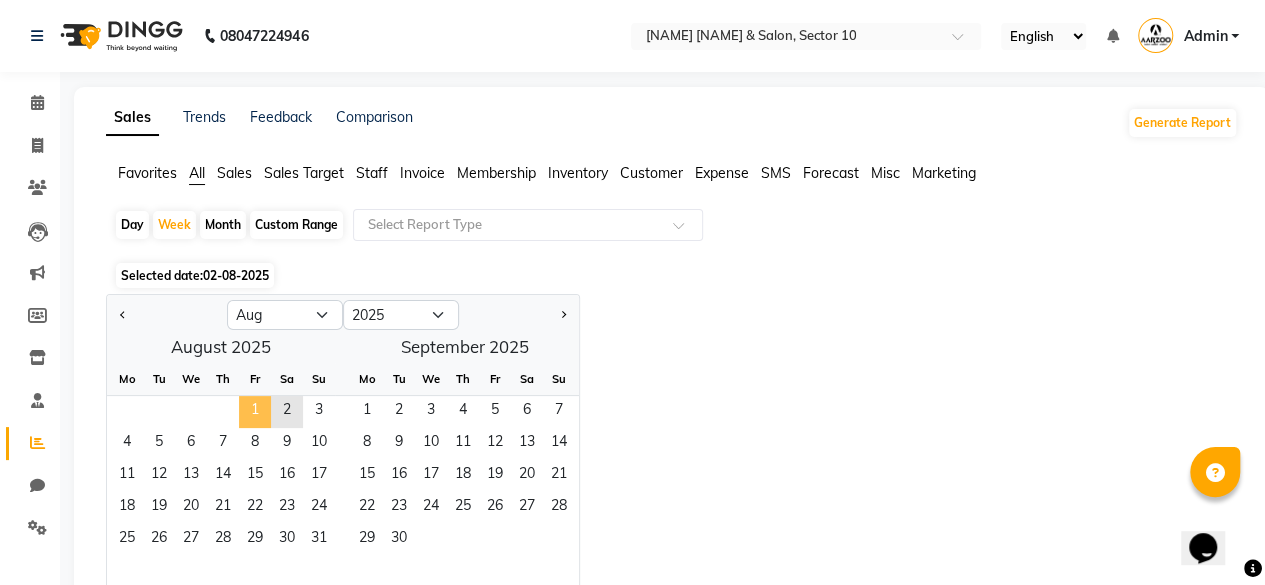 click on "1" 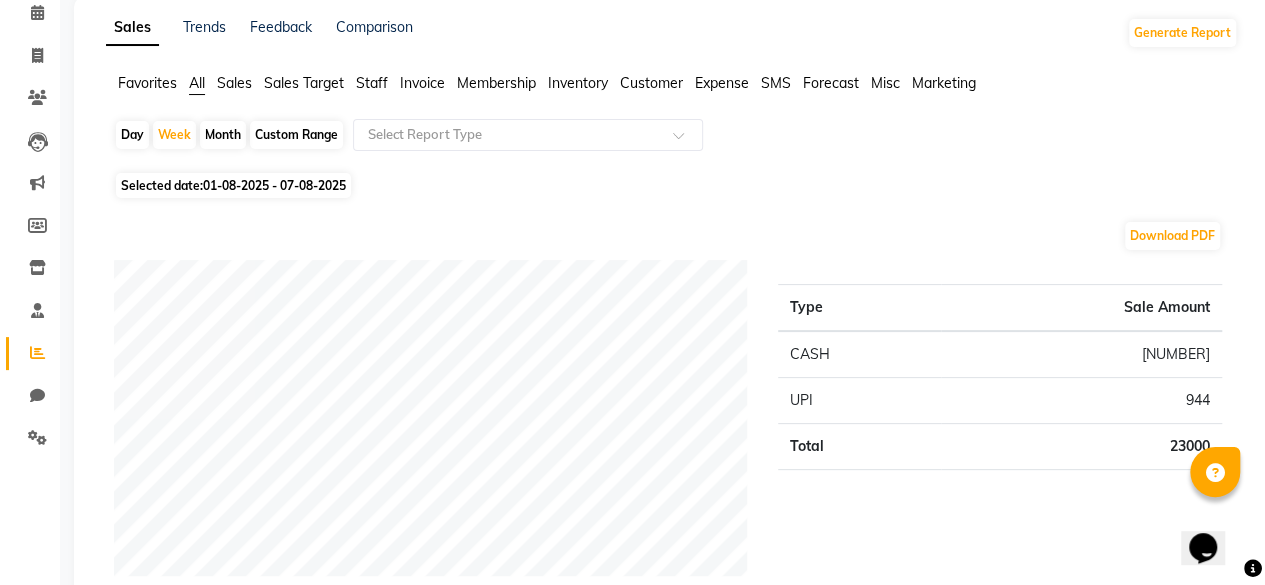 scroll, scrollTop: 0, scrollLeft: 0, axis: both 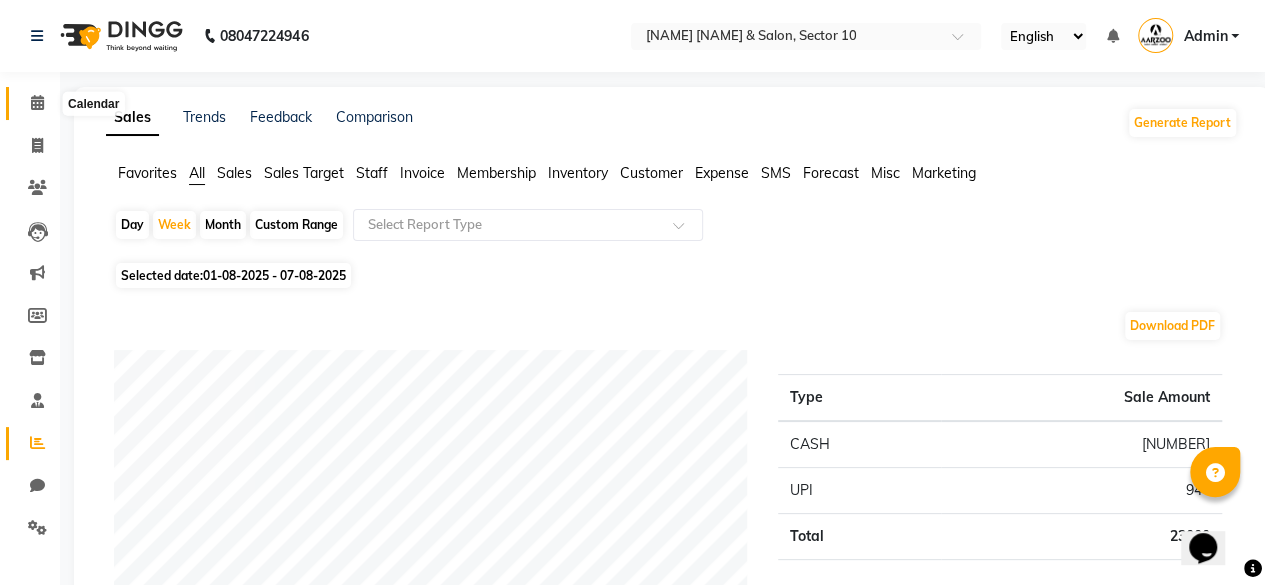 click 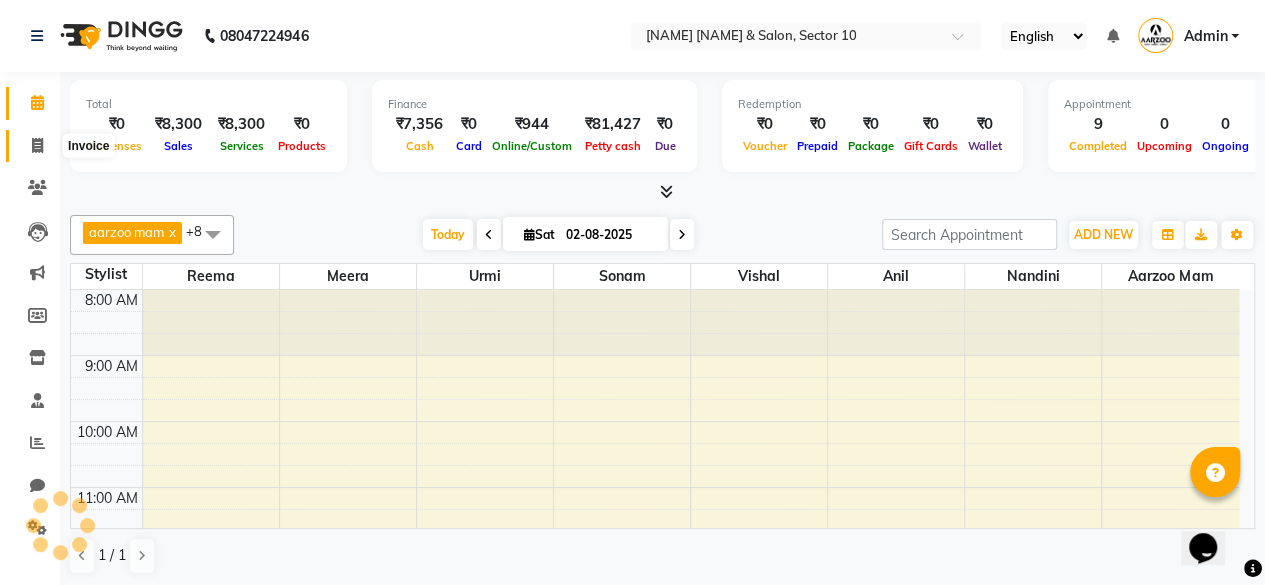 scroll, scrollTop: 0, scrollLeft: 0, axis: both 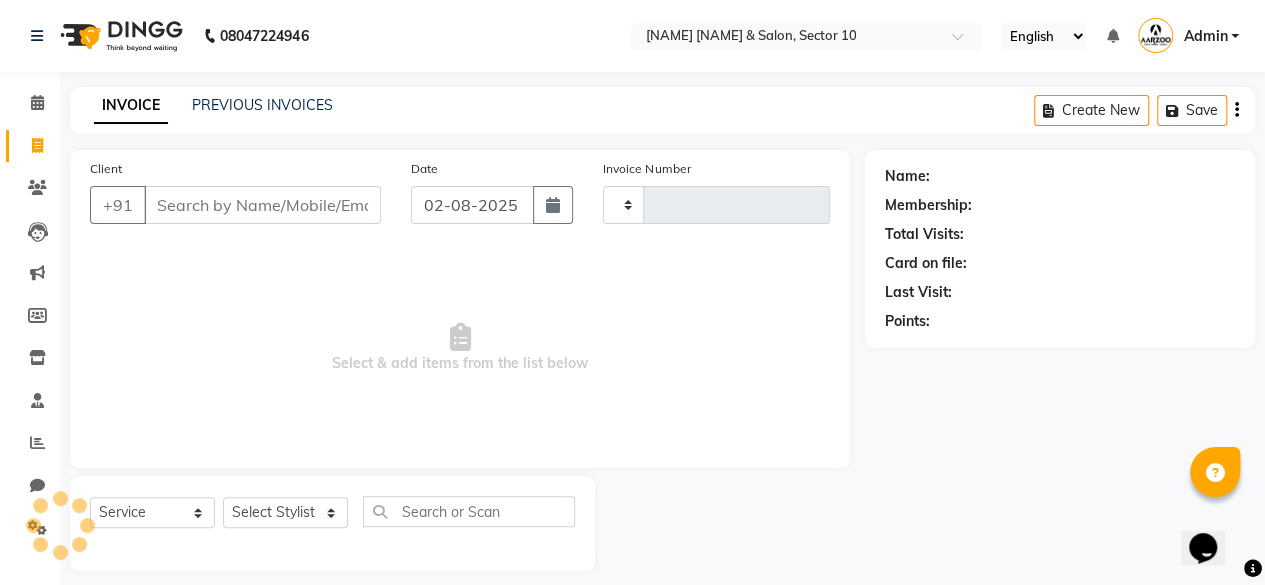 type on "0073" 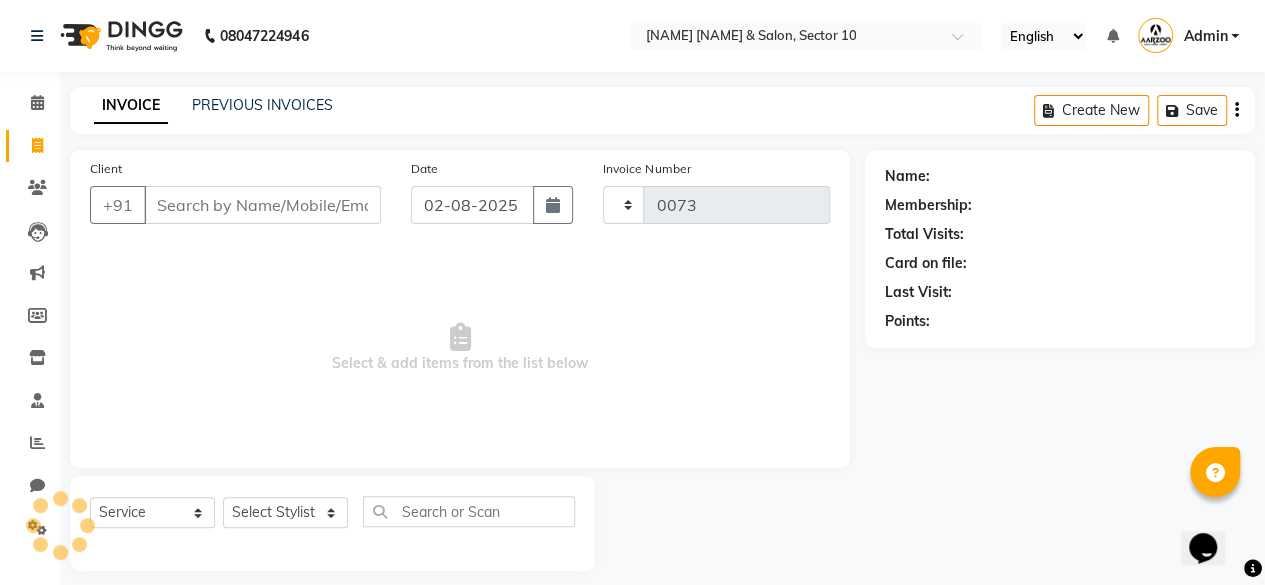 select on "6943" 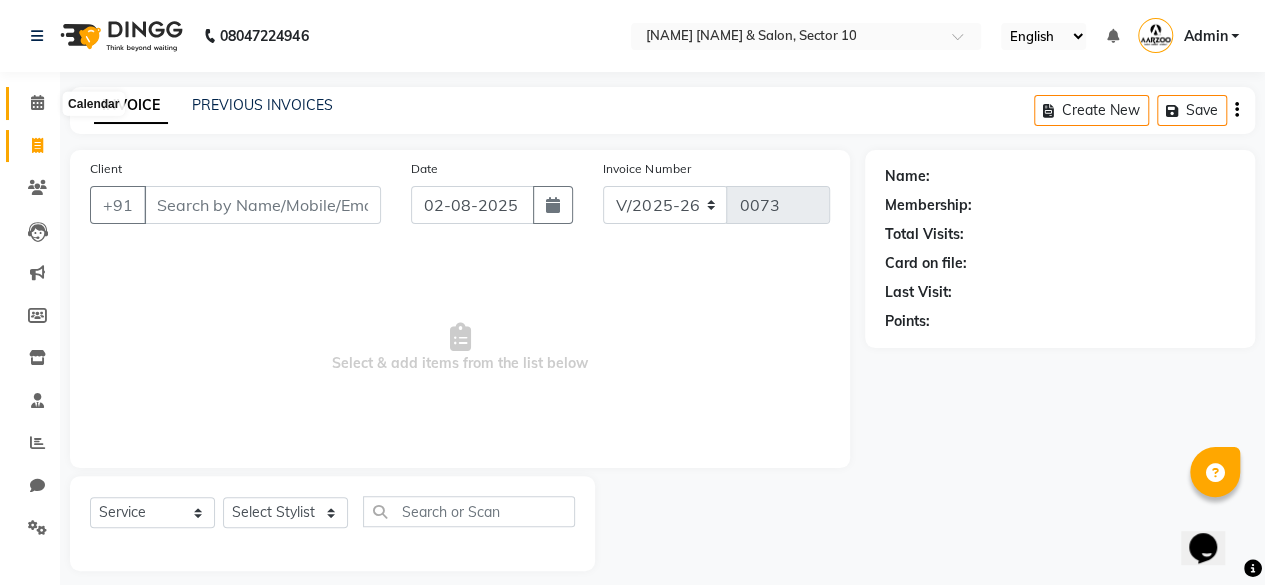 click 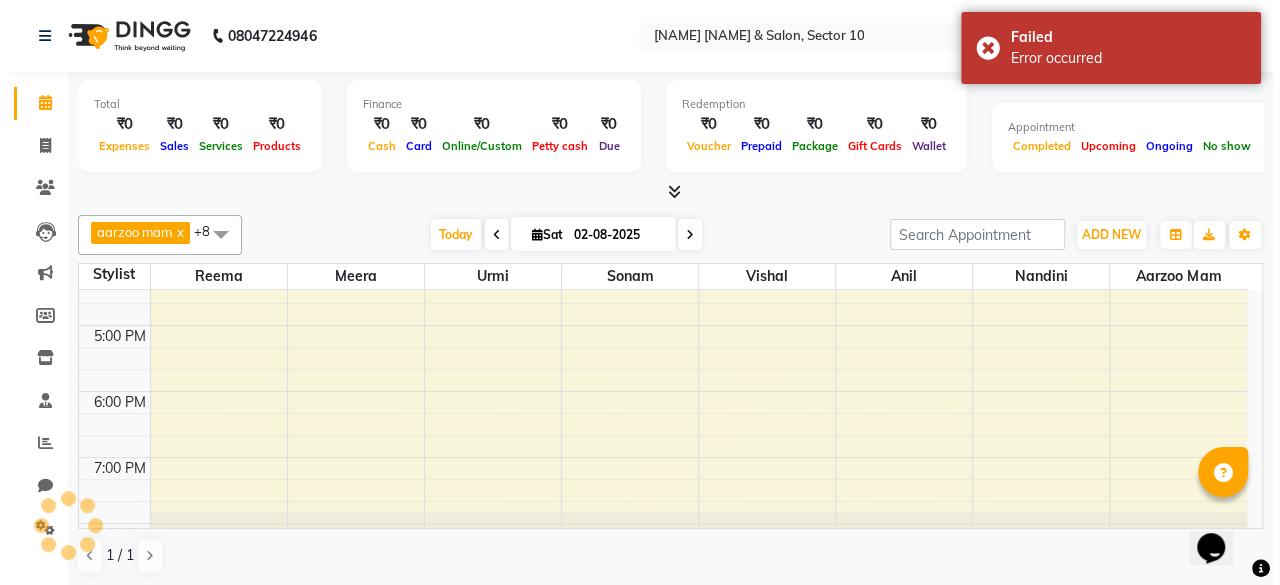 scroll, scrollTop: 0, scrollLeft: 0, axis: both 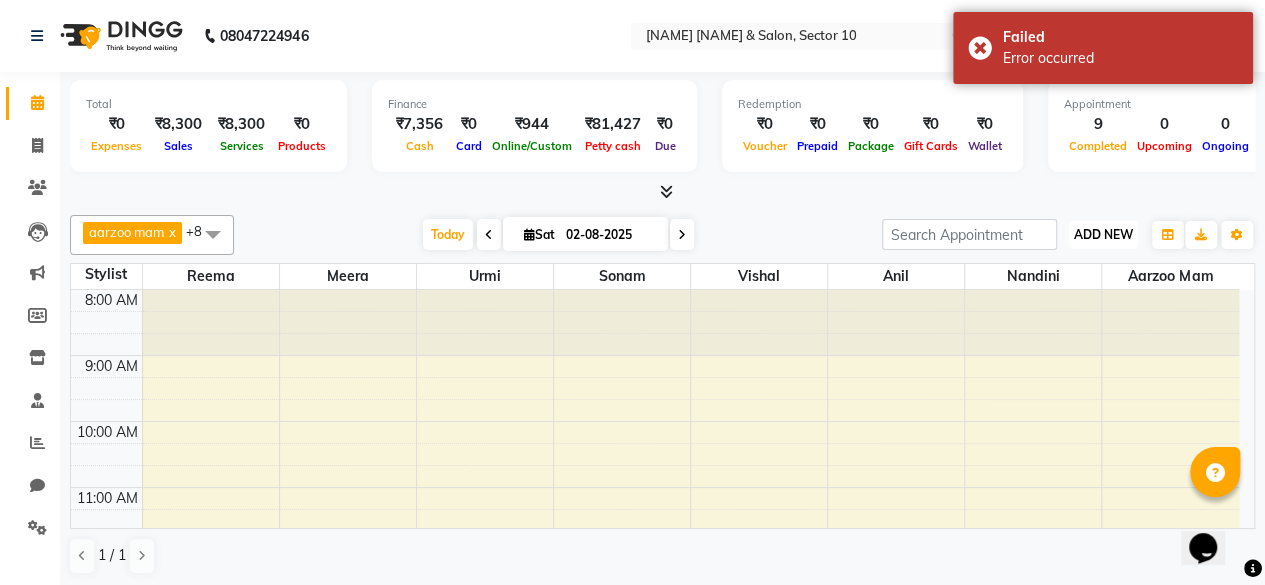 click on "ADD NEW" at bounding box center (1103, 234) 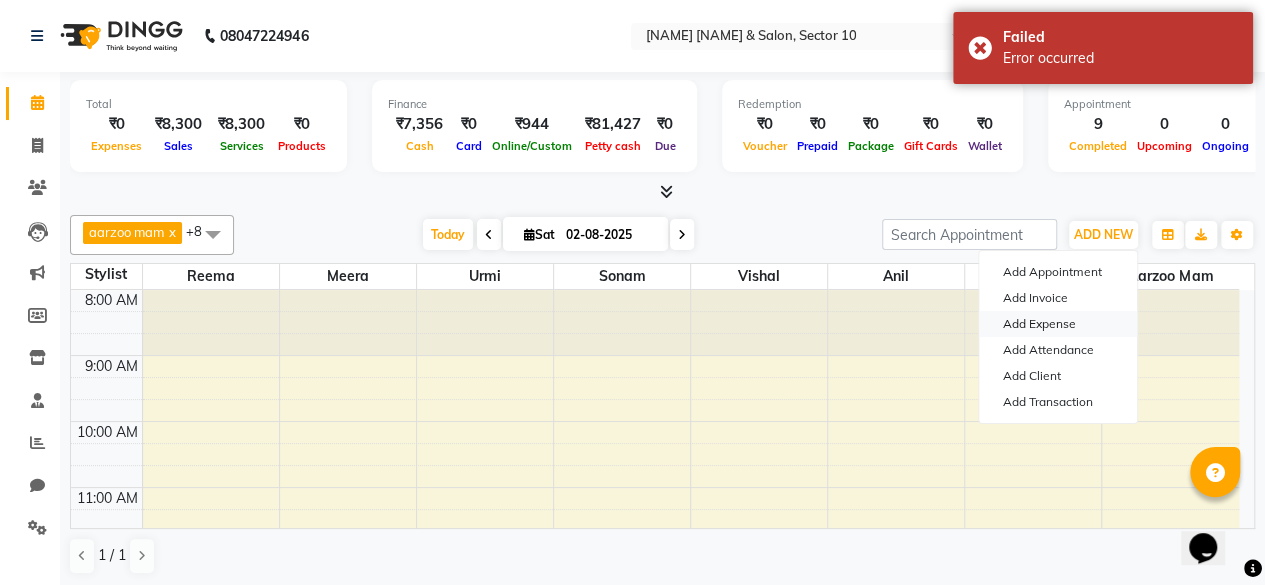 click on "Add Expense" at bounding box center [1058, 324] 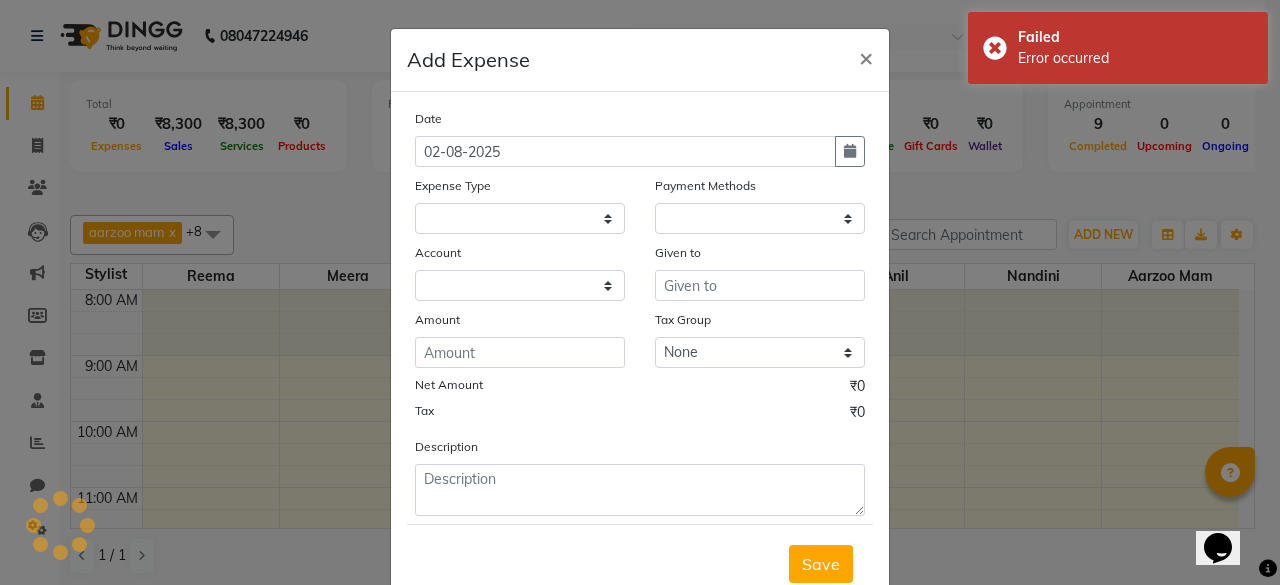 select on "1" 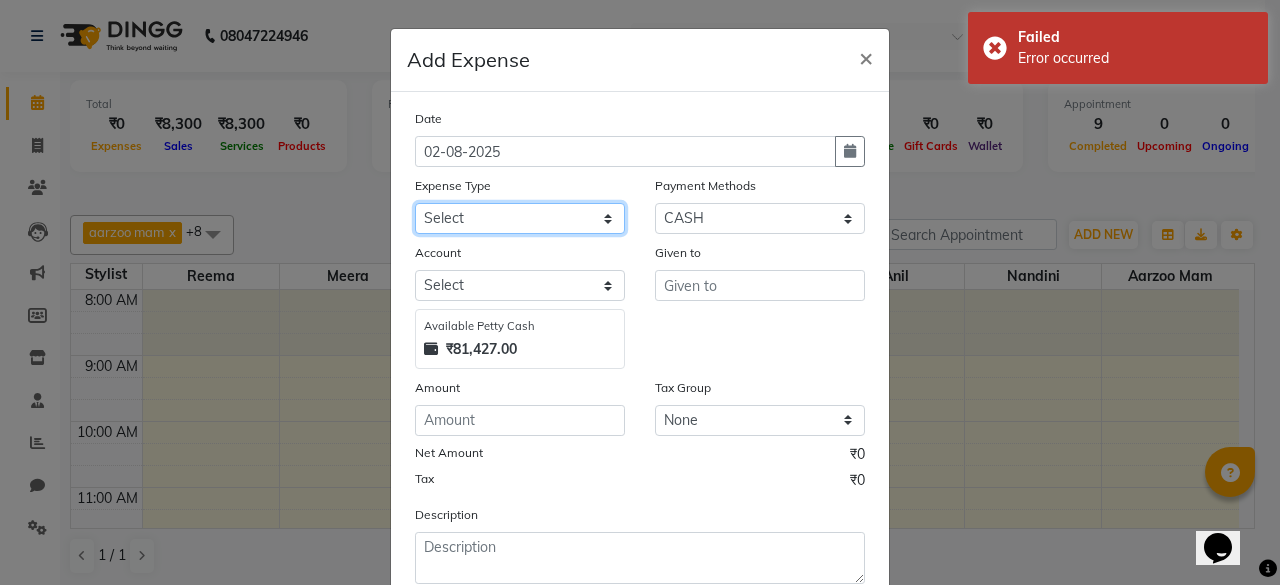 click on "Select Advance Salary Bank charges Car maintenance  Cash transfer to bank Cash transfer to hub Client Snacks Clinical charges Equipment Fuel Govt fee Incentive Insurance International purchase Loan Repayment Maintenance Marketing Miscellaneous MRA Other Pantry Product Rent Salary Staff Snacks Tax Tea & Refreshment Utilities" 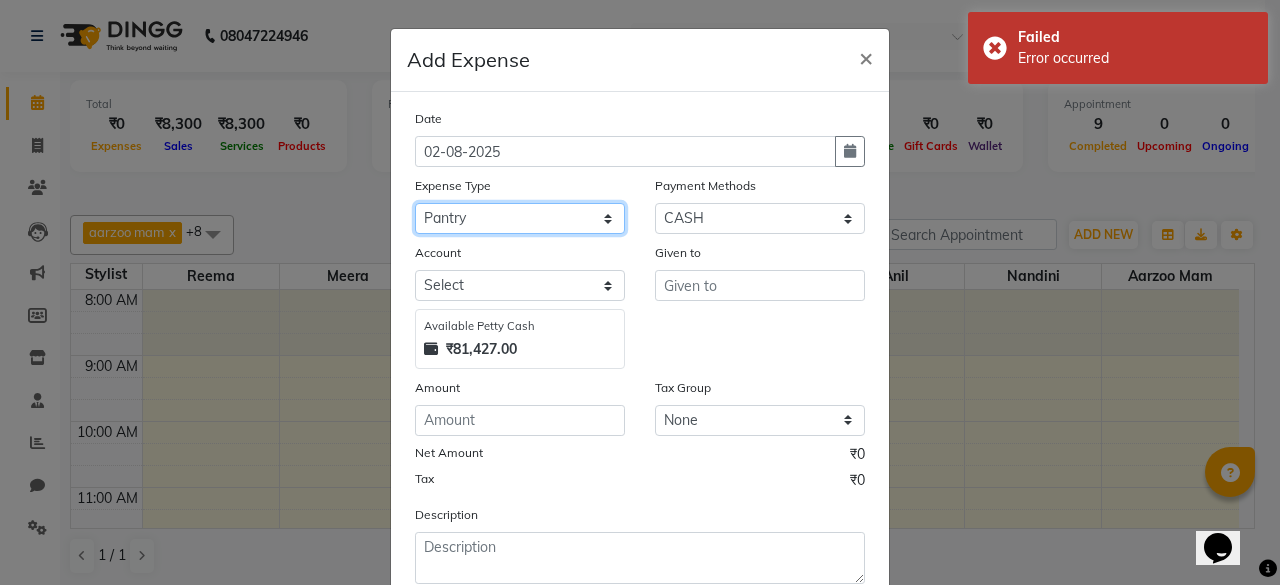 click on "Select Advance Salary Bank charges Car maintenance  Cash transfer to bank Cash transfer to hub Client Snacks Clinical charges Equipment Fuel Govt fee Incentive Insurance International purchase Loan Repayment Maintenance Marketing Miscellaneous MRA Other Pantry Product Rent Salary Staff Snacks Tax Tea & Refreshment Utilities" 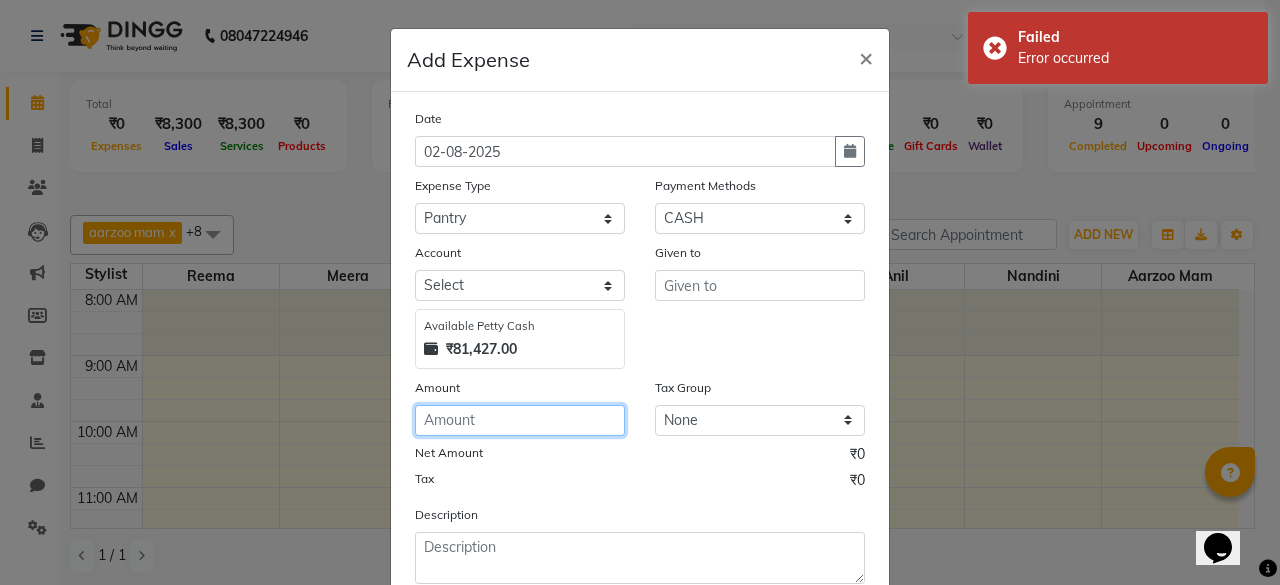 click 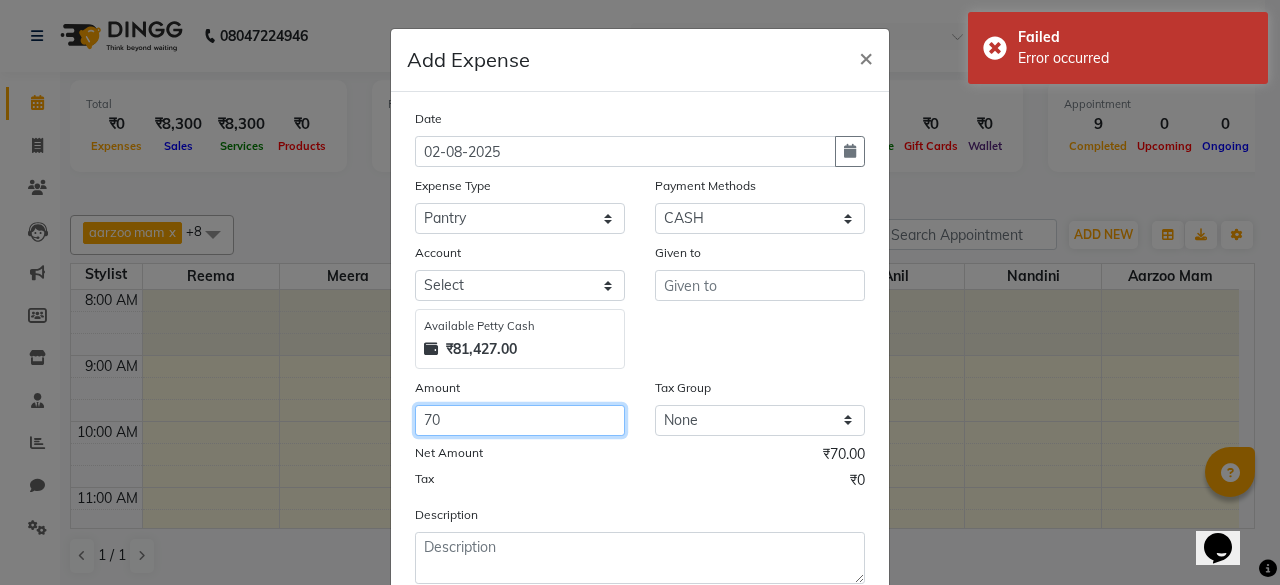 type on "70" 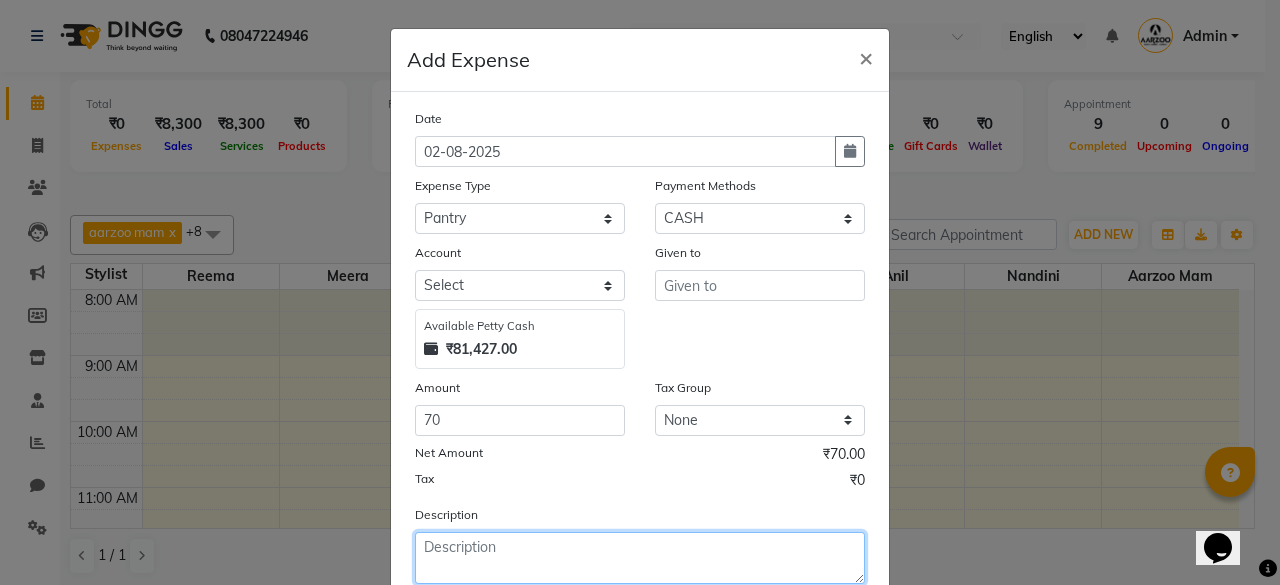 click 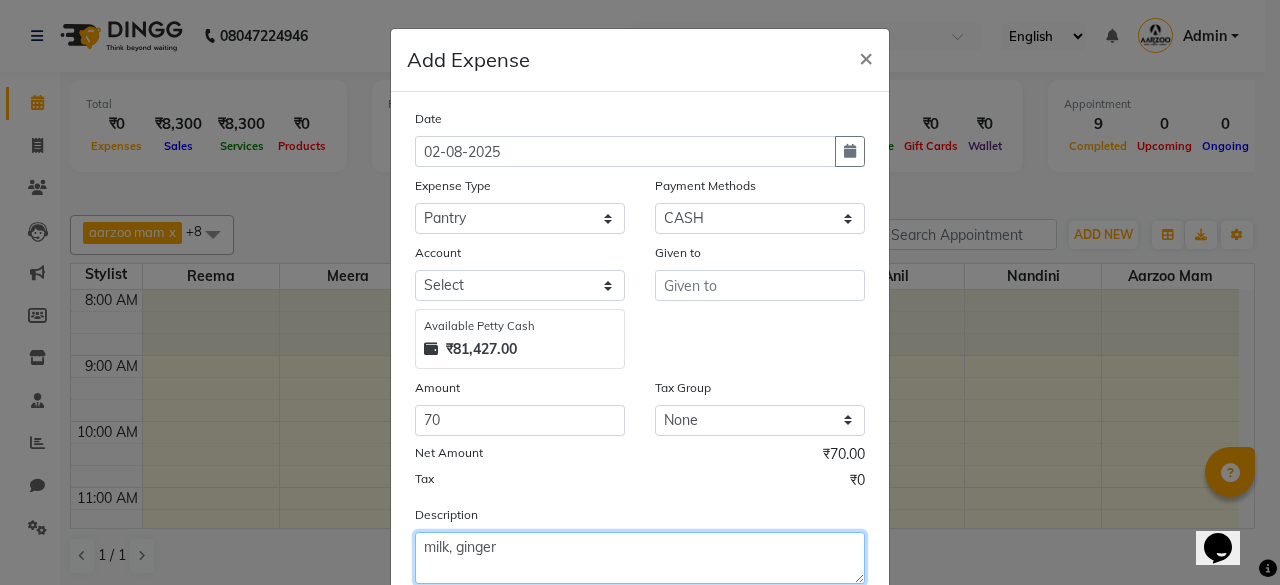 type on "milk, ginger" 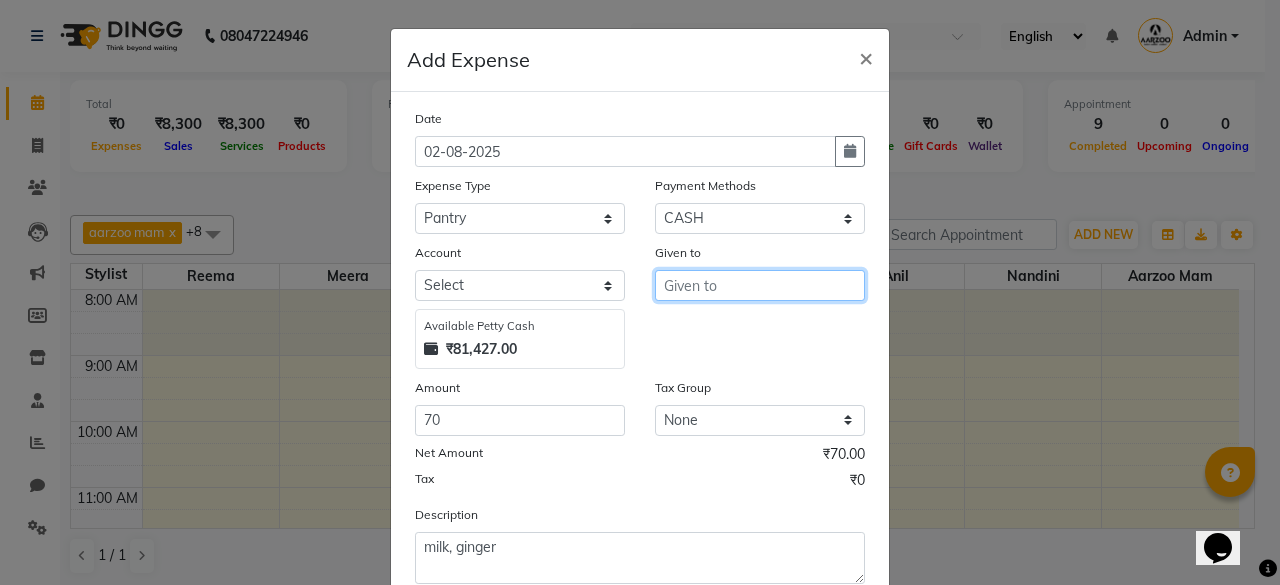 click at bounding box center [760, 285] 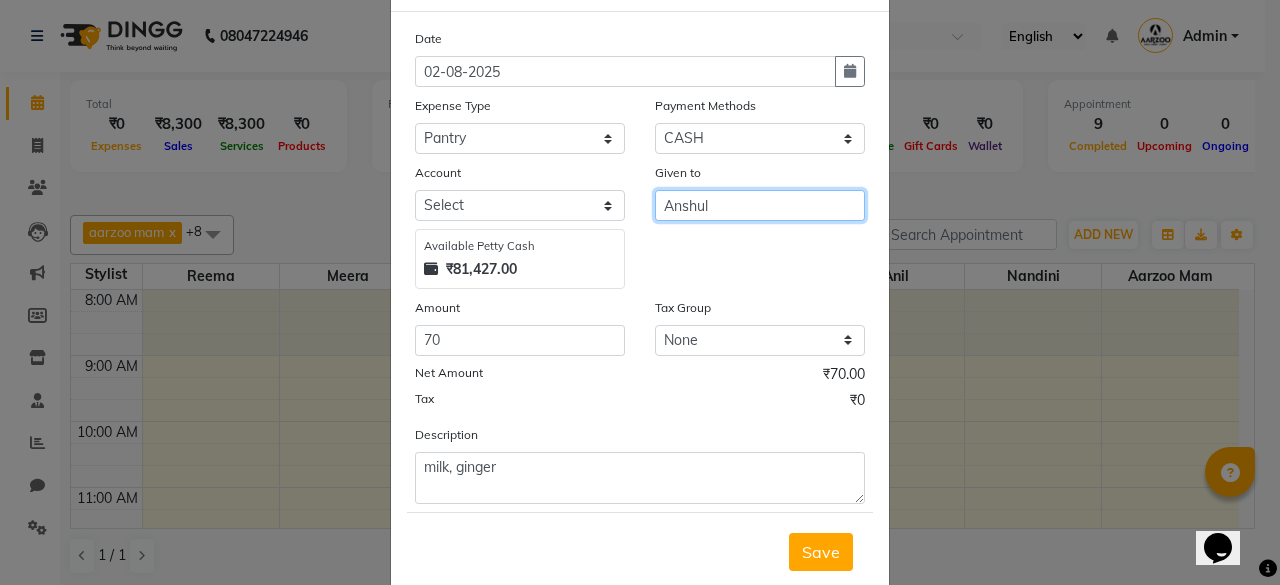 scroll, scrollTop: 127, scrollLeft: 0, axis: vertical 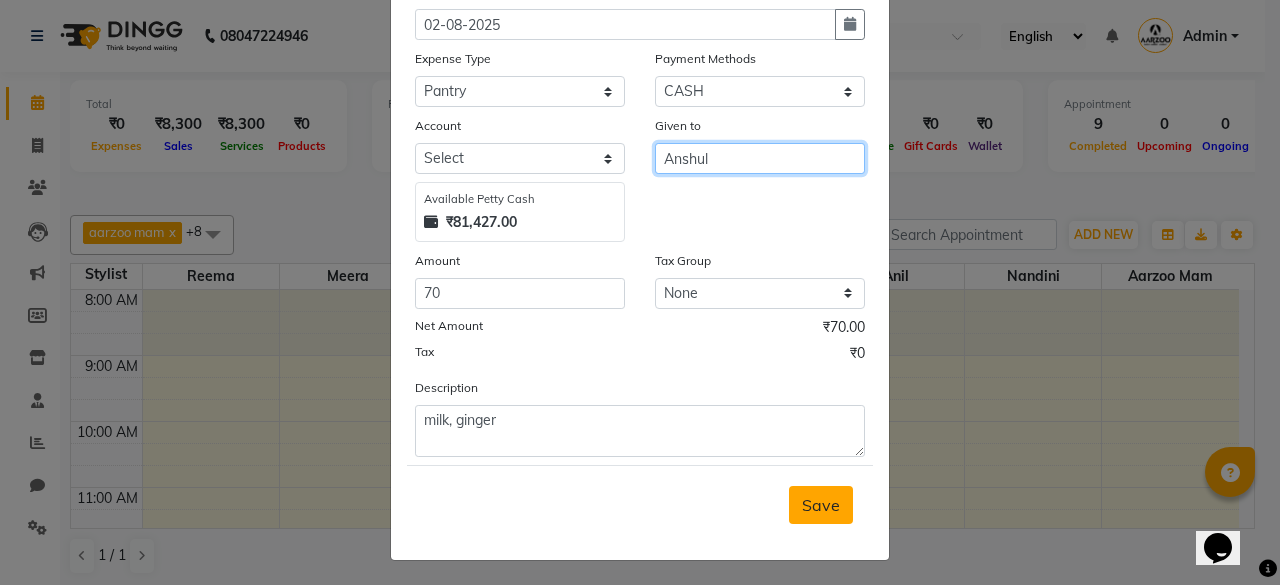 type on "Anshul" 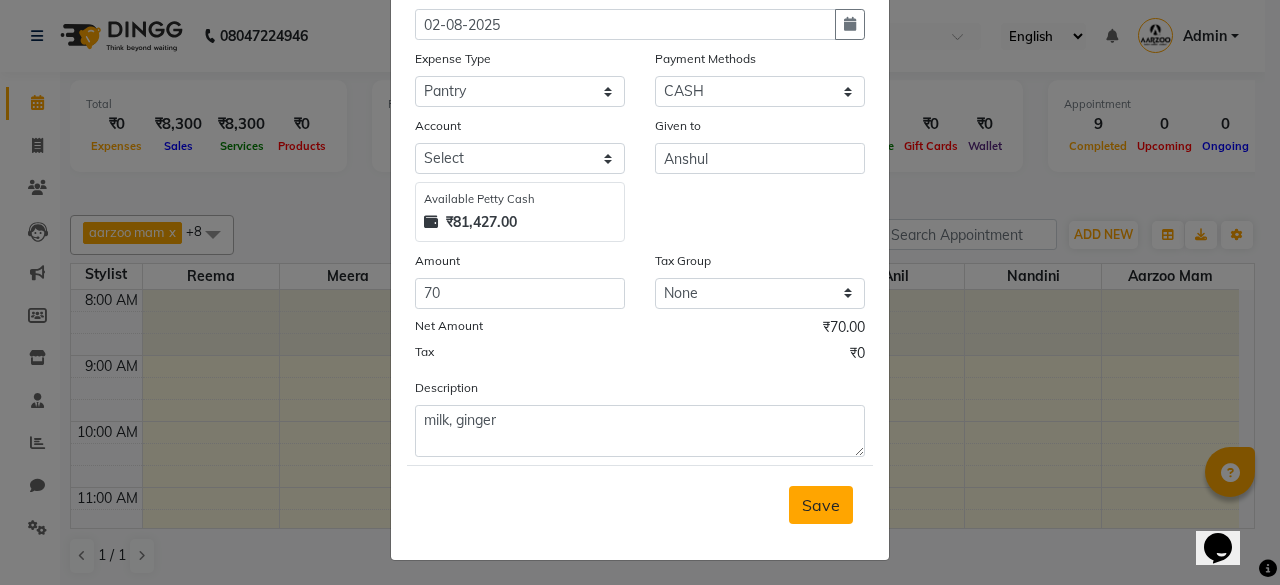 click on "Save" at bounding box center [821, 505] 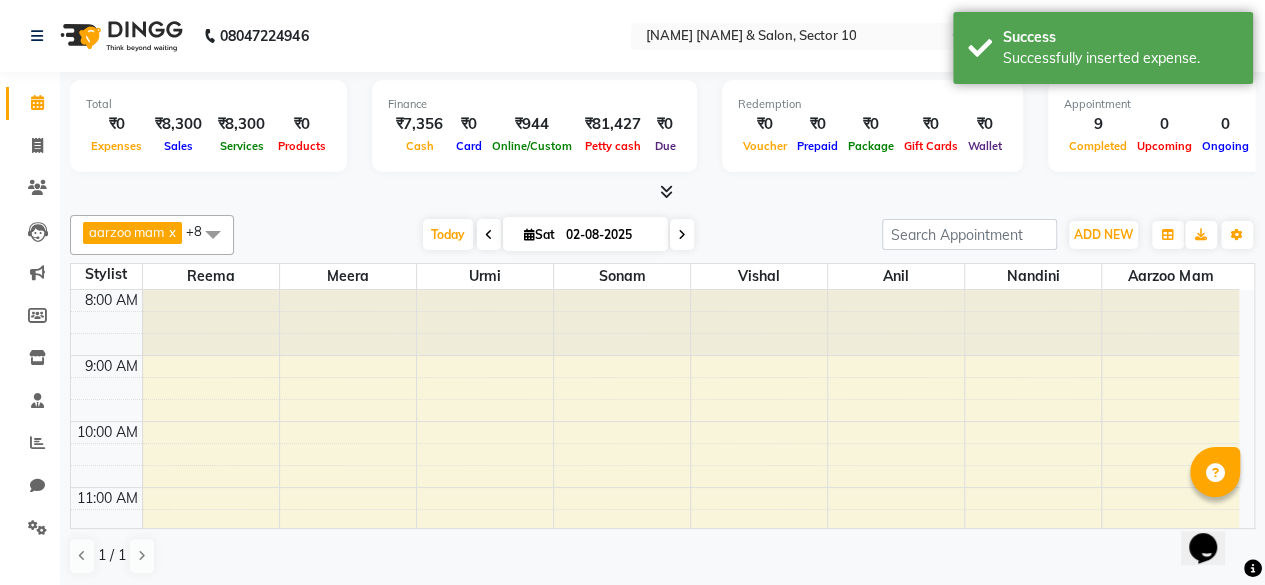 click on "Select Stylist [NAME] [NAME] [NAME] [NAME] [NAME] [NAME] [NAME] [NAME] +8 UnSelect All [NAME] [NAME] [NAME] [NAME] [NAME] [NAME] [NAME] [NAME] [NAME] Today Sat 02-08-2025 Toggle Dropdown Add Appointment Add Invoice Add Expense Add Attendance Add Client Add Transaction Toggle Dropdown Add Appointment Add Invoice Add Expense Add Attendance Add Client ADD NEW Toggle Dropdown Add Appointment Add Invoice Add Expense Add Attendance Add Client Add Transaction [NAME] [NAME] [NAME] [NAME] [NAME] [NAME] [NAME] [NAME] +8 UnSelect All [NAME] [NAME] [NAME] [NAME] [NAME] [NAME] [NAME] [NAME] [NAME] Group By Staff View Room View View as Vertical Vertical - Week View Horizontal Horizontal - Week View List Toggle Dropdown Calendar Settings Manage Tags Arrange Stylists Reset Stylists Full Screen Show Available Stylist Appointment Form Zoom 75% Staff/Room Display Count 9" at bounding box center (662, 235) 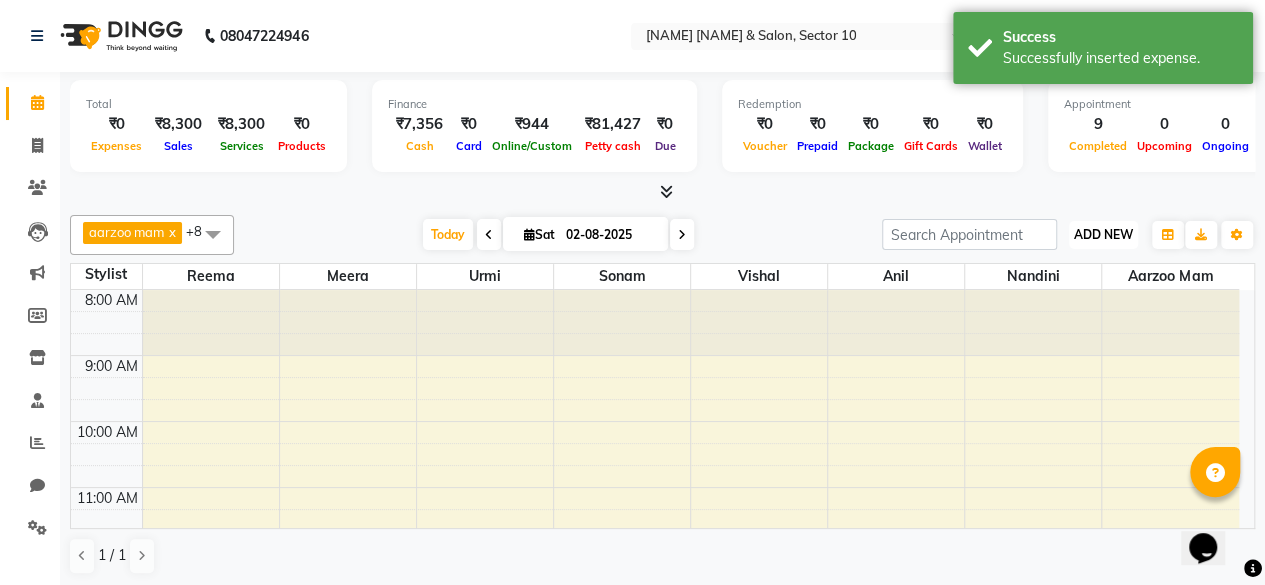 click on "ADD NEW" at bounding box center [1103, 234] 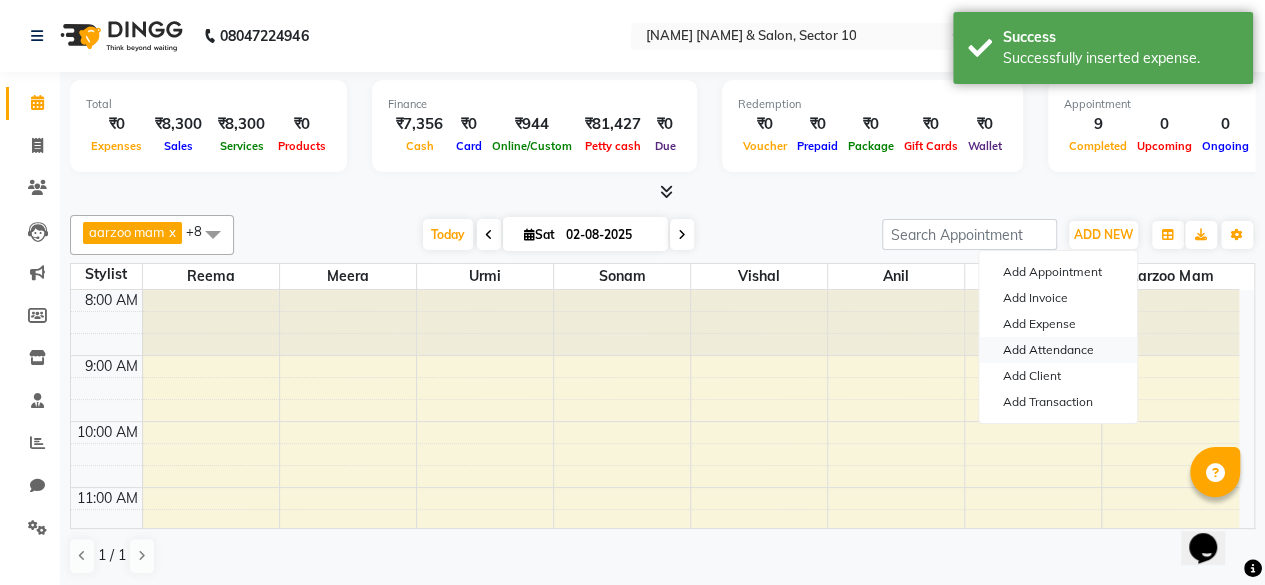 click on "Add Attendance" at bounding box center [1058, 350] 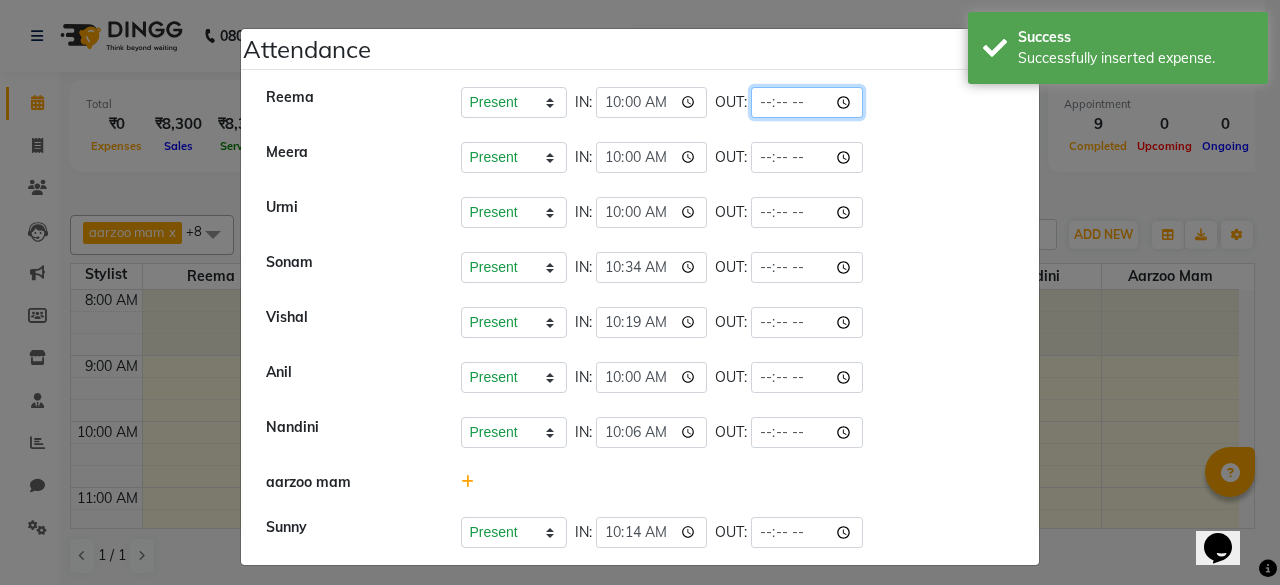click 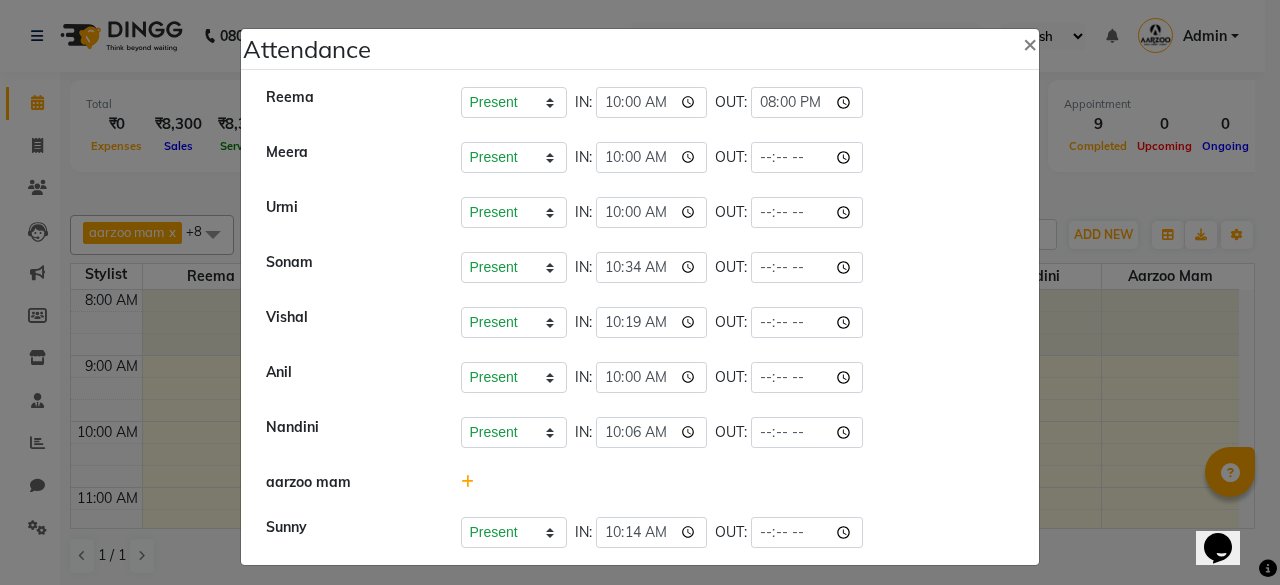 type on "20:00" 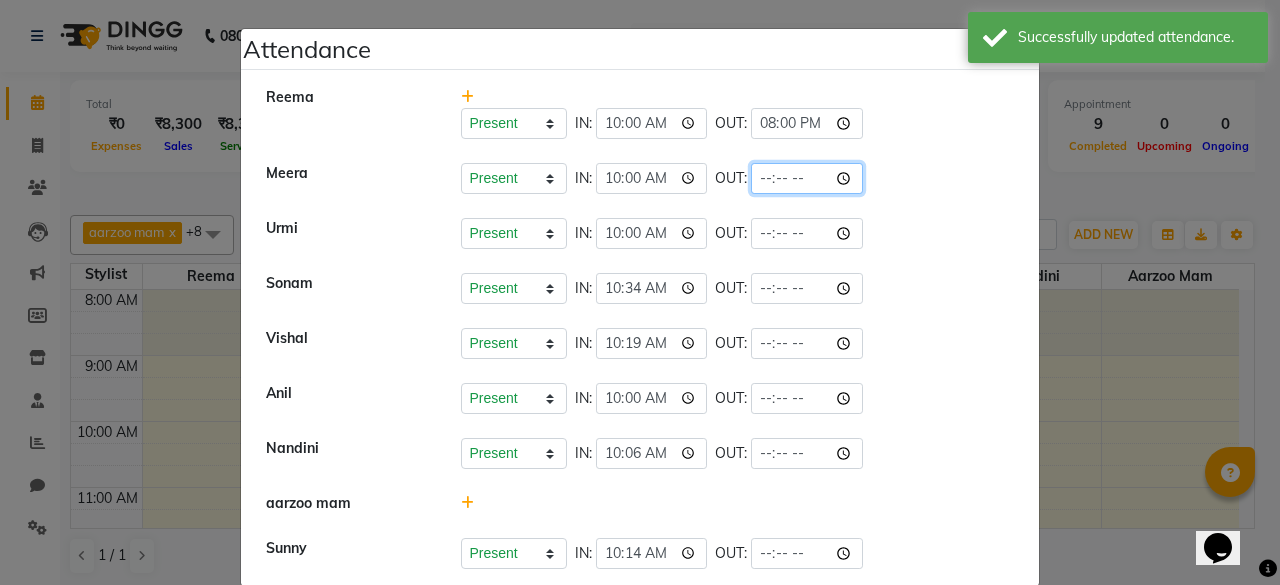 click 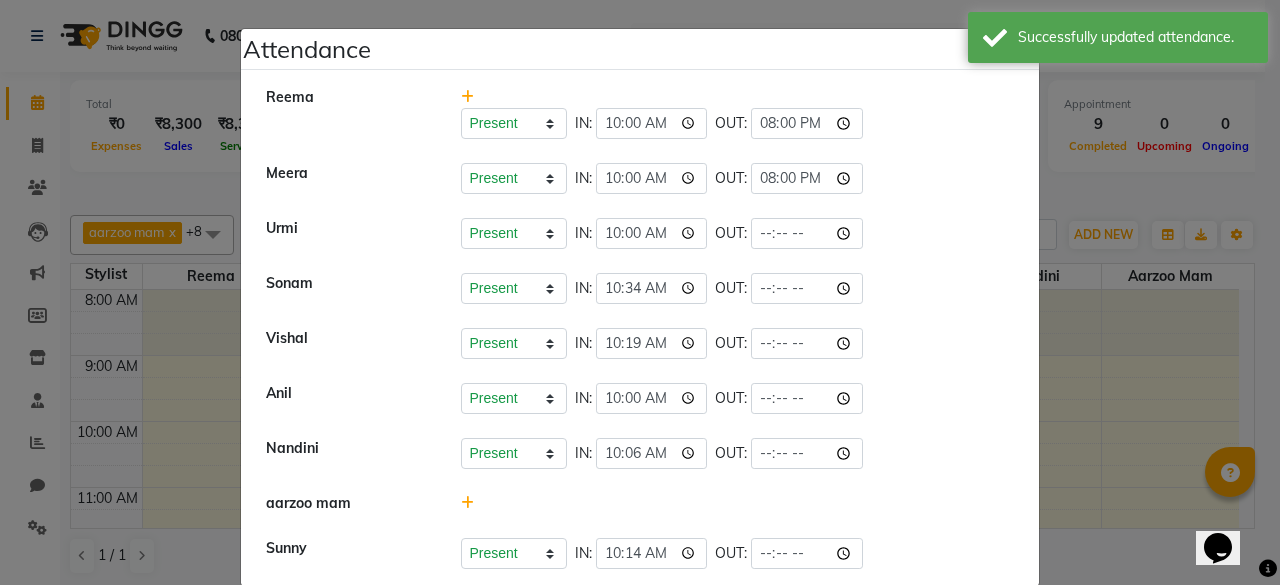 type on "20:00" 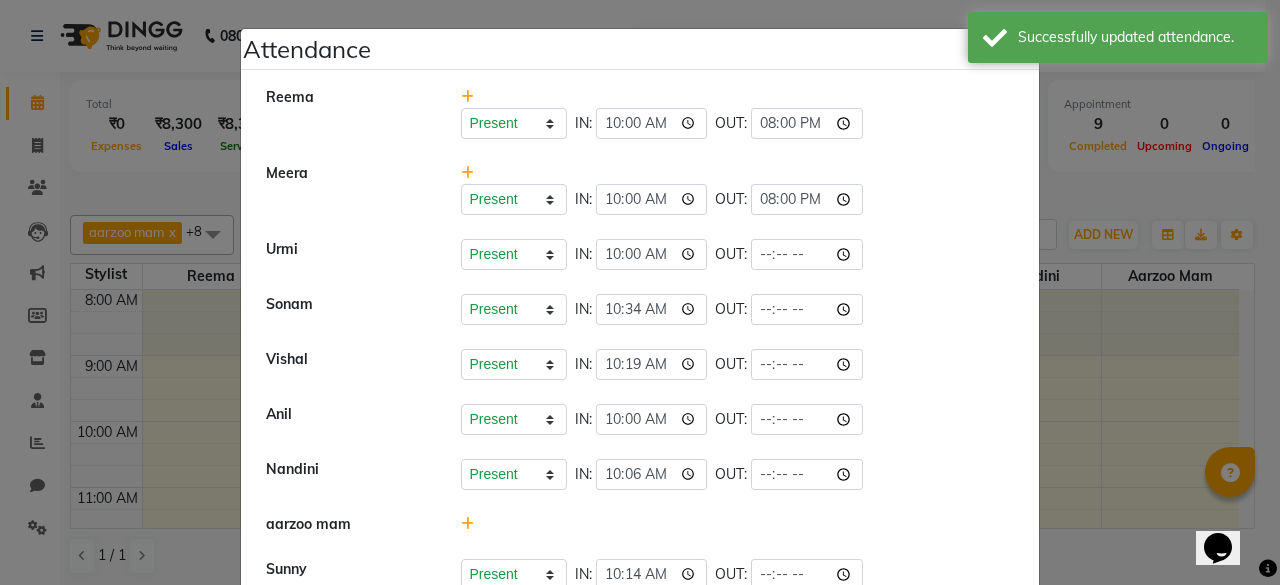 scroll, scrollTop: 47, scrollLeft: 0, axis: vertical 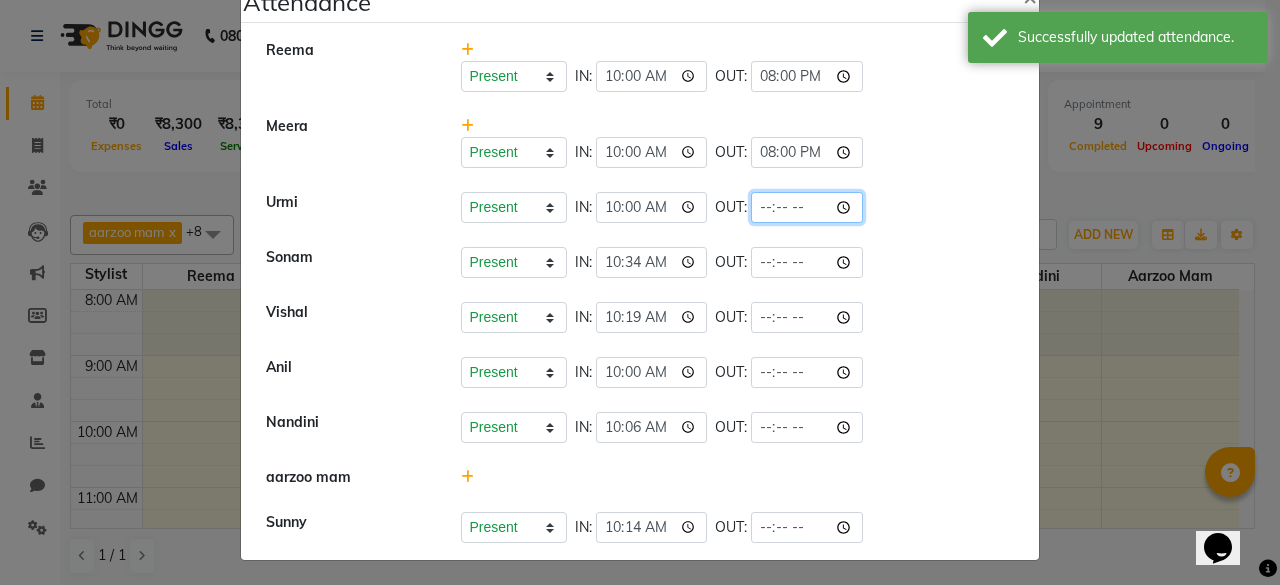 click 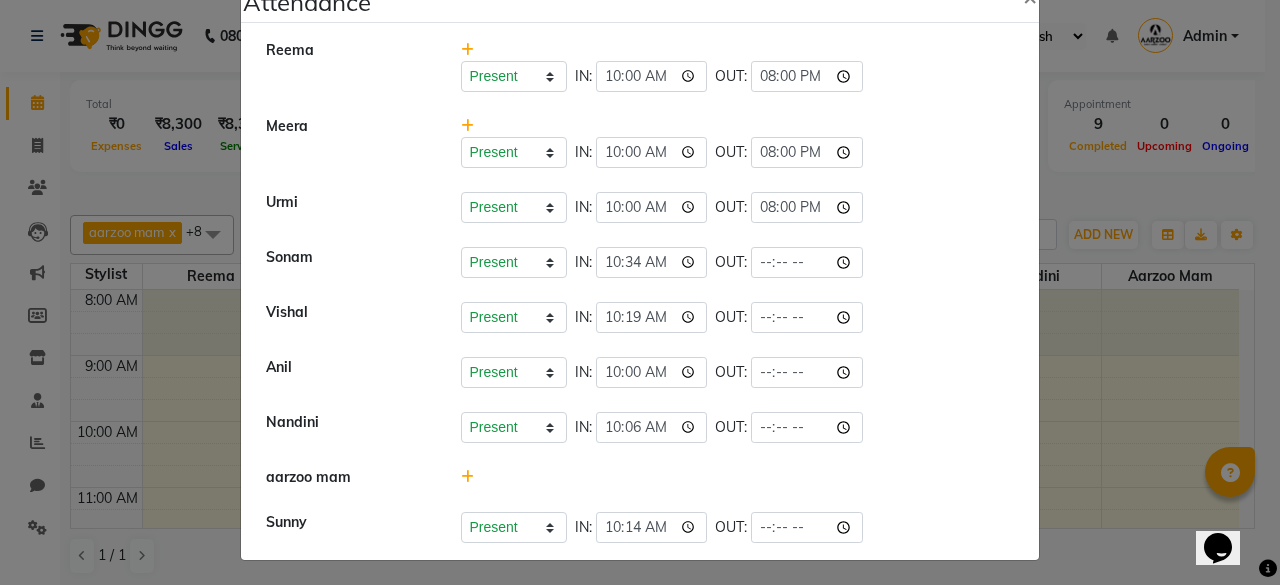 type on "20:00" 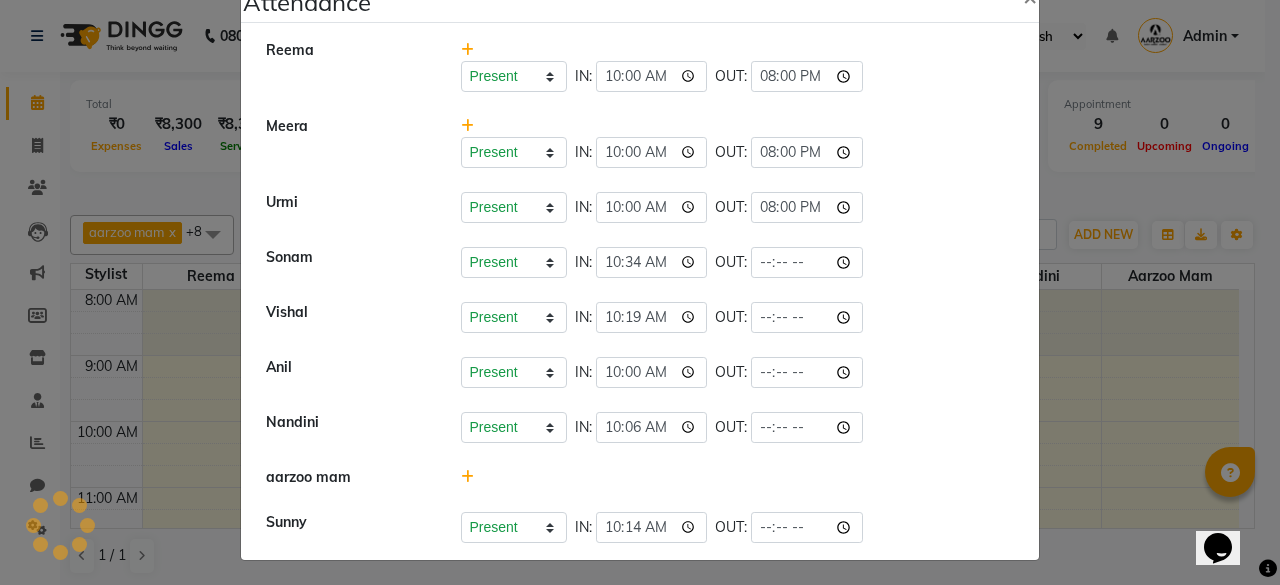 click on "[NAME] Present Absent Late Half Day Weekly Off IN: 10:19 OUT:" 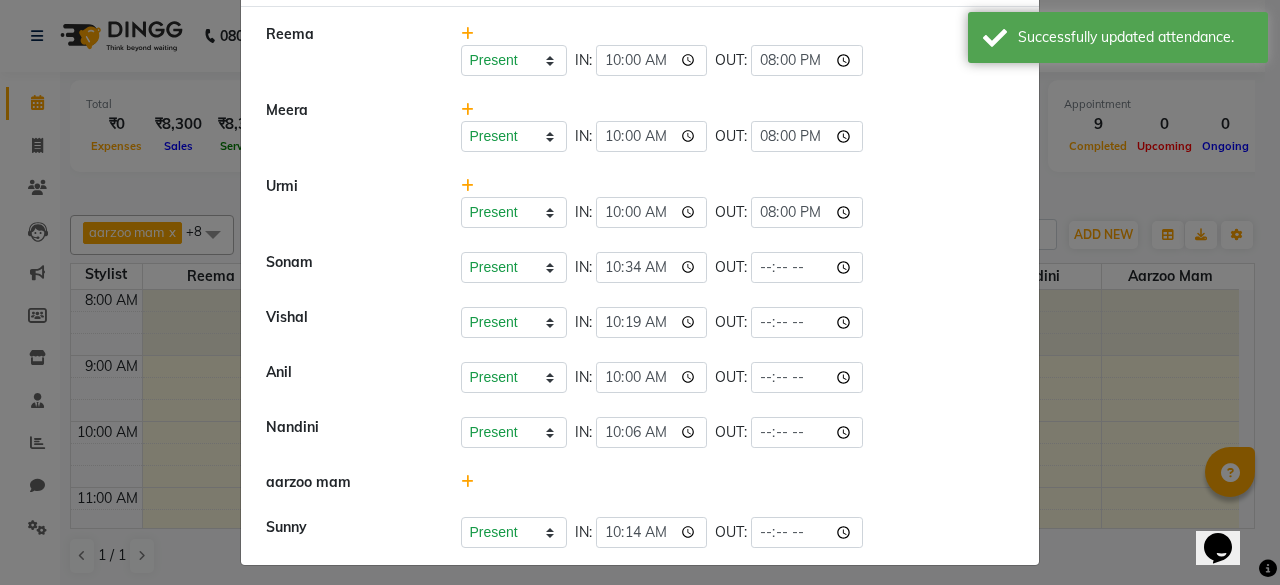 scroll, scrollTop: 68, scrollLeft: 0, axis: vertical 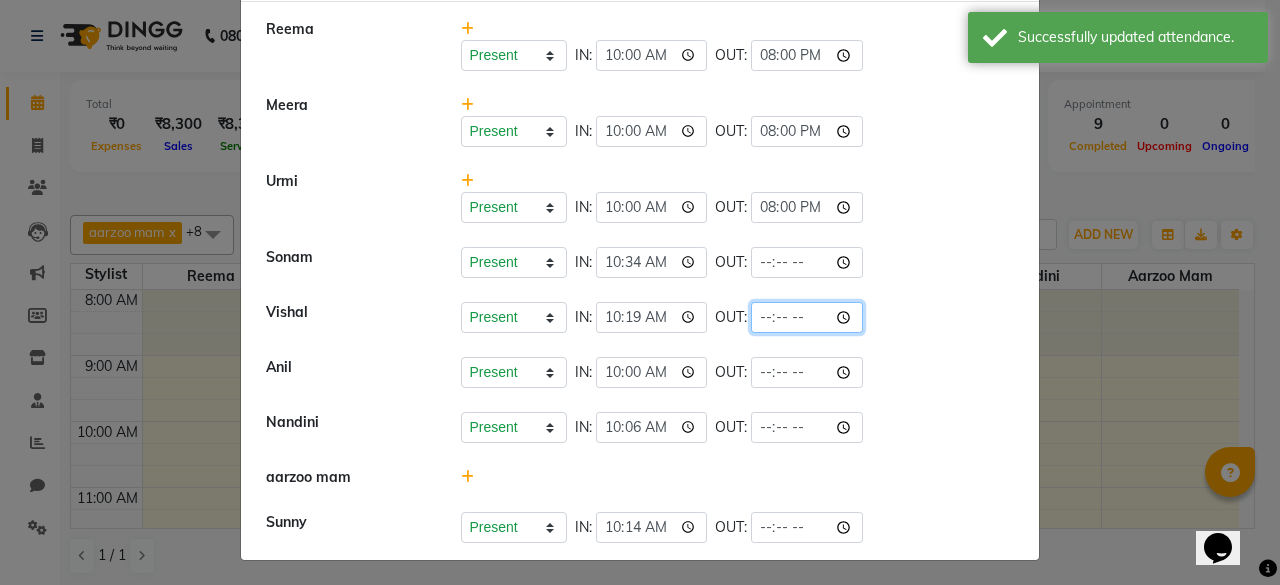 click 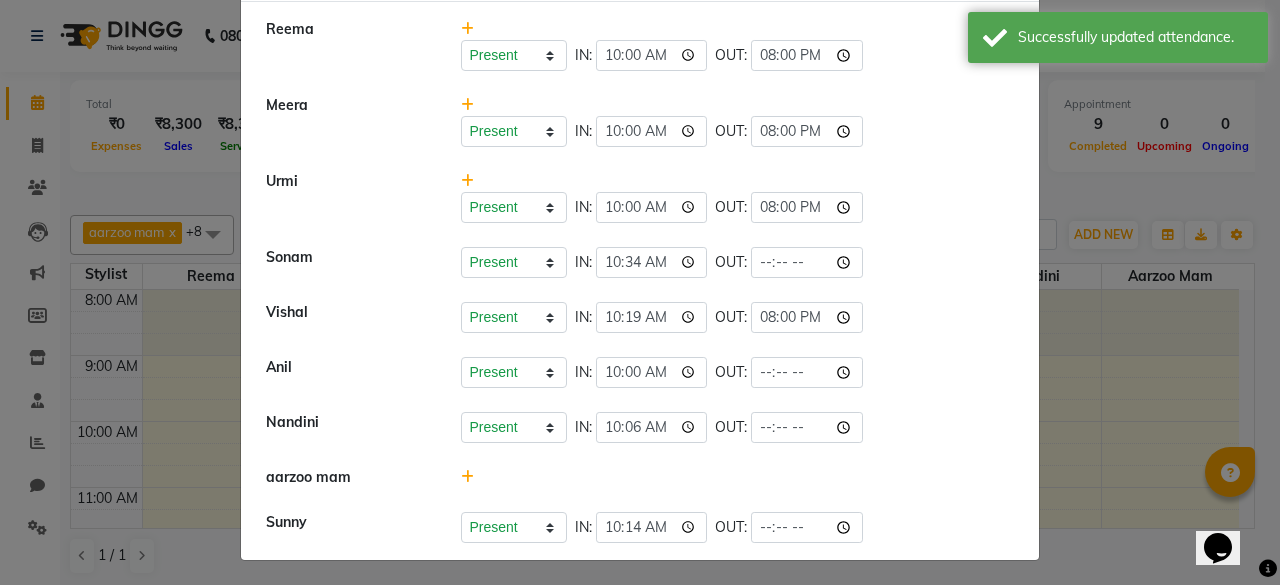 type on "20:00" 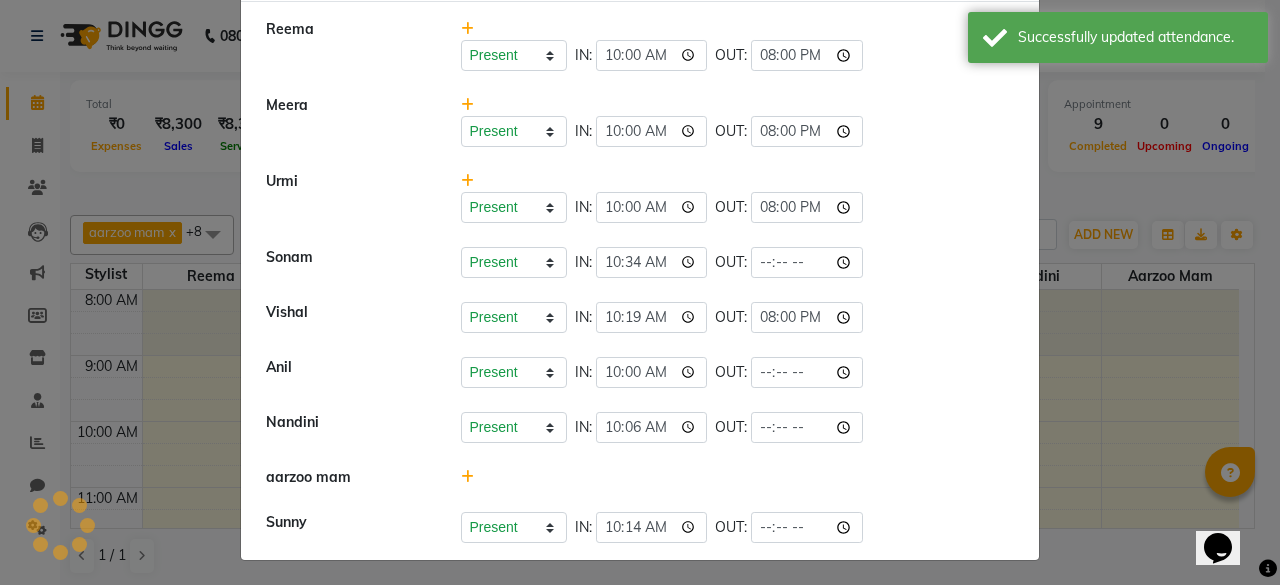 click on "[NAME] Present Absent Late Half Day Weekly Off IN: 10:00 OUT: 20:00" 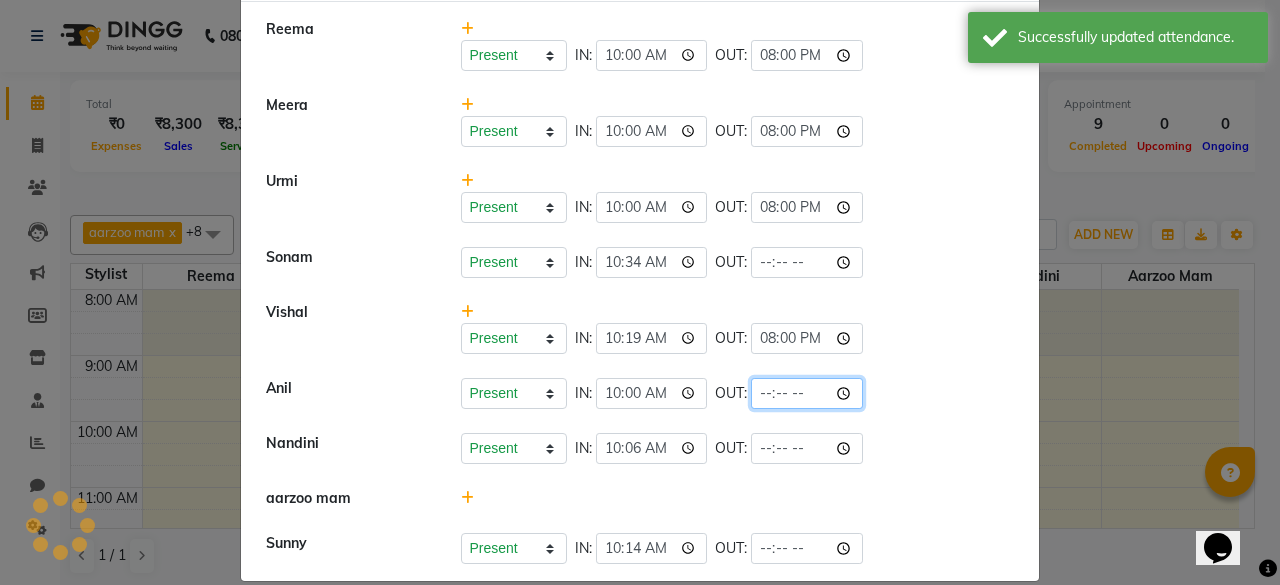 click 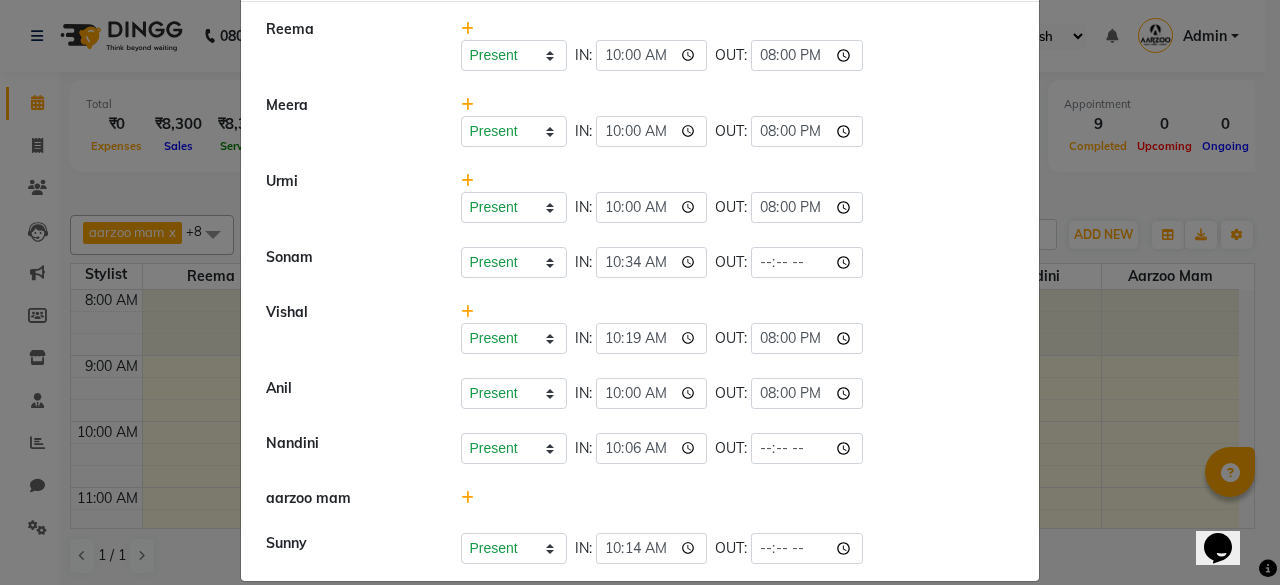 type on "20:00" 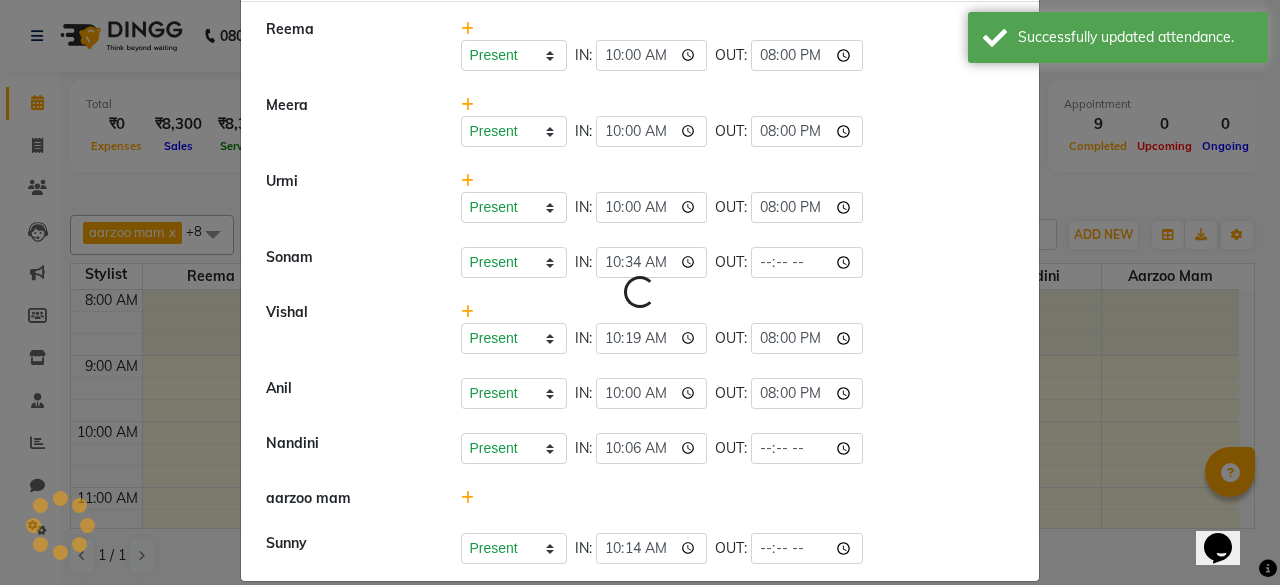 click on "[NAME] Present Absent Late Half Day Weekly Off IN: 10:00 OUT: 20:00" 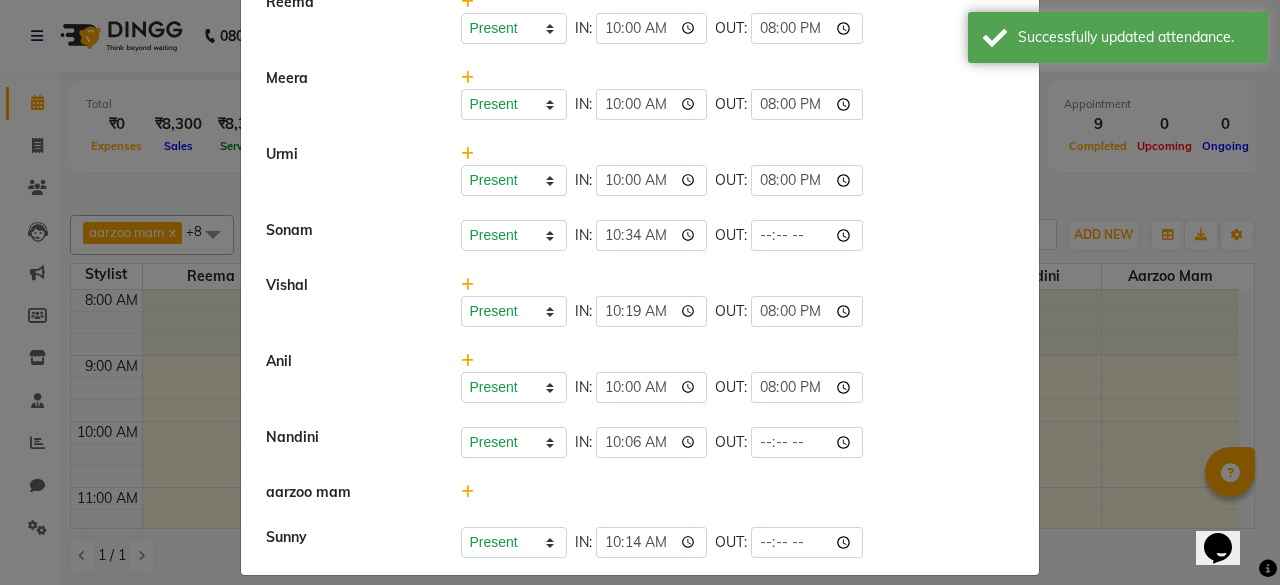 scroll, scrollTop: 110, scrollLeft: 0, axis: vertical 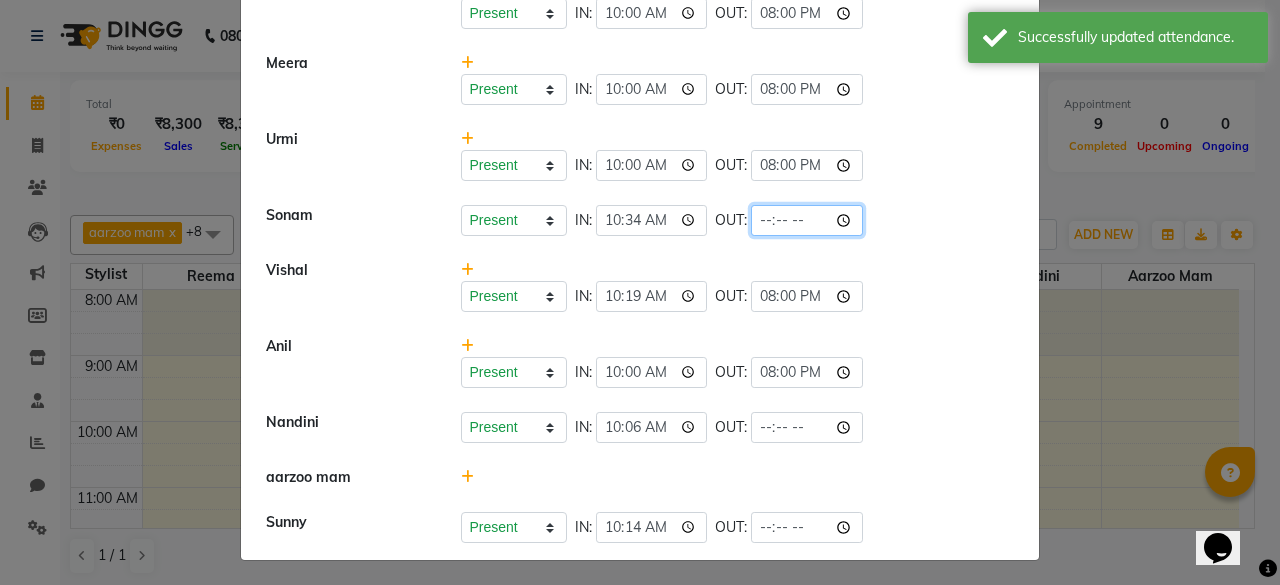 click 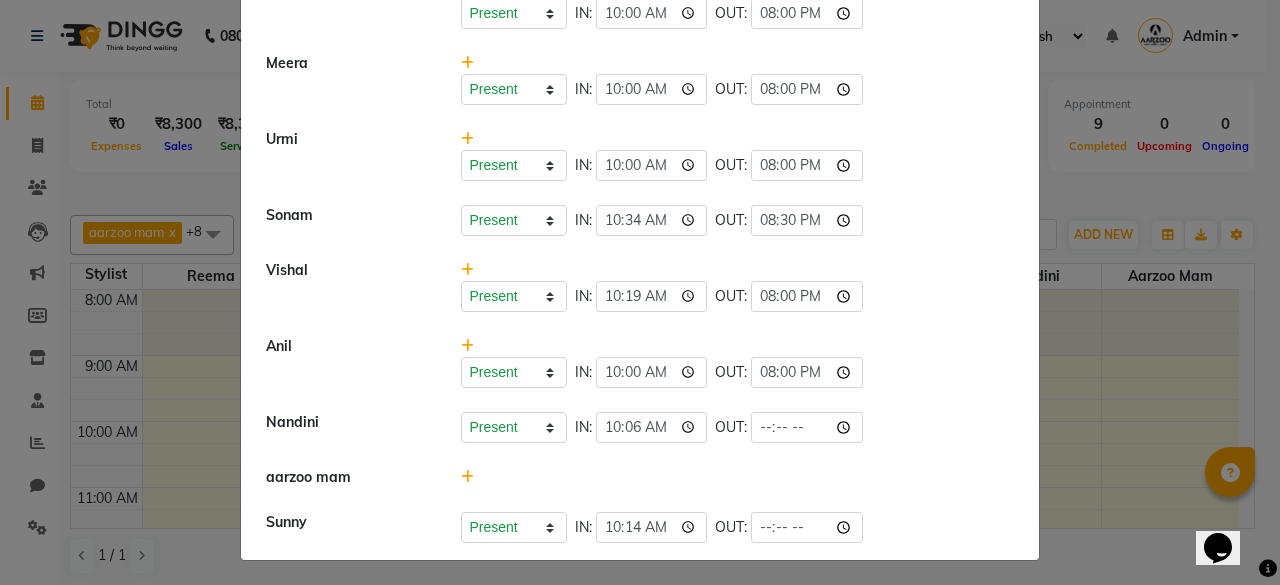 type on "20:30" 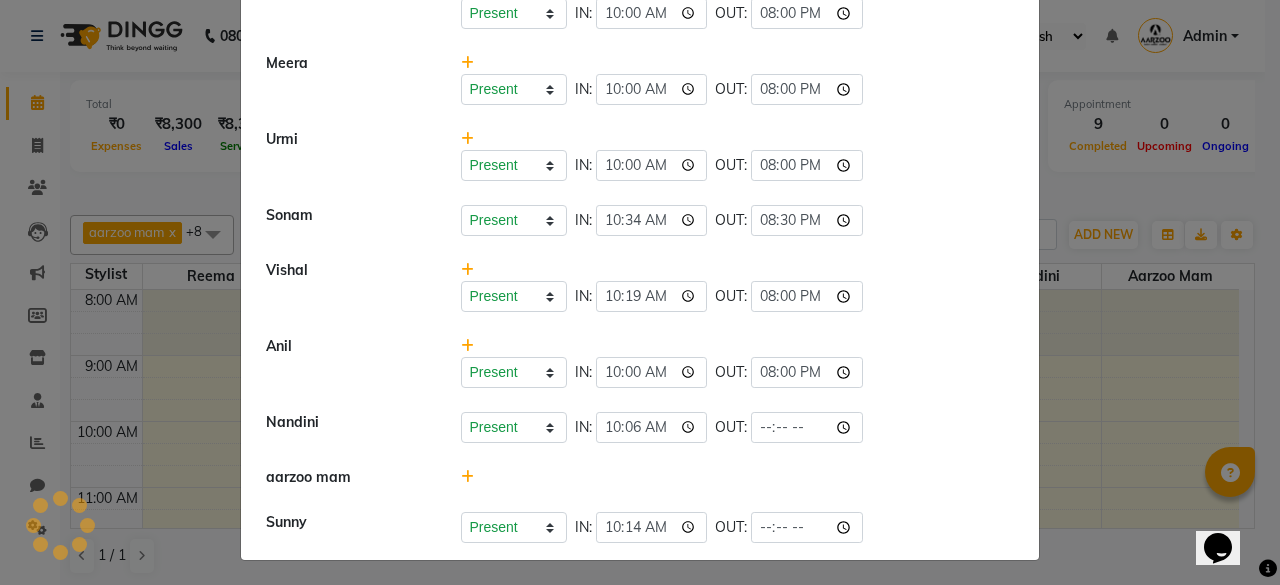 click on "Present   Absent   Late   Half Day   Weekly Off  IN:  10:00 OUT:  20:00" 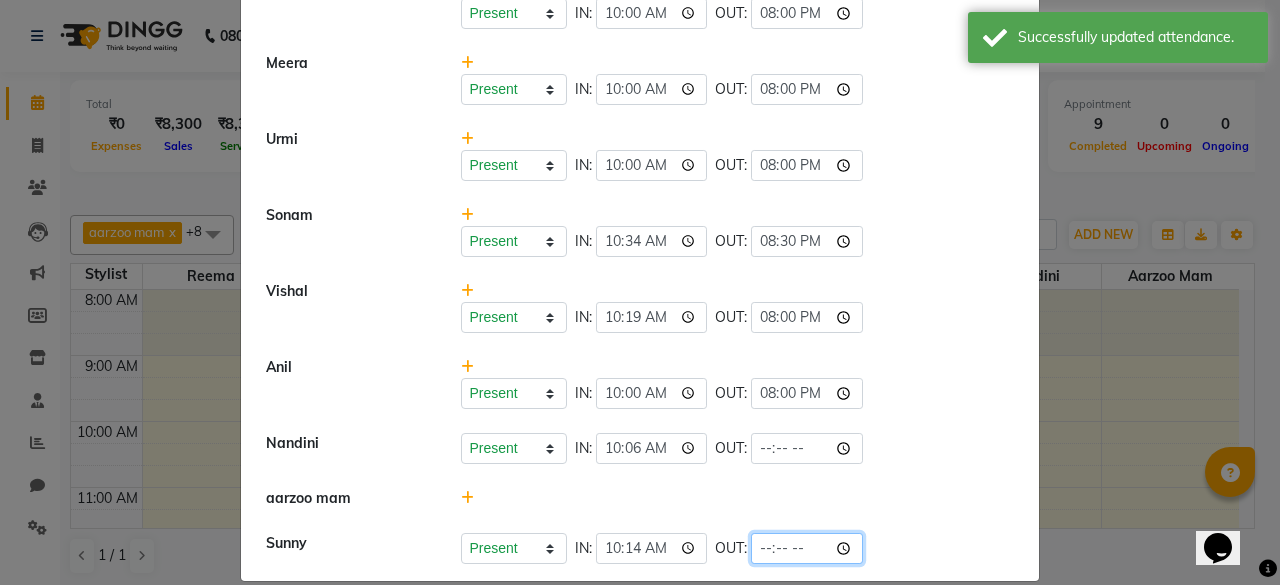 click 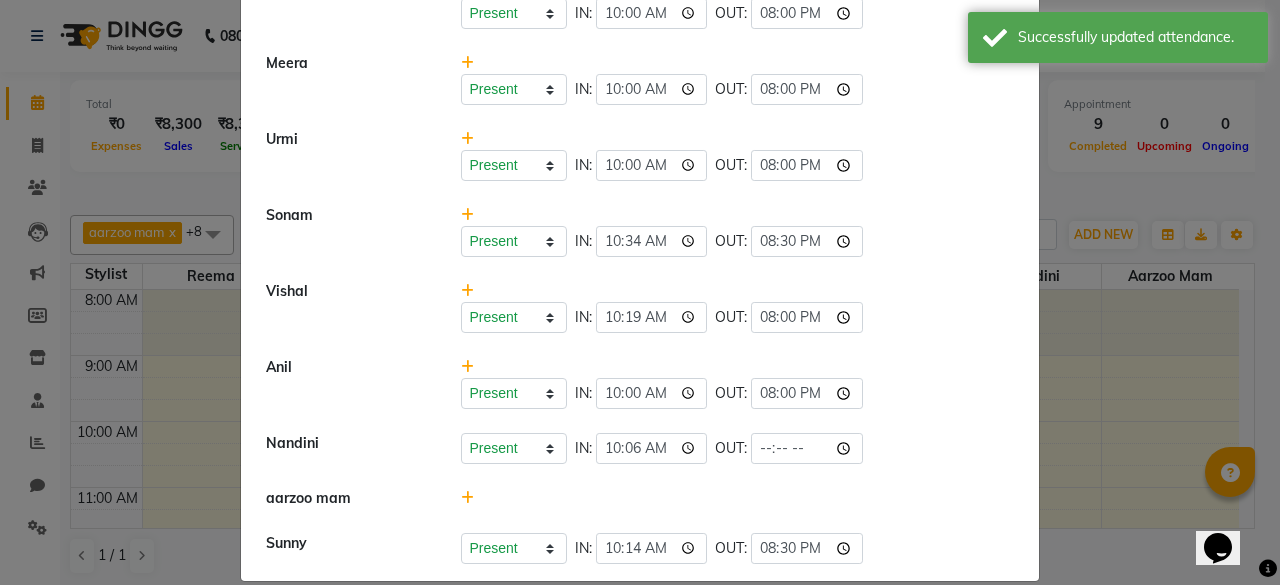 type on "20:30" 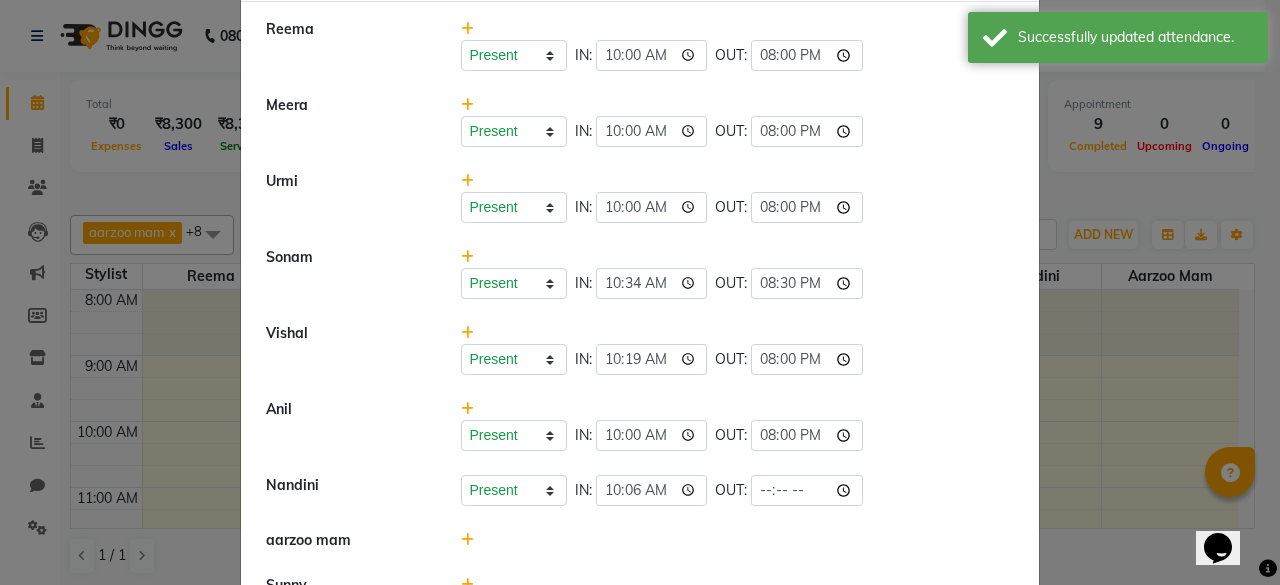 scroll, scrollTop: 100, scrollLeft: 0, axis: vertical 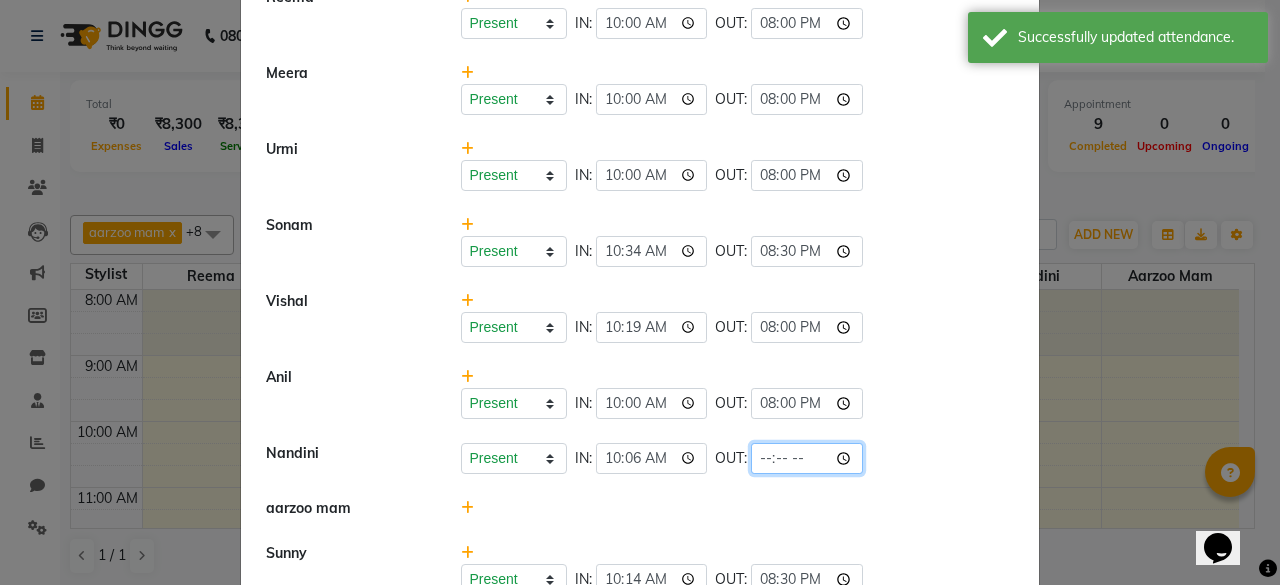 click 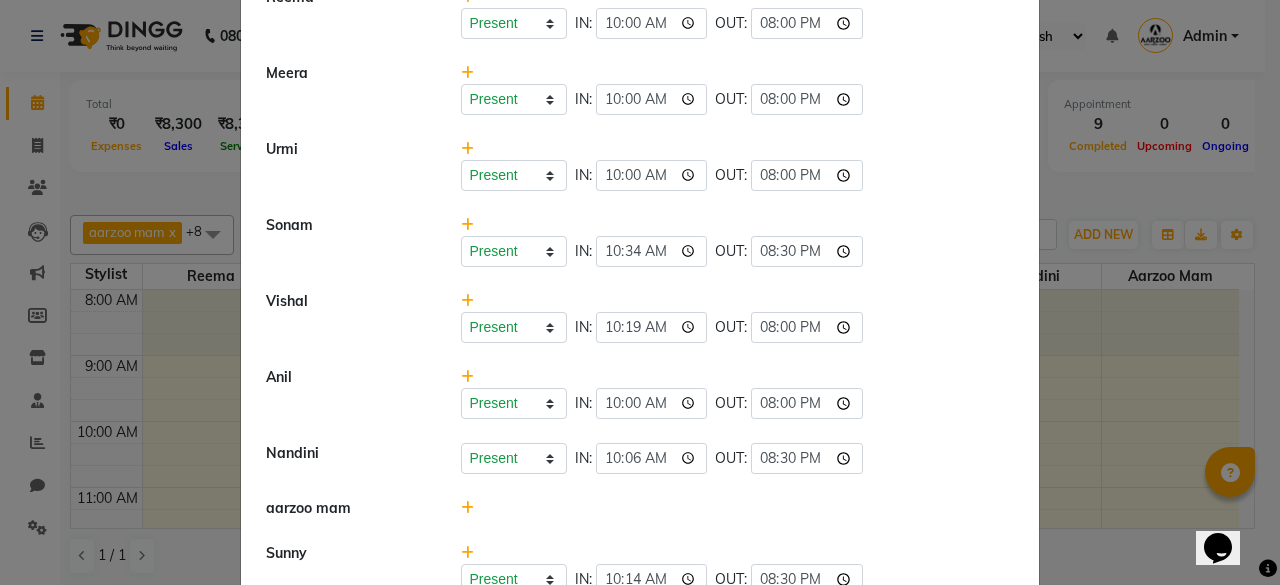 type on "20:30" 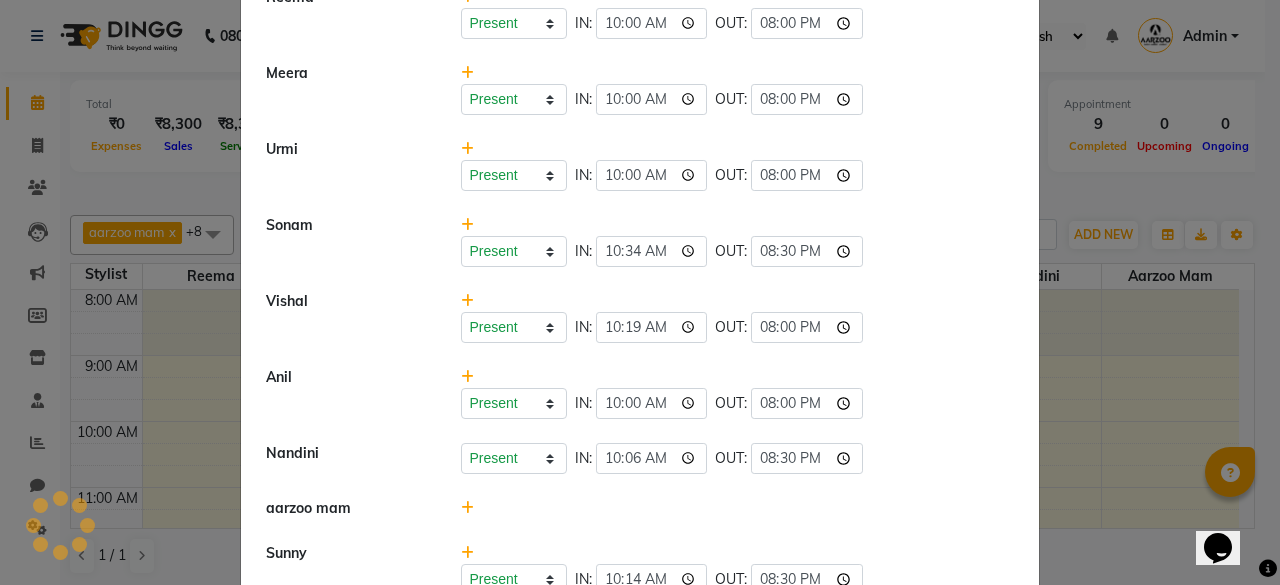 click on "Present Absent Late Half Day Weekly Off IN: 10:19 OUT: 20:00" 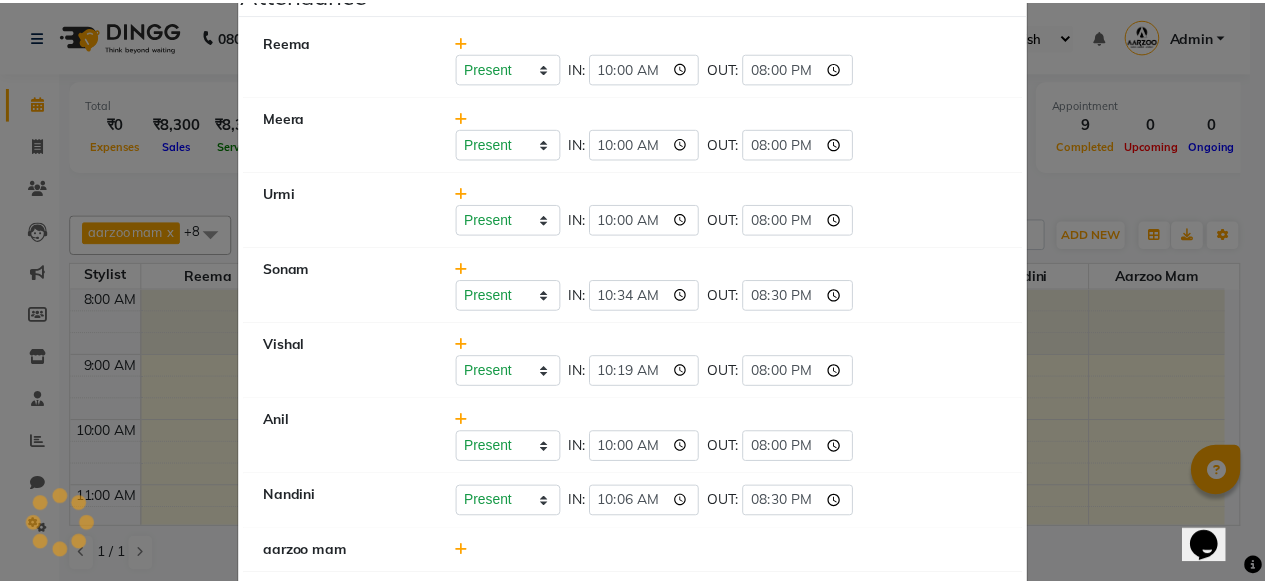 scroll, scrollTop: 0, scrollLeft: 0, axis: both 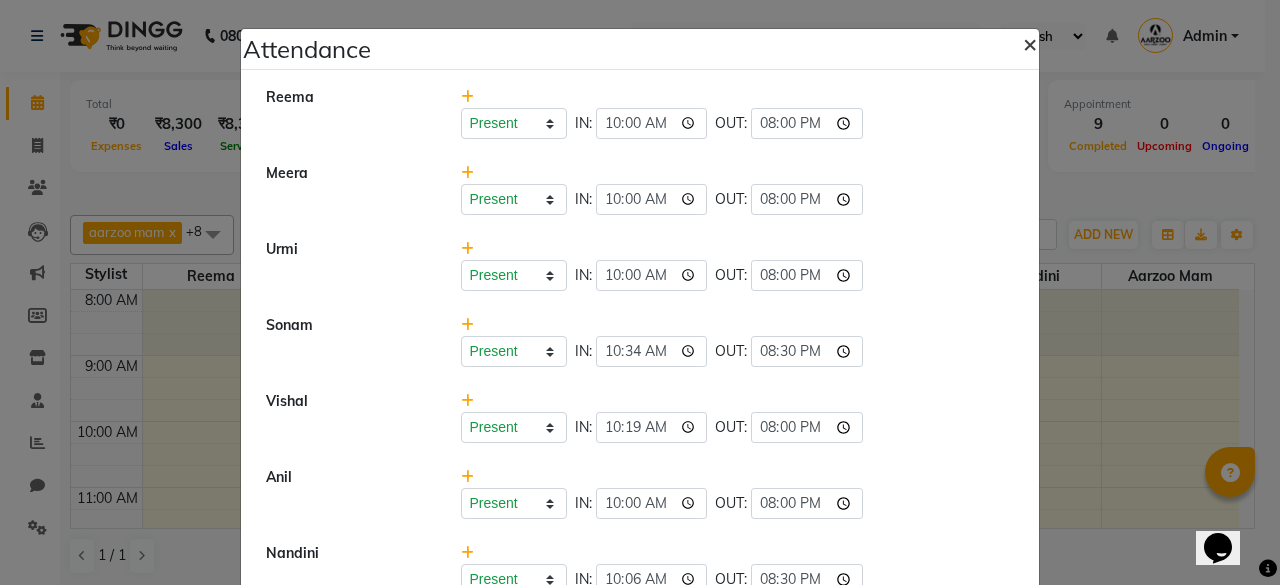 click on "×" 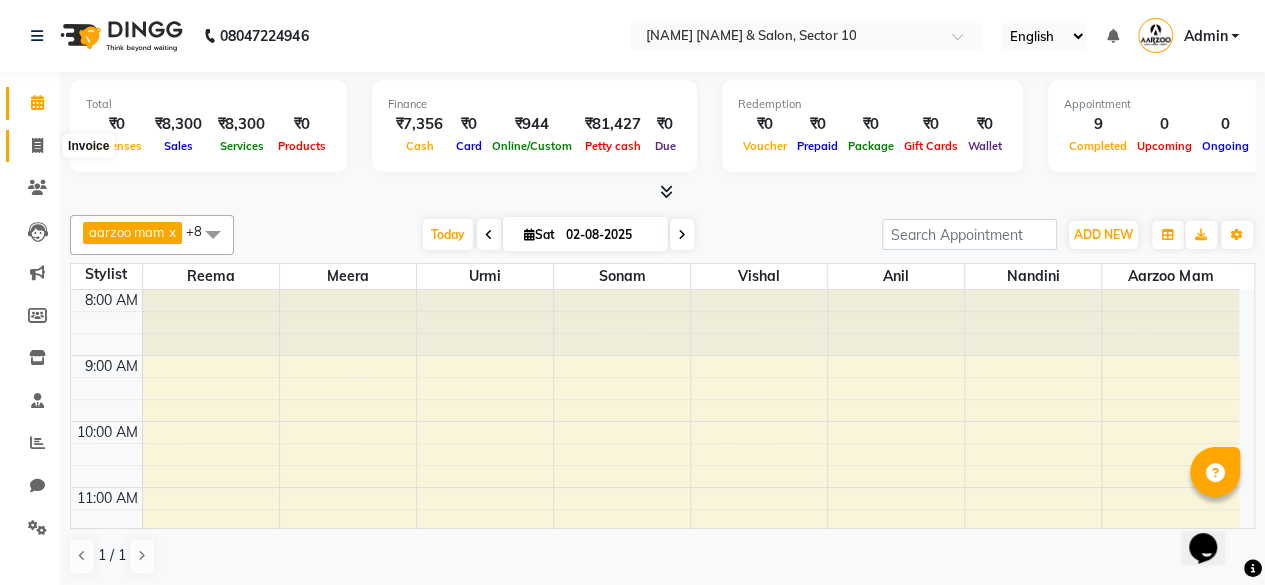 click 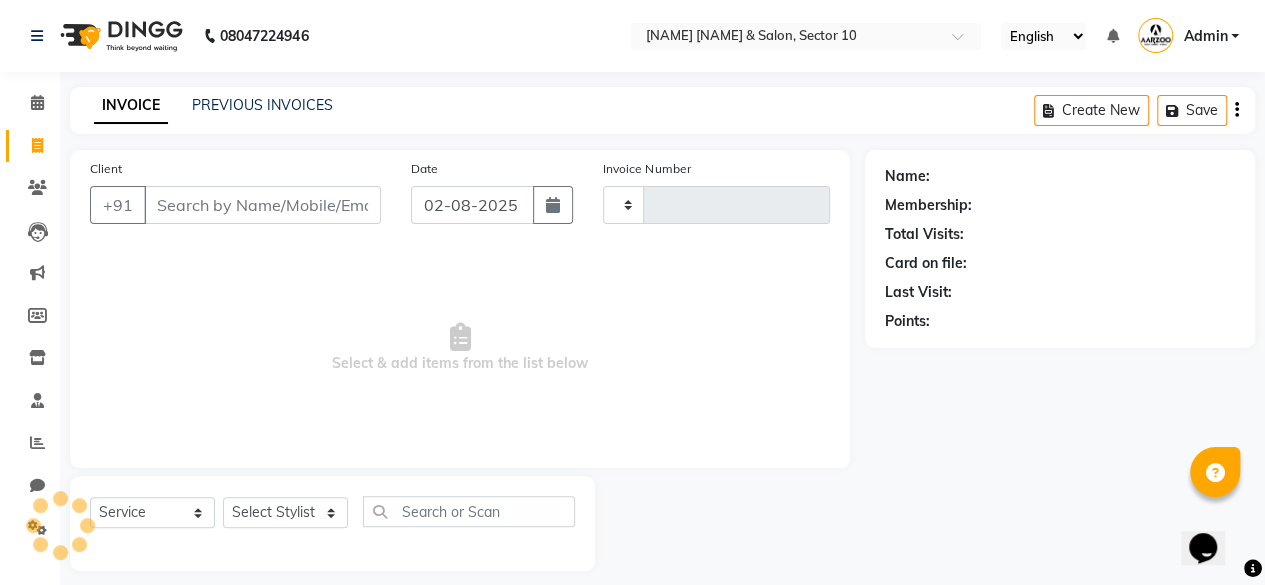 type on "0073" 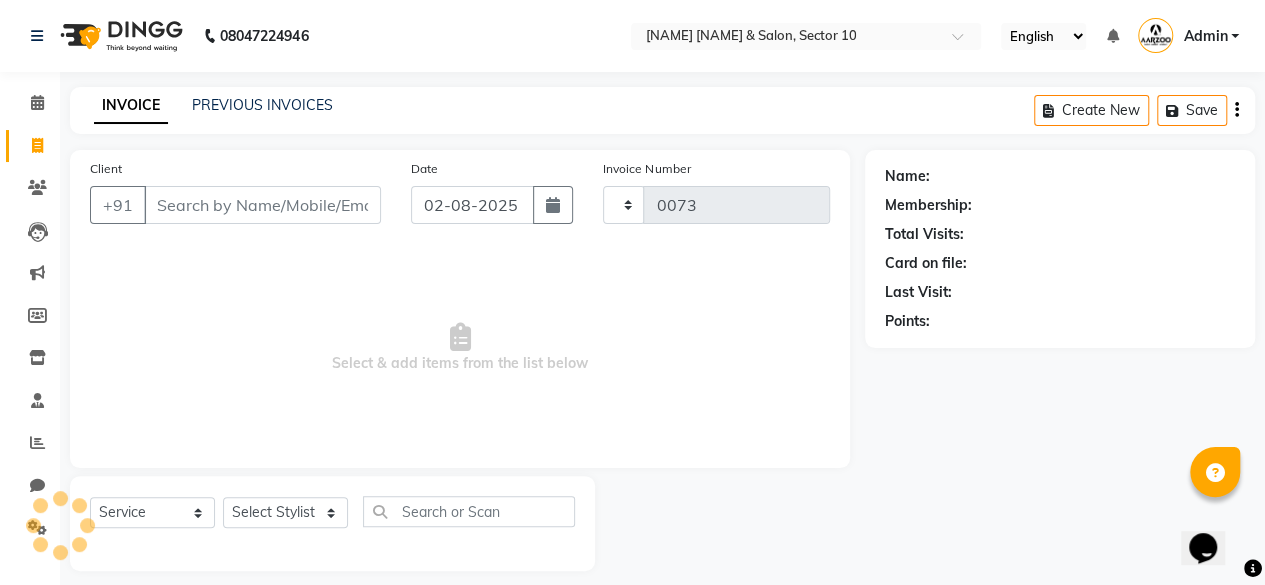 select on "6943" 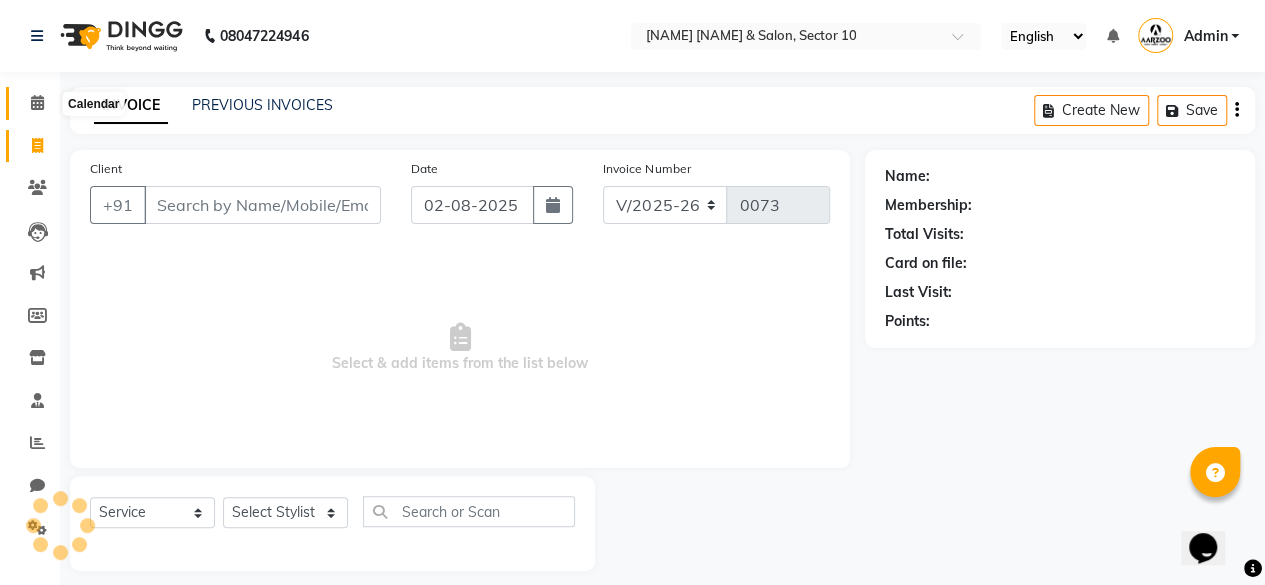 click 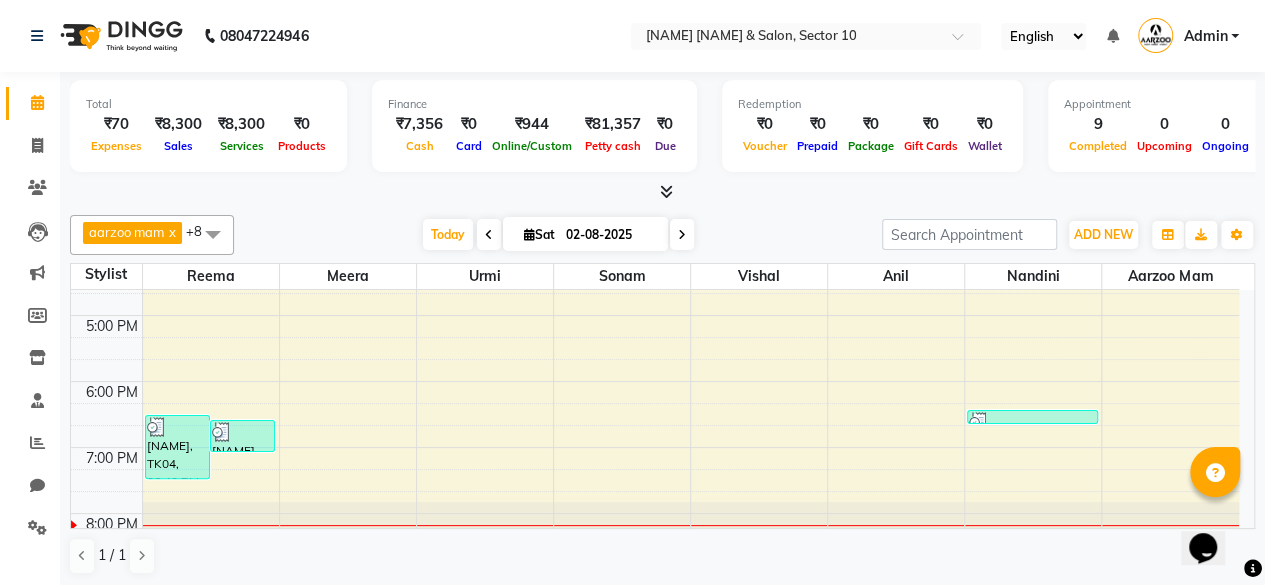 scroll, scrollTop: 605, scrollLeft: 0, axis: vertical 